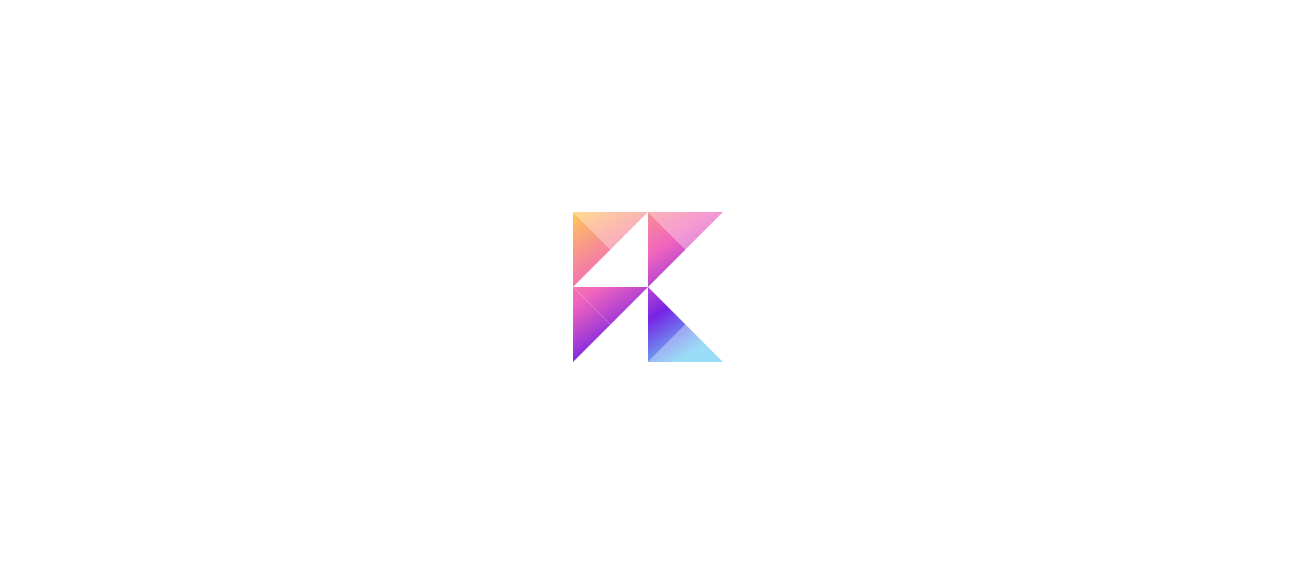 scroll, scrollTop: 0, scrollLeft: 0, axis: both 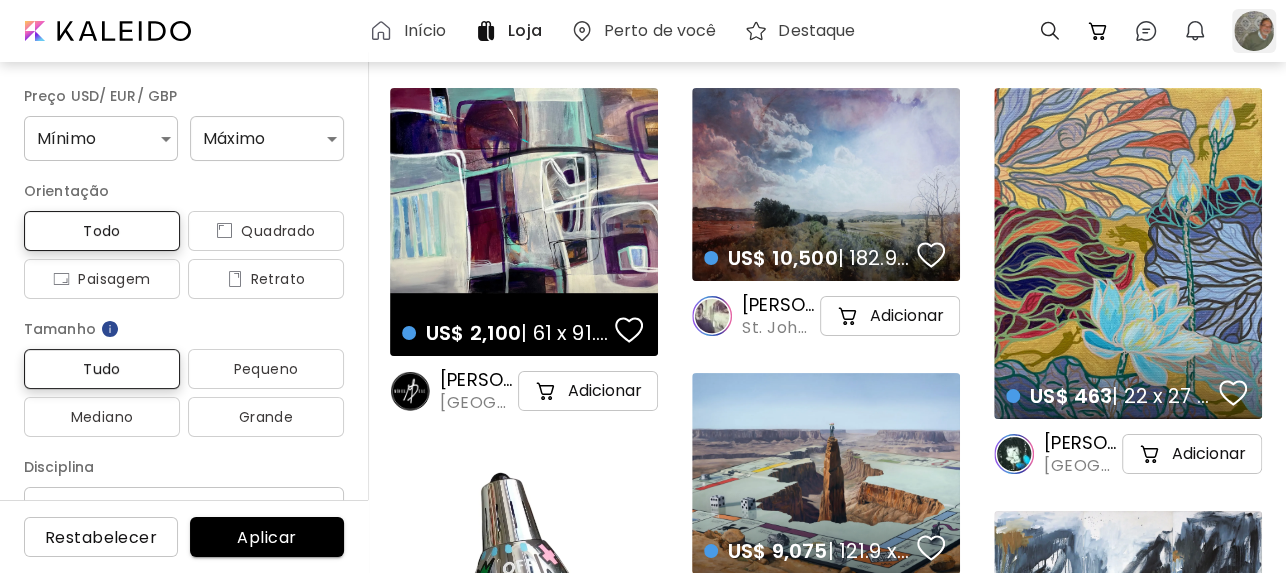 click at bounding box center [1254, 31] 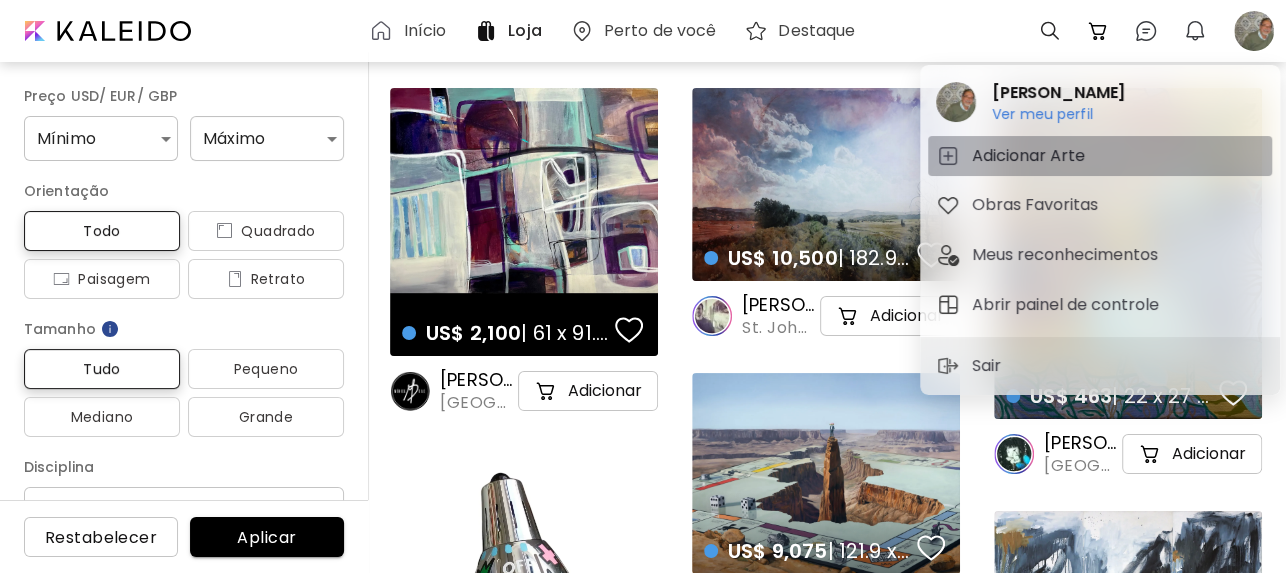 click on "Adicionar Arte" at bounding box center (1031, 156) 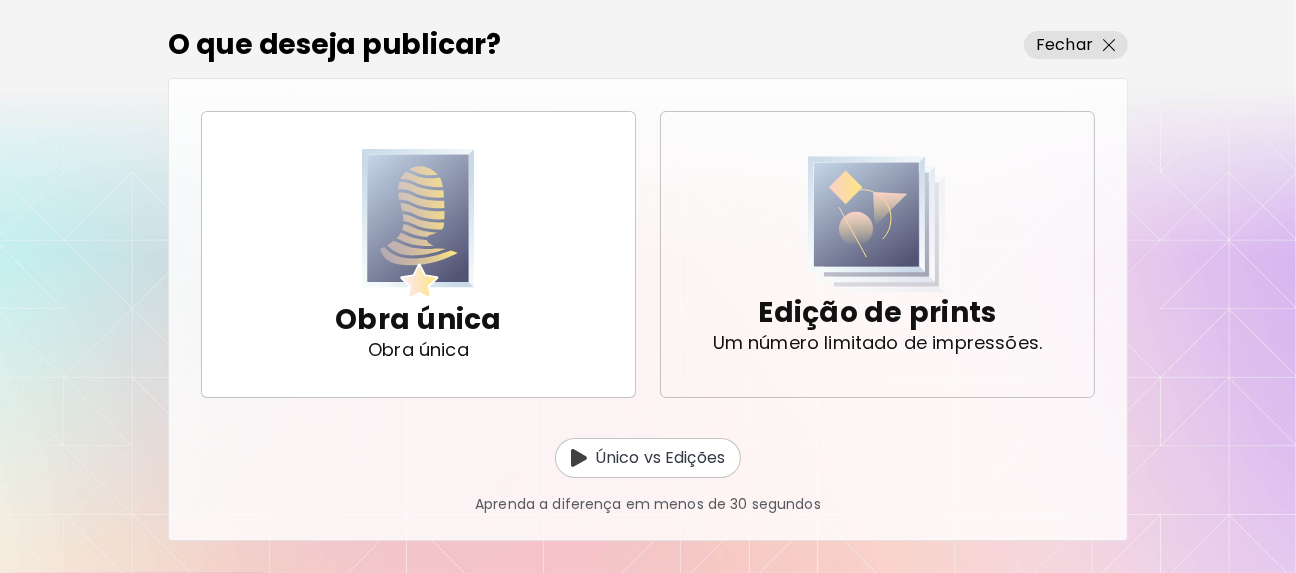 scroll, scrollTop: 4, scrollLeft: 0, axis: vertical 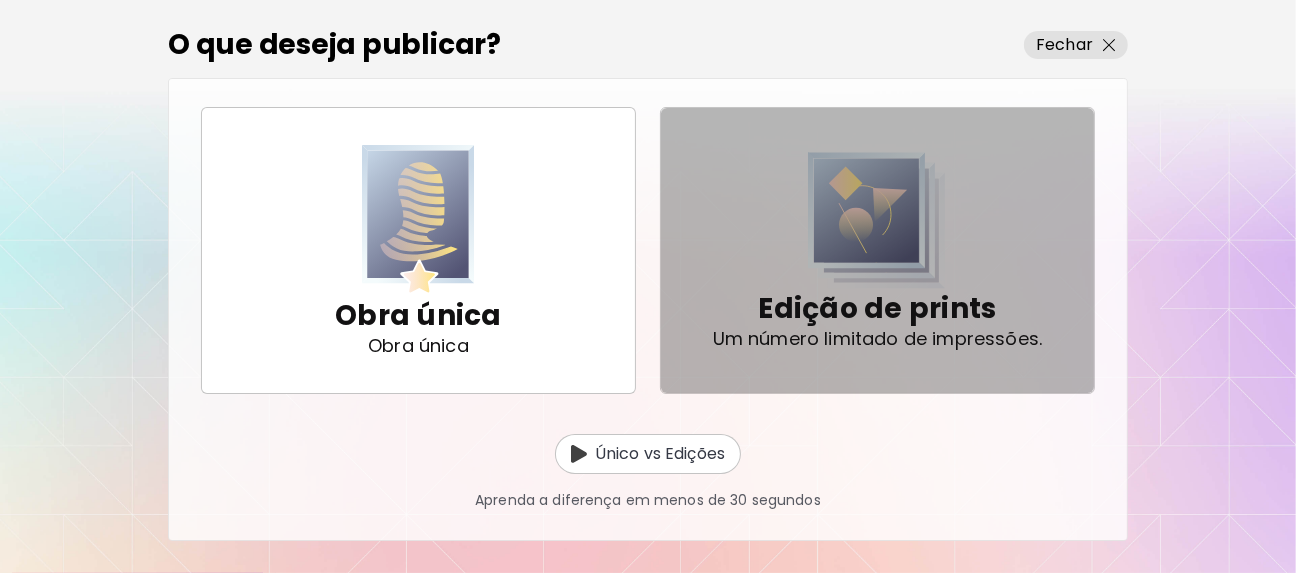 click on "Edição de prints" at bounding box center [877, 309] 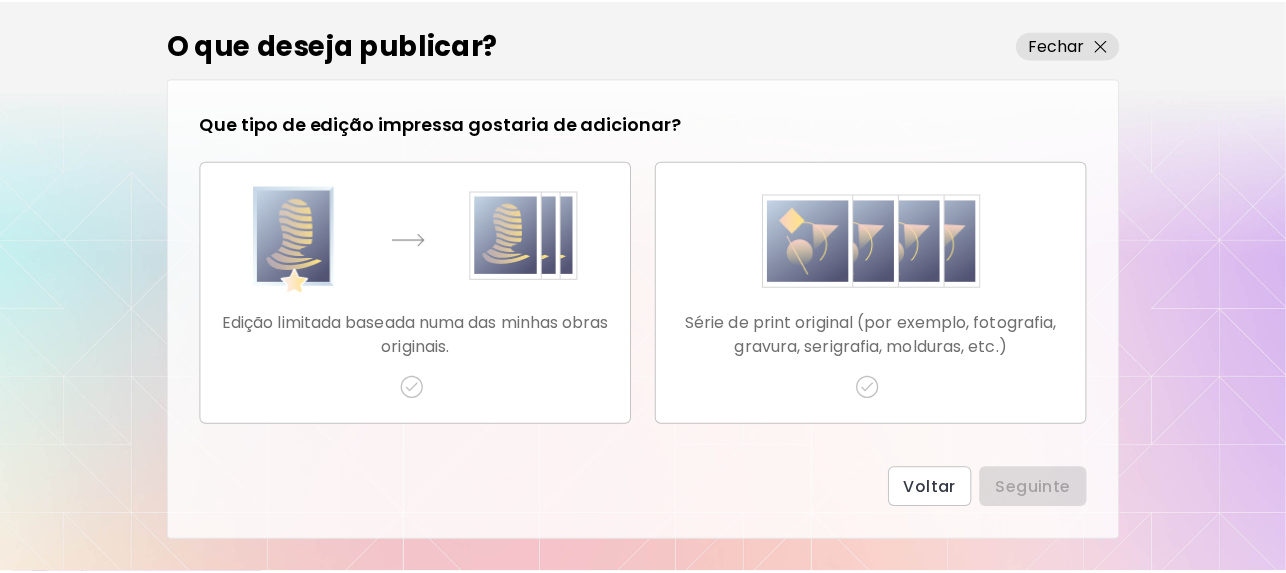 scroll, scrollTop: 0, scrollLeft: 0, axis: both 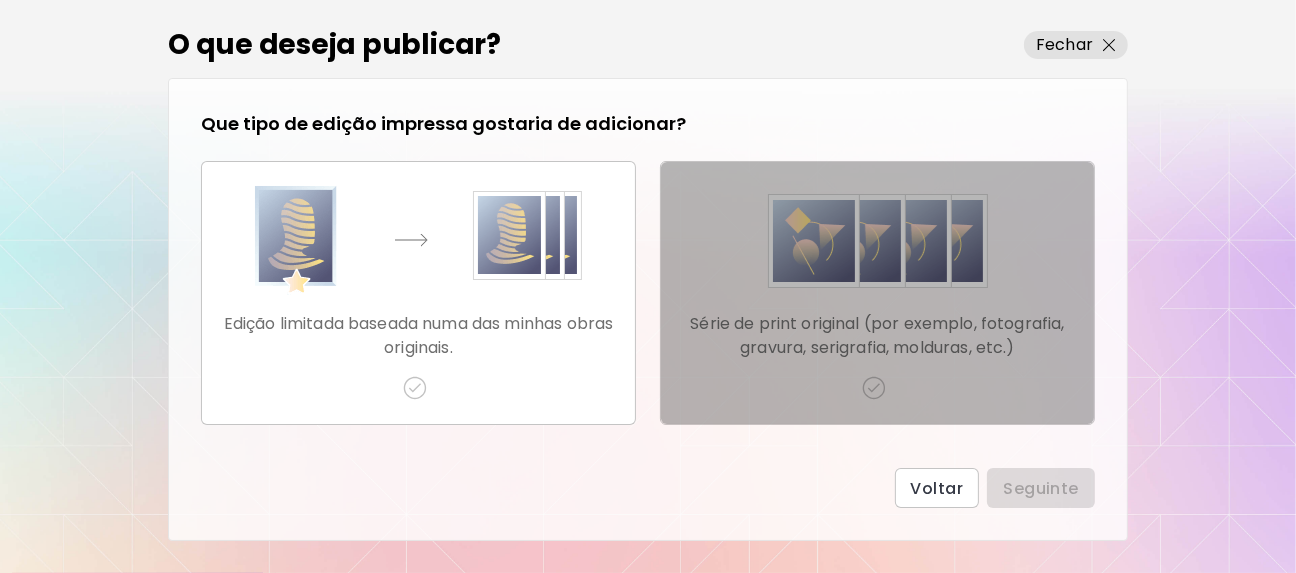 click on "Série de print original (por exemplo, fotografia, gravura, serigrafia, molduras, etc.)" at bounding box center [877, 336] 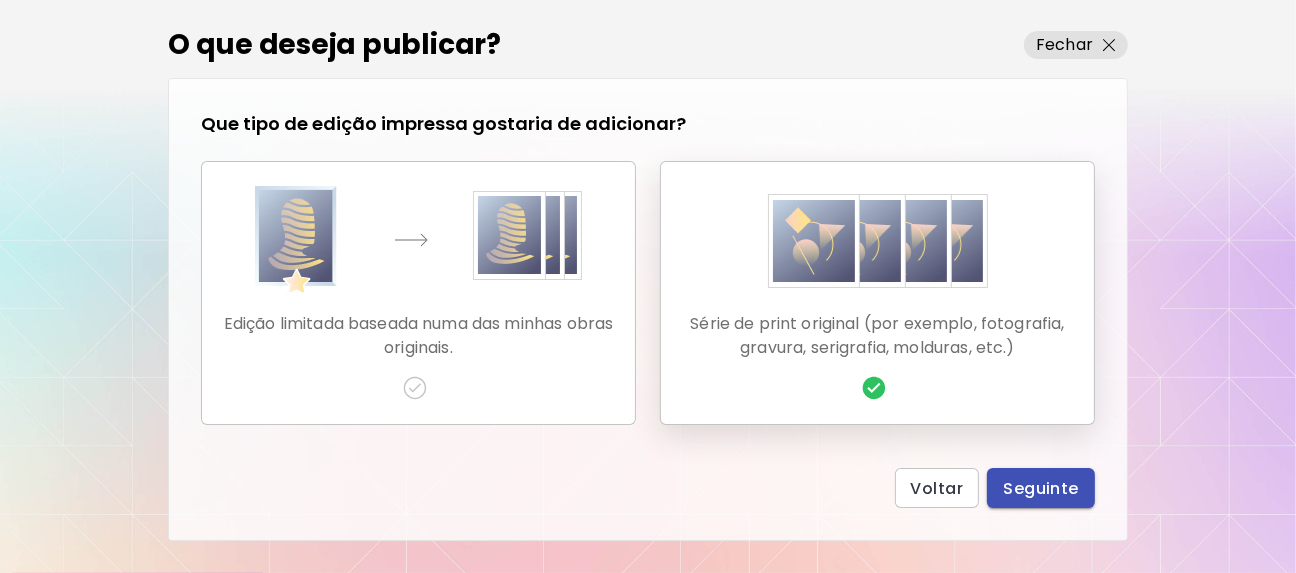 click on "Seguinte" at bounding box center (1041, 488) 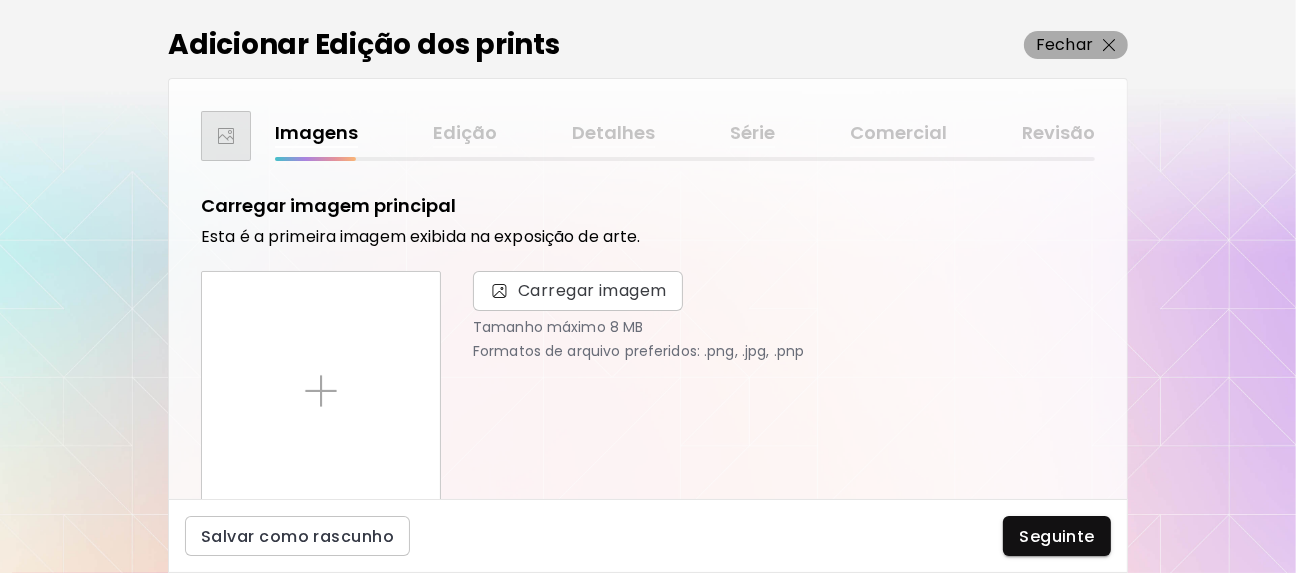 click at bounding box center [1109, 45] 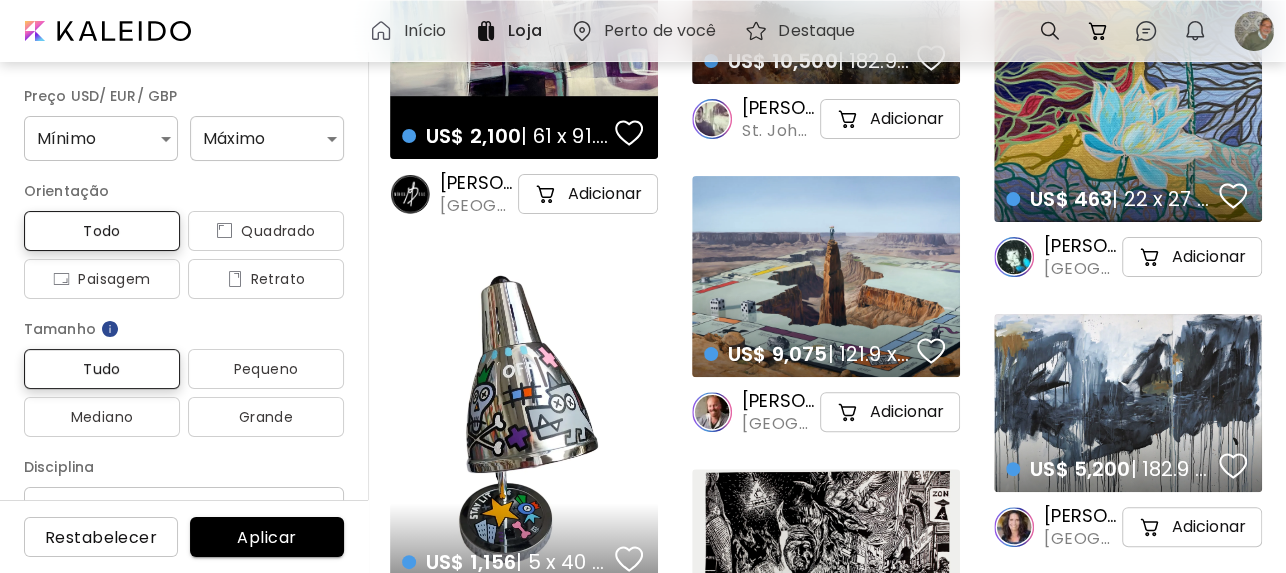 scroll, scrollTop: 0, scrollLeft: 0, axis: both 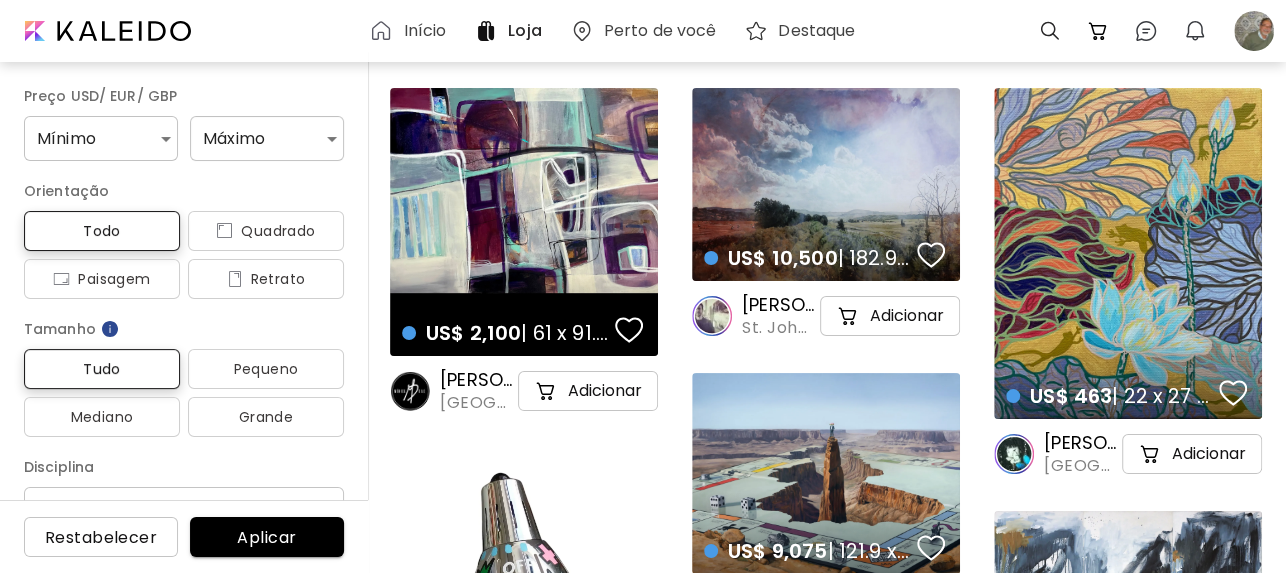 click on "Início" at bounding box center (424, 31) 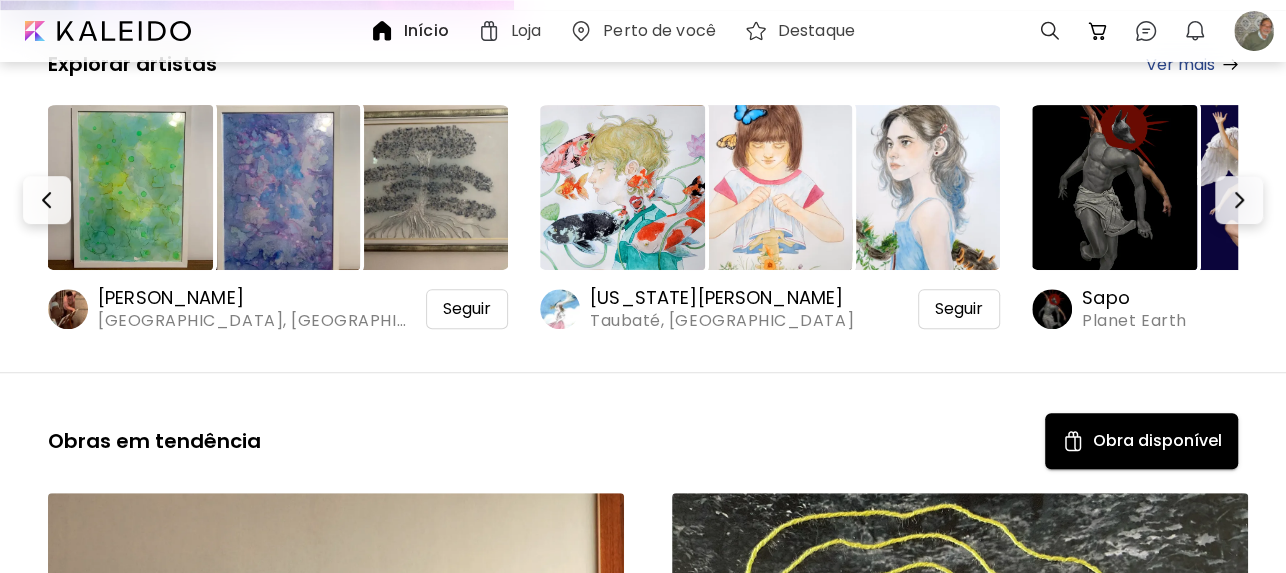 scroll, scrollTop: 133, scrollLeft: 0, axis: vertical 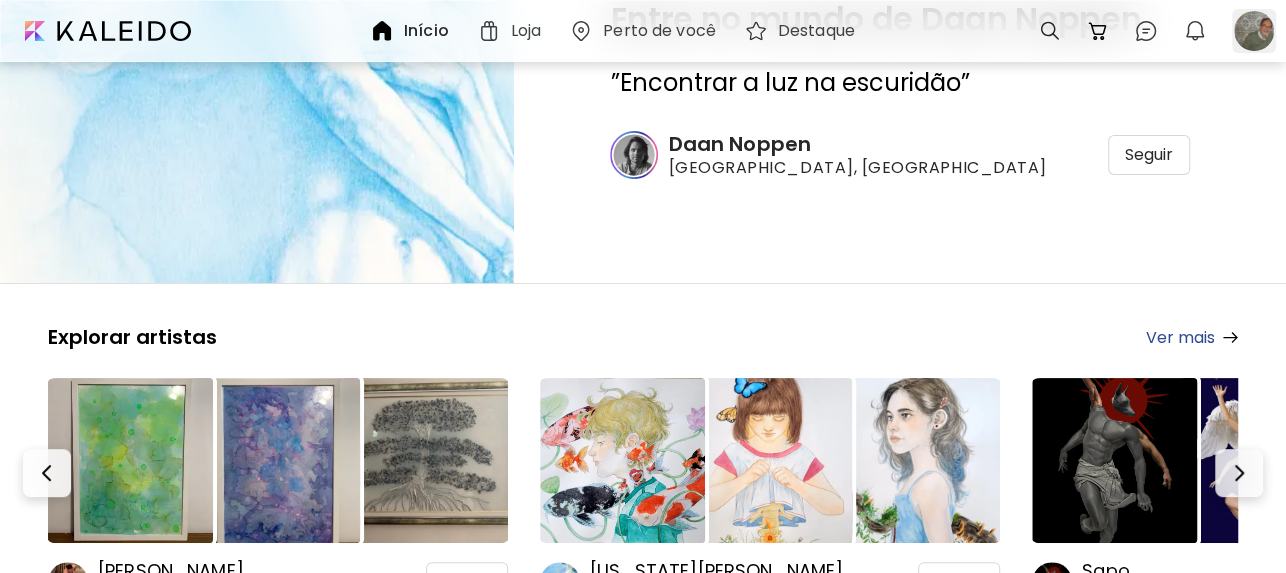 click at bounding box center (1254, 31) 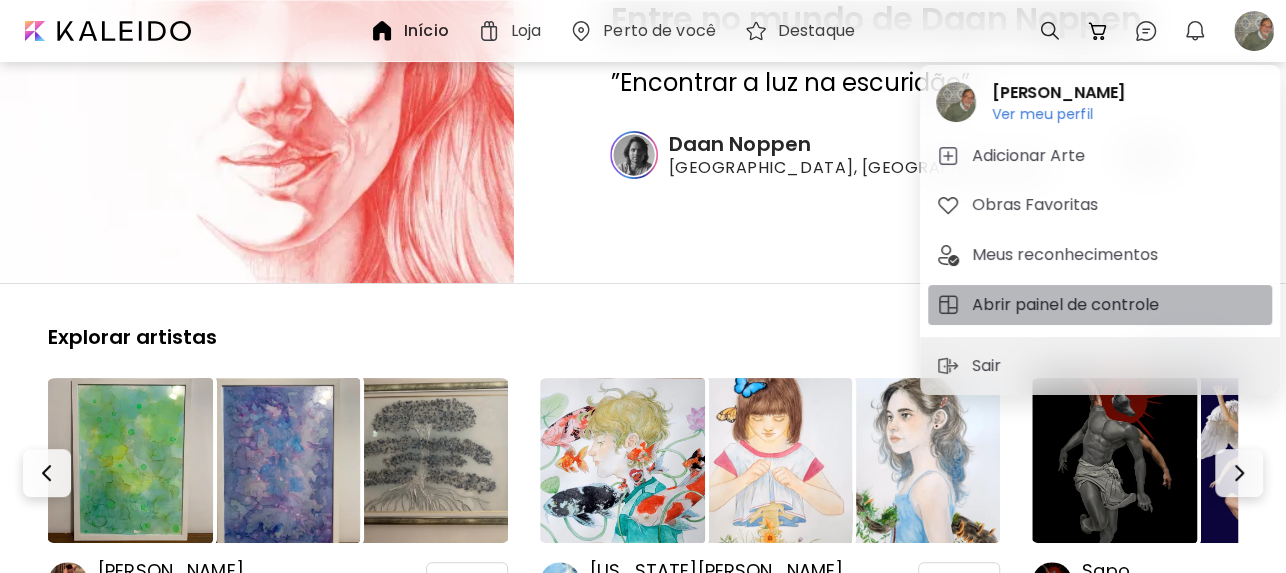 click on "Abrir painel de controle" at bounding box center [1068, 305] 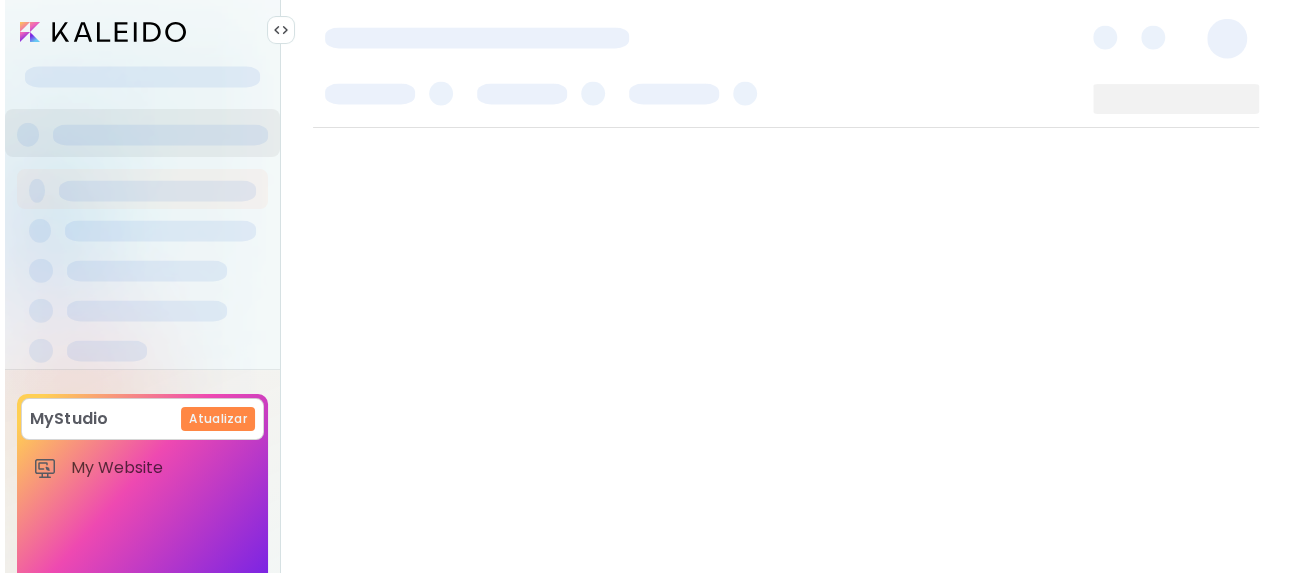 scroll, scrollTop: 0, scrollLeft: 0, axis: both 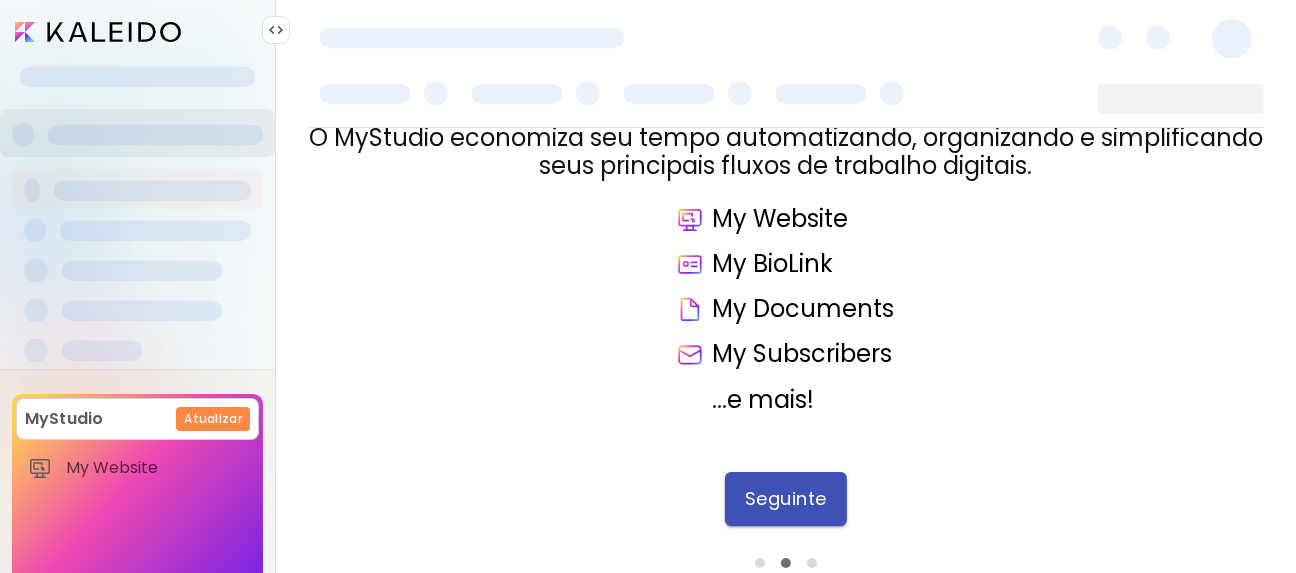 click on "Seguinte" at bounding box center (786, 499) 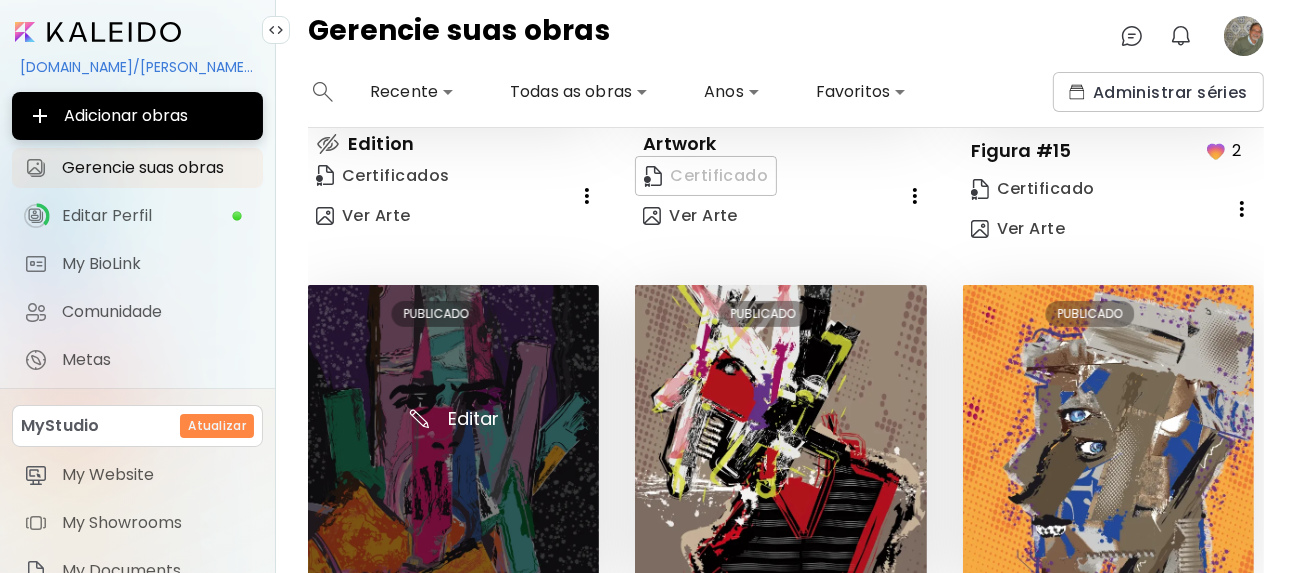 scroll, scrollTop: 400, scrollLeft: 0, axis: vertical 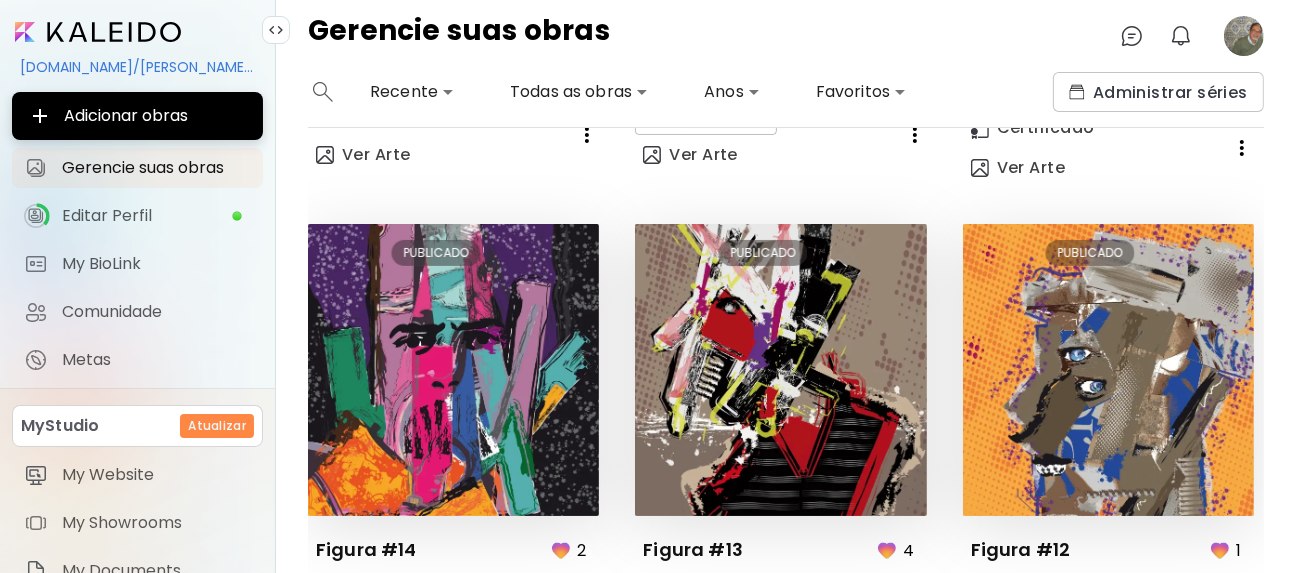 click on "**********" at bounding box center (786, 322) 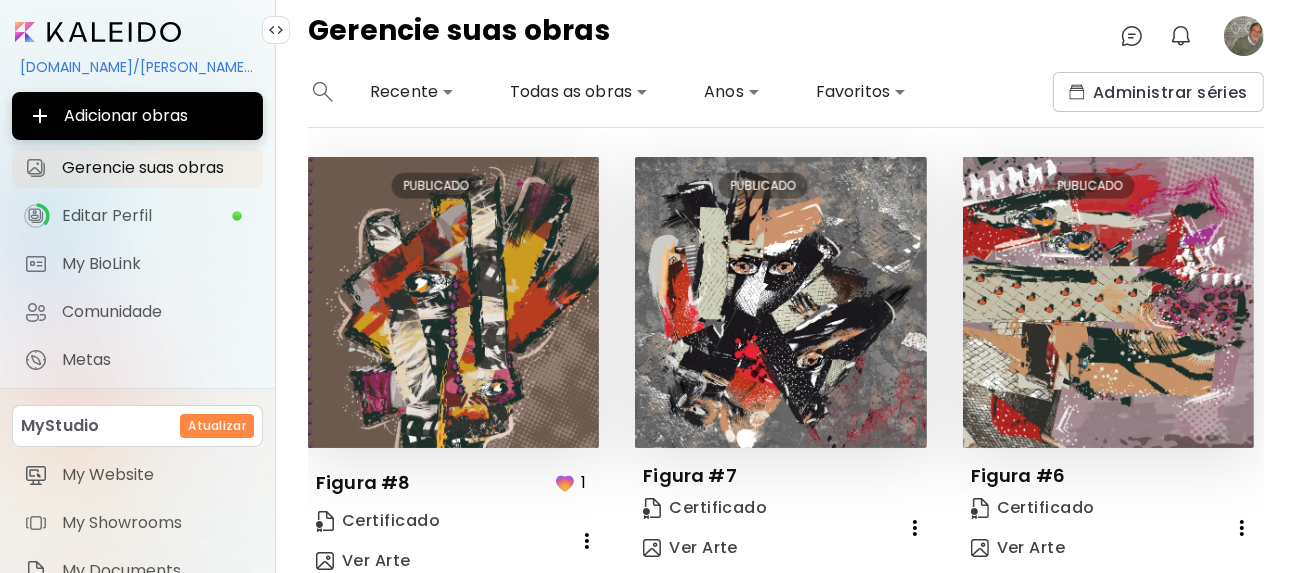 scroll, scrollTop: 1464, scrollLeft: 0, axis: vertical 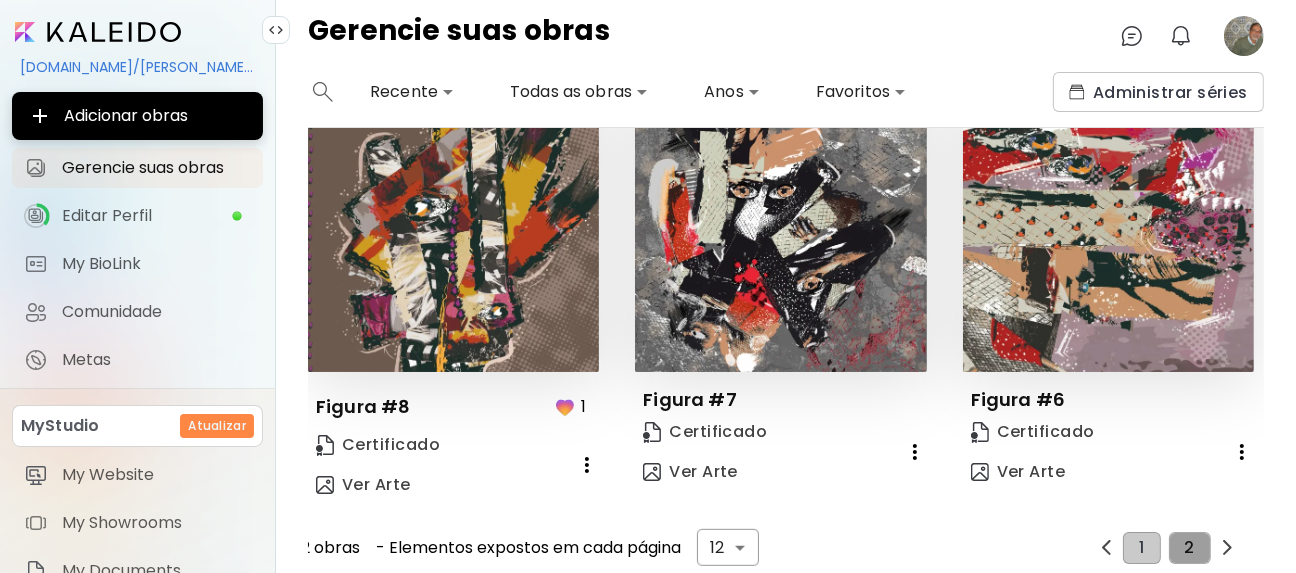 click on "2" at bounding box center [1190, 548] 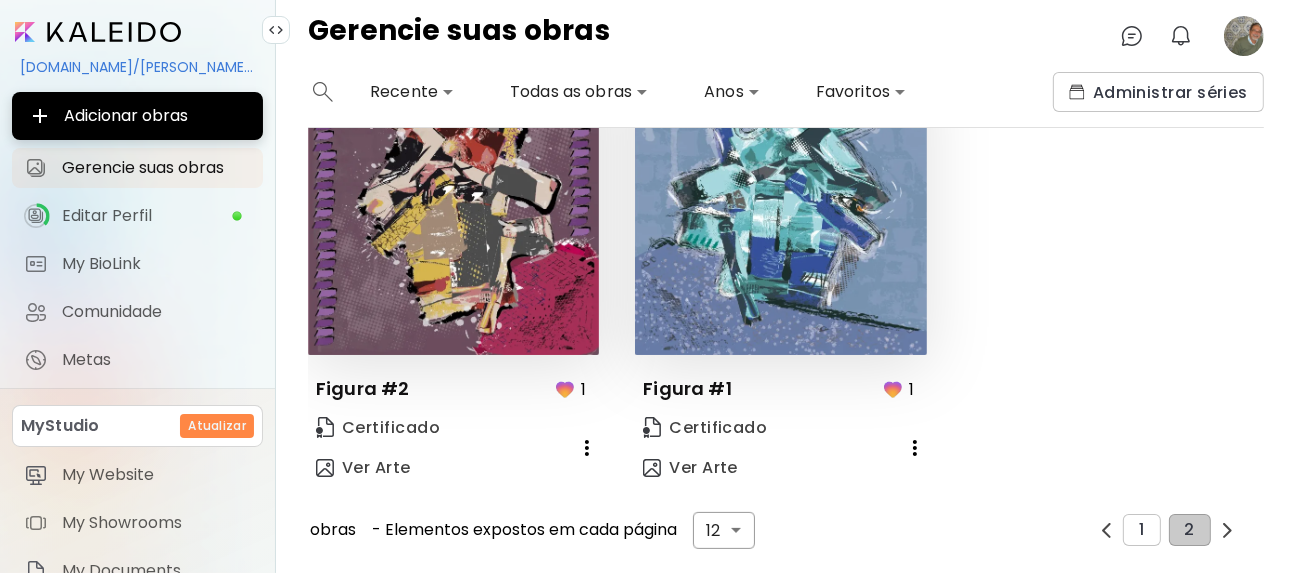 scroll, scrollTop: 551, scrollLeft: 0, axis: vertical 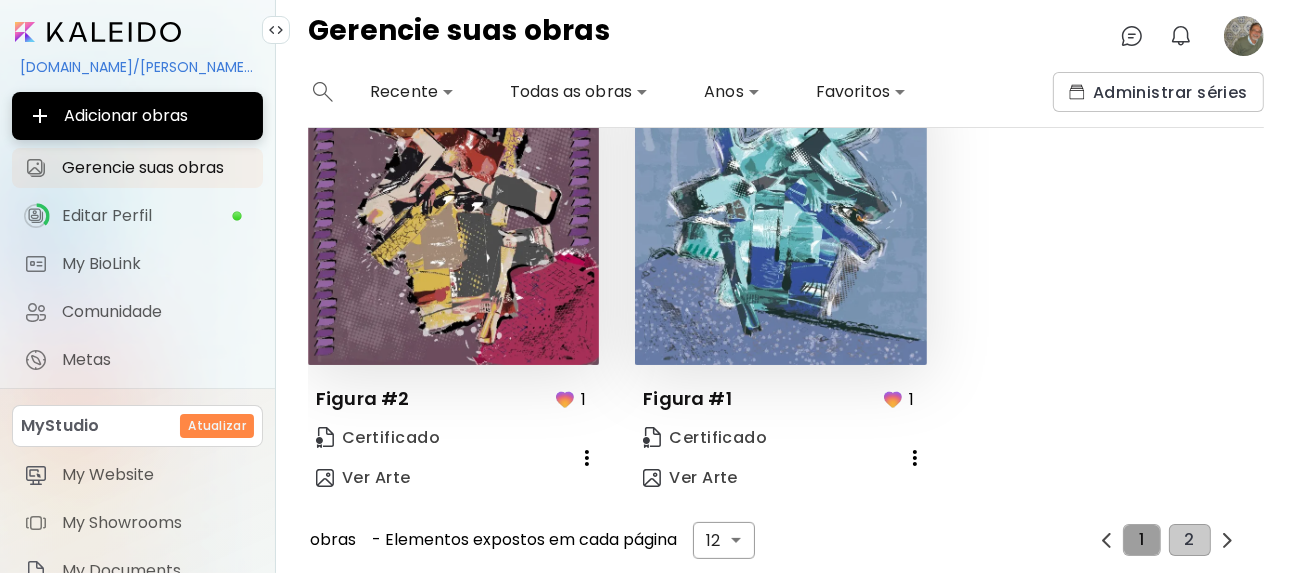 click on "1" at bounding box center [1141, 540] 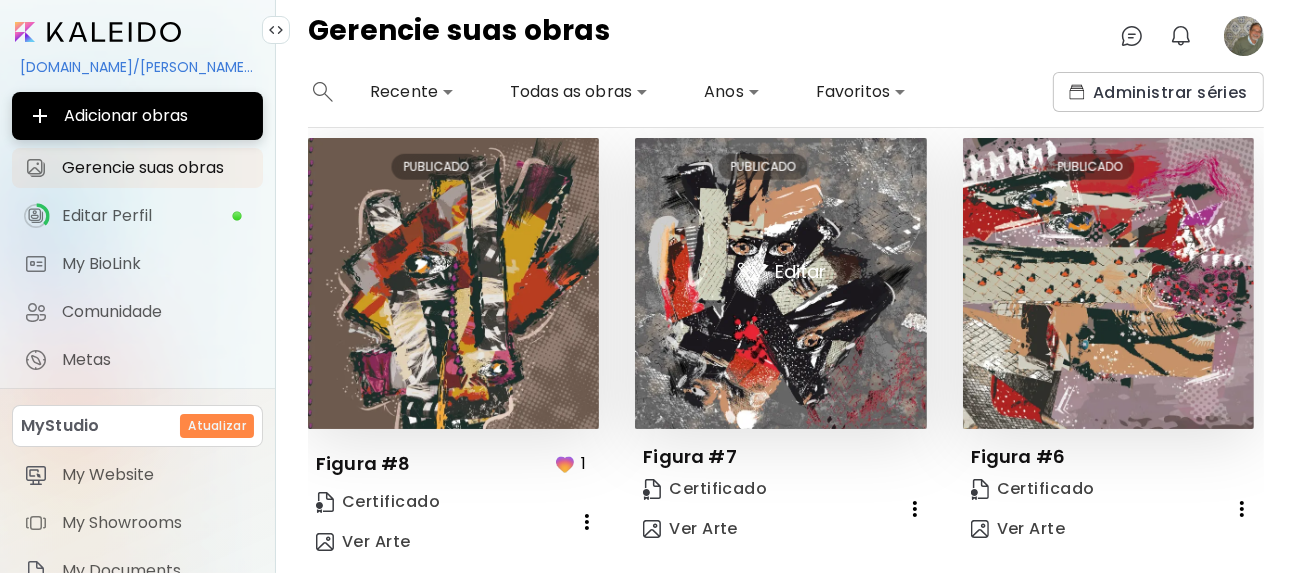 scroll, scrollTop: 1464, scrollLeft: 0, axis: vertical 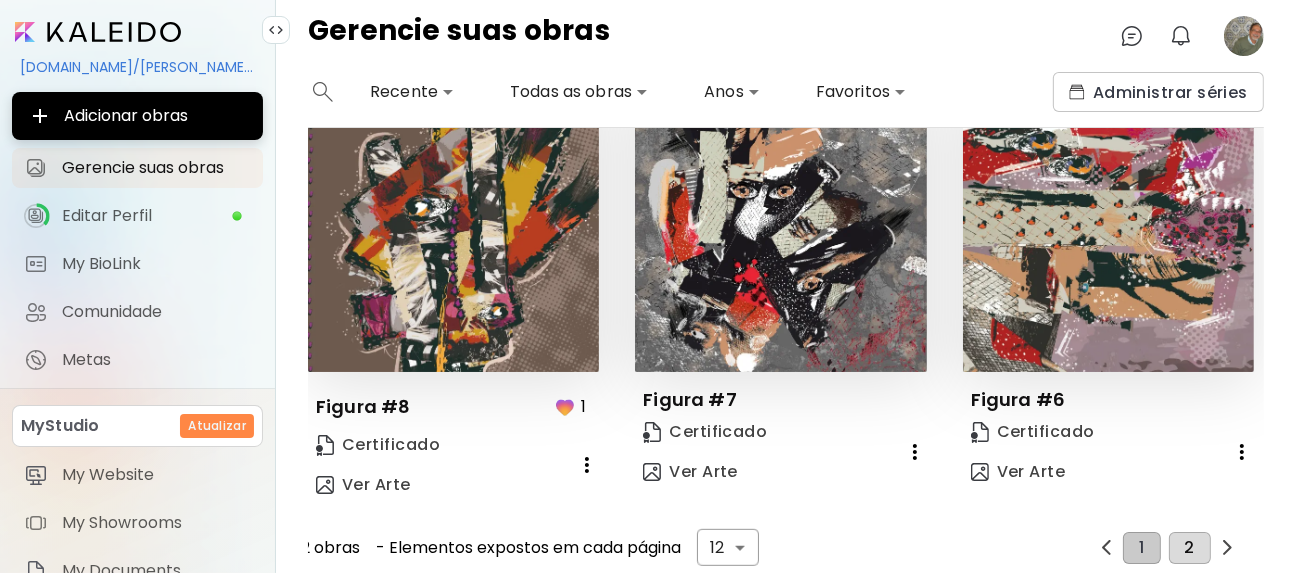 click on "2" at bounding box center [1190, 548] 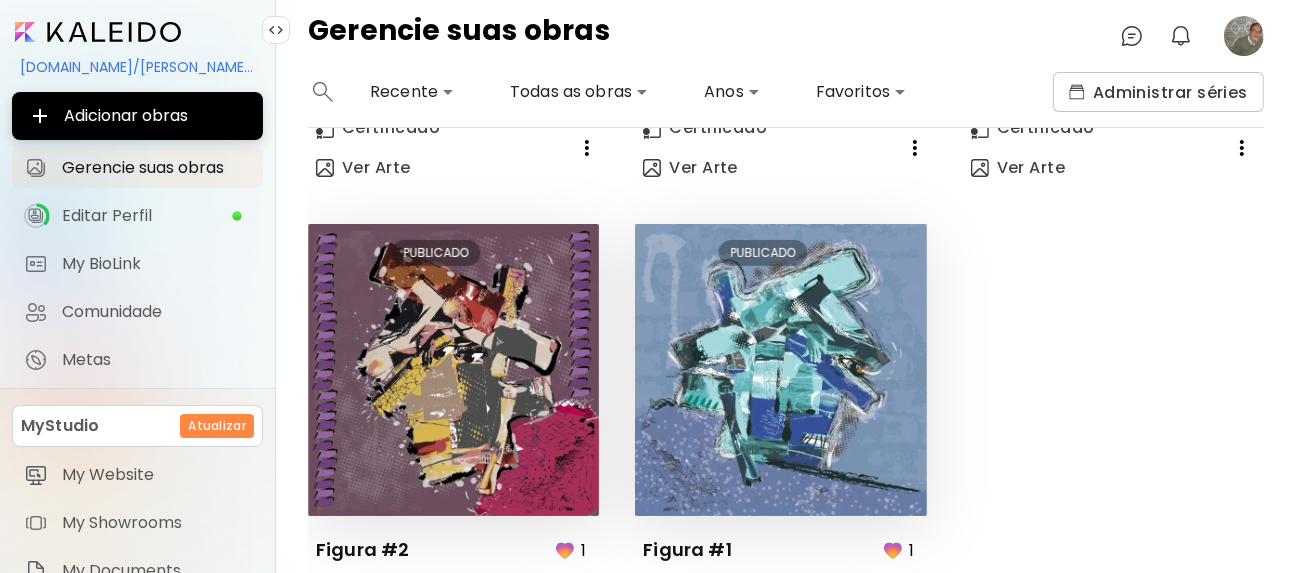 scroll, scrollTop: 533, scrollLeft: 0, axis: vertical 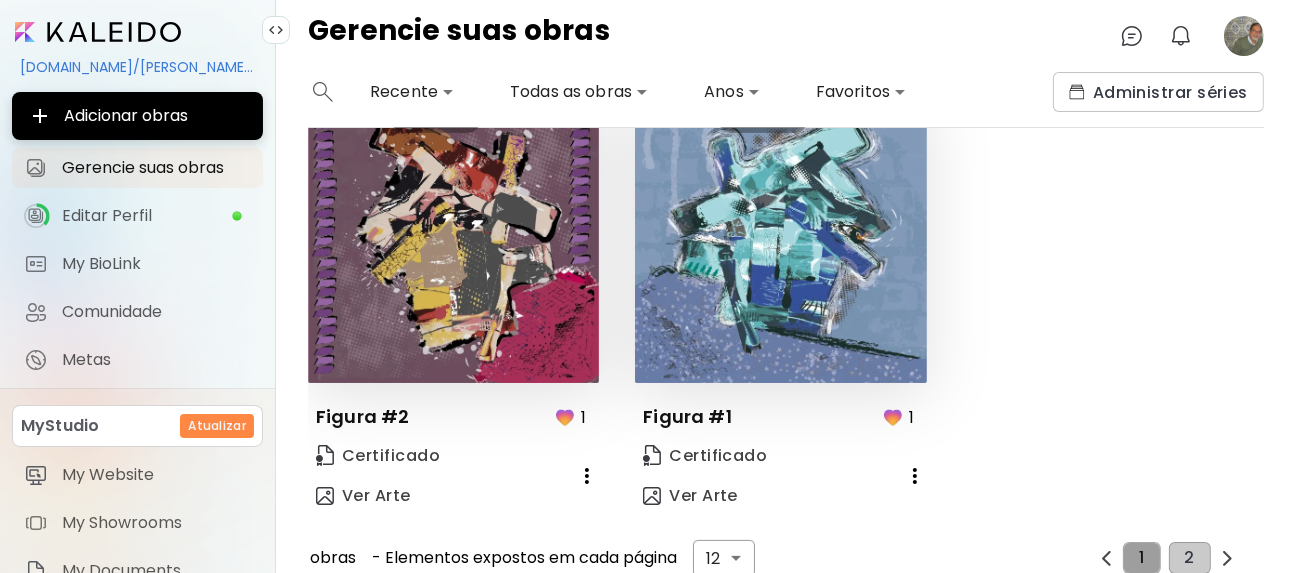 click on "1" at bounding box center (1141, 558) 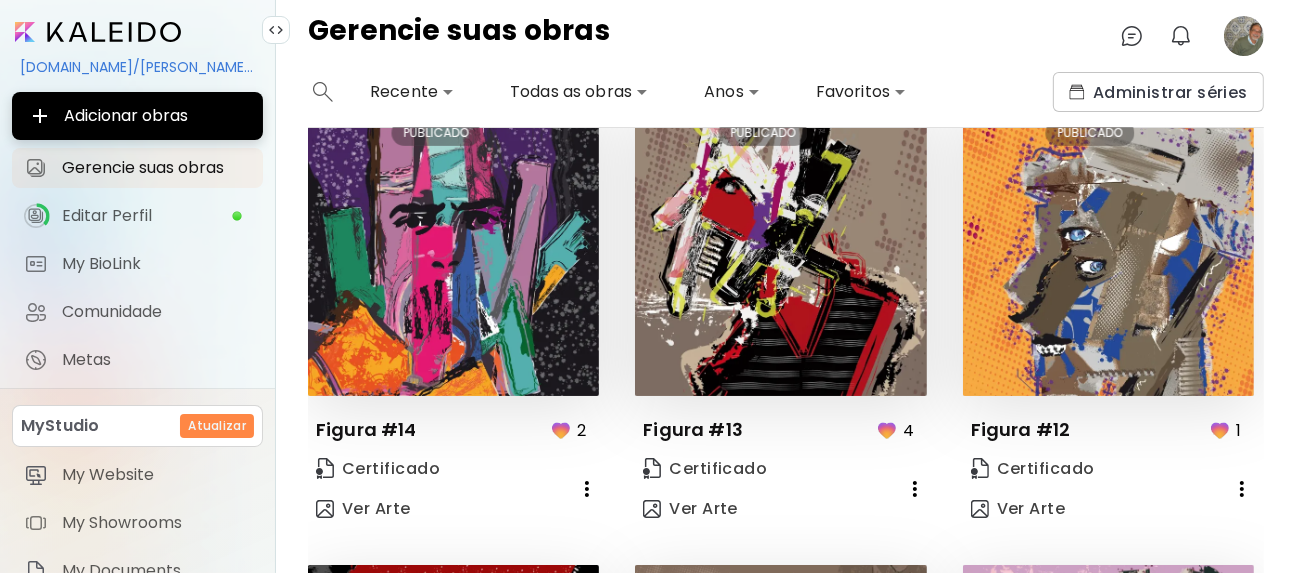 scroll, scrollTop: 533, scrollLeft: 0, axis: vertical 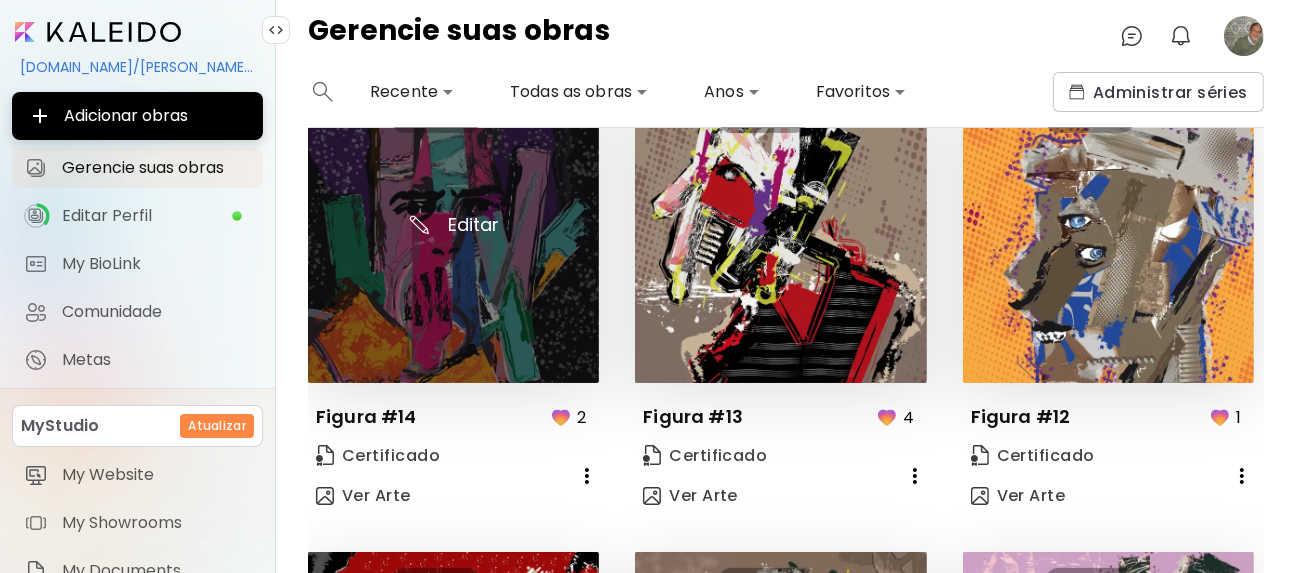 click at bounding box center (453, 236) 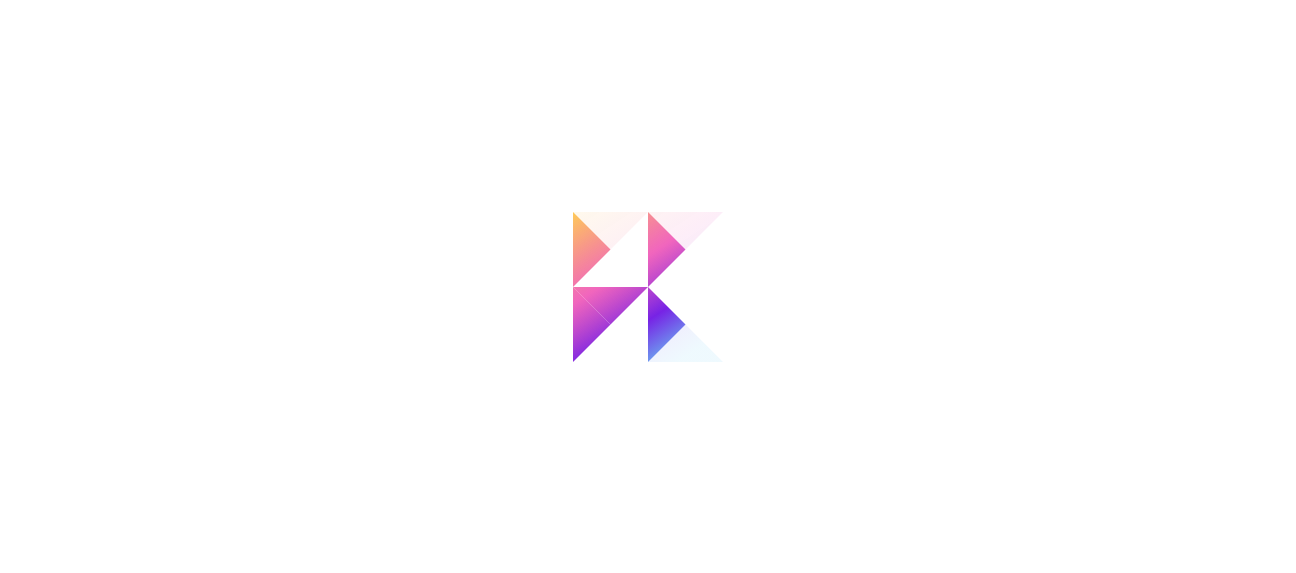 scroll, scrollTop: 0, scrollLeft: 0, axis: both 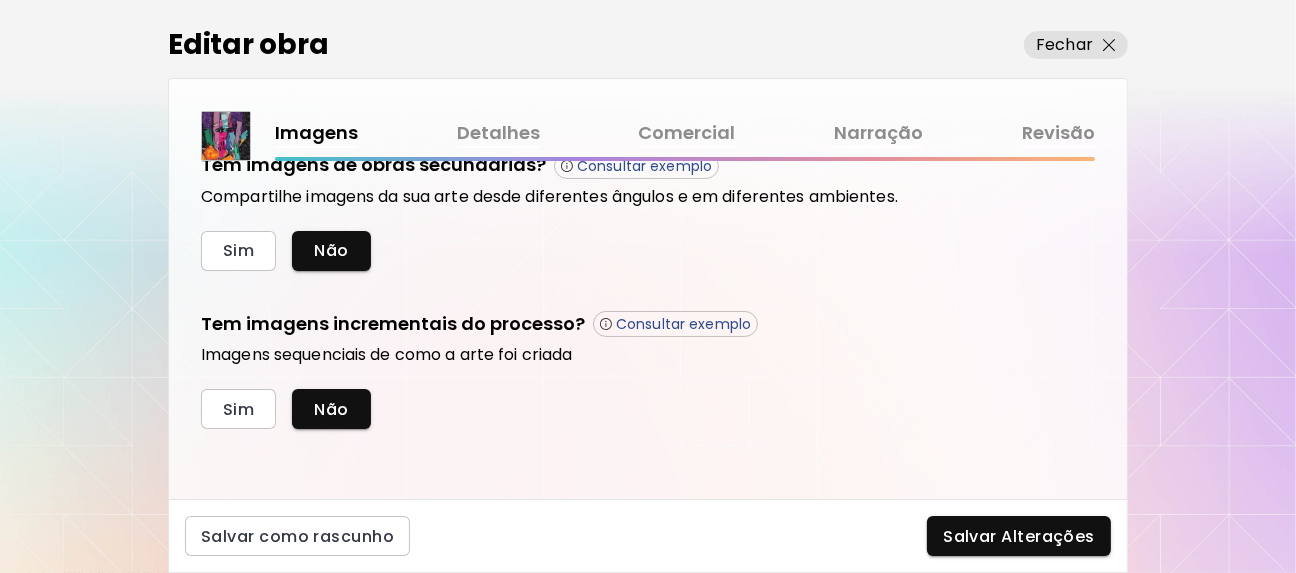 click on "Detalhes" at bounding box center (498, 133) 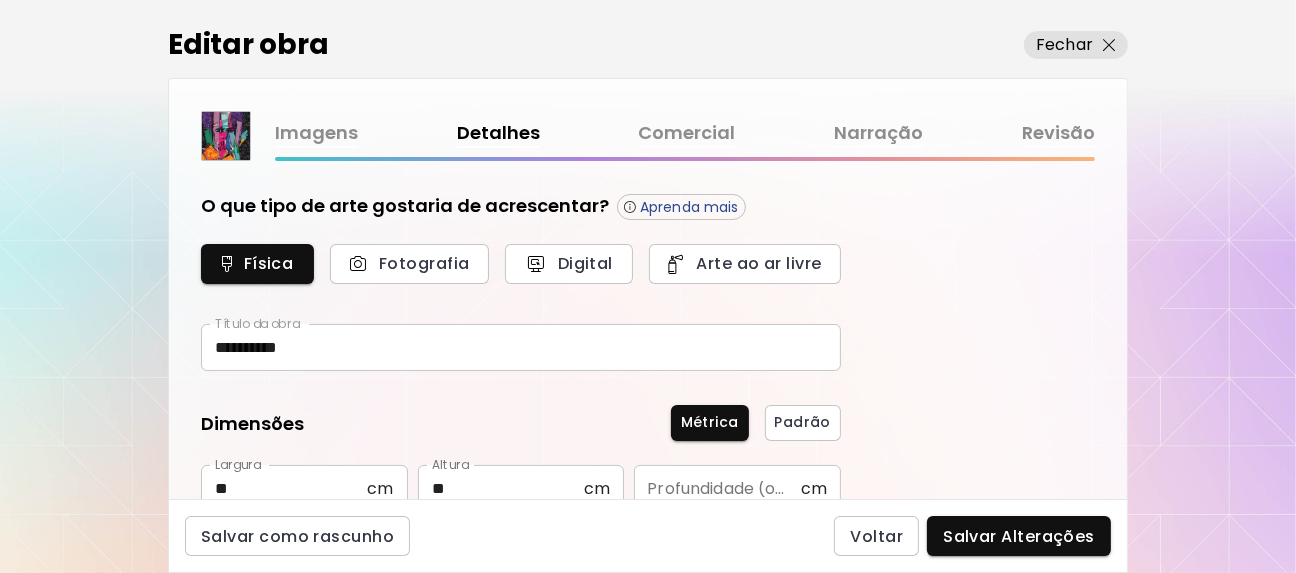 type on "********" 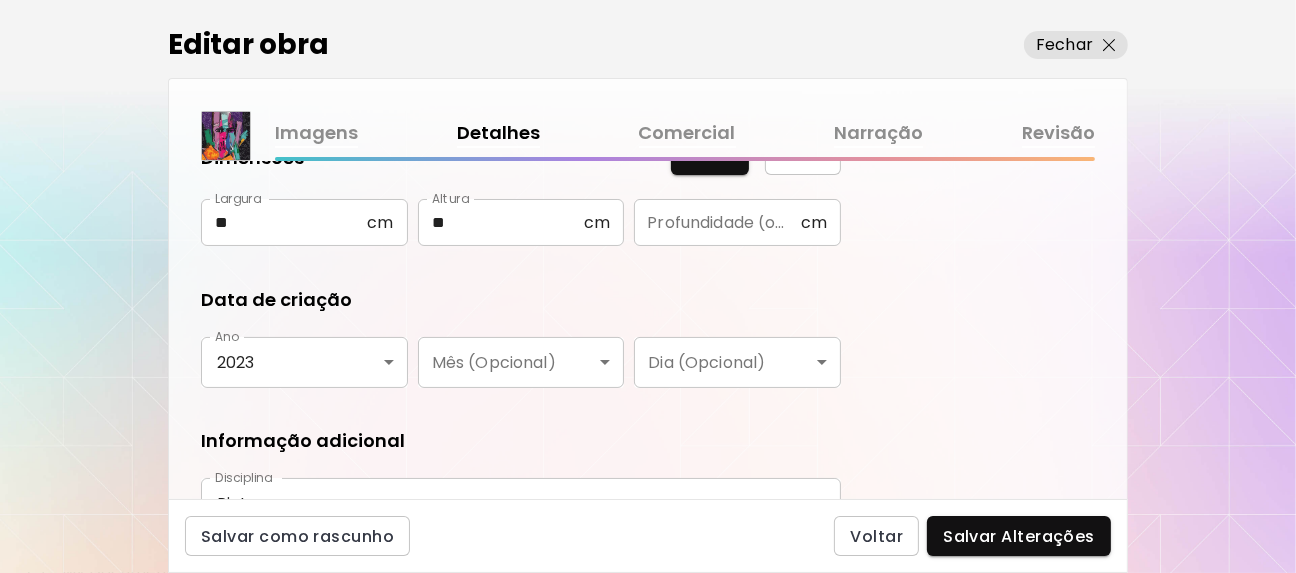 scroll, scrollTop: 400, scrollLeft: 0, axis: vertical 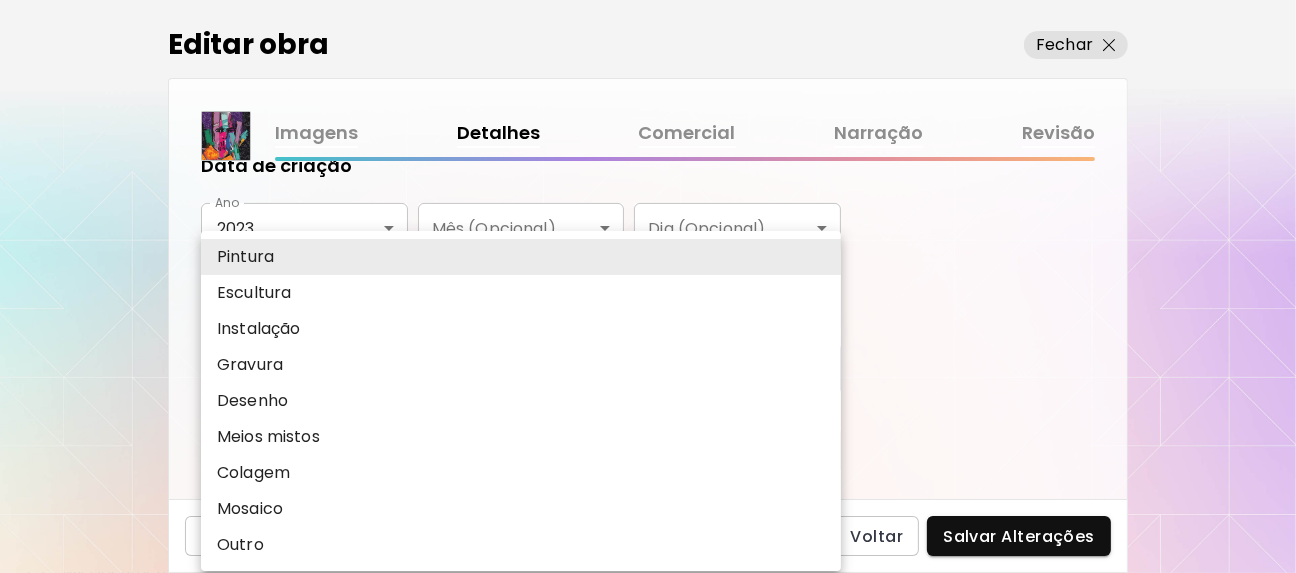 click on "**********" at bounding box center [648, 286] 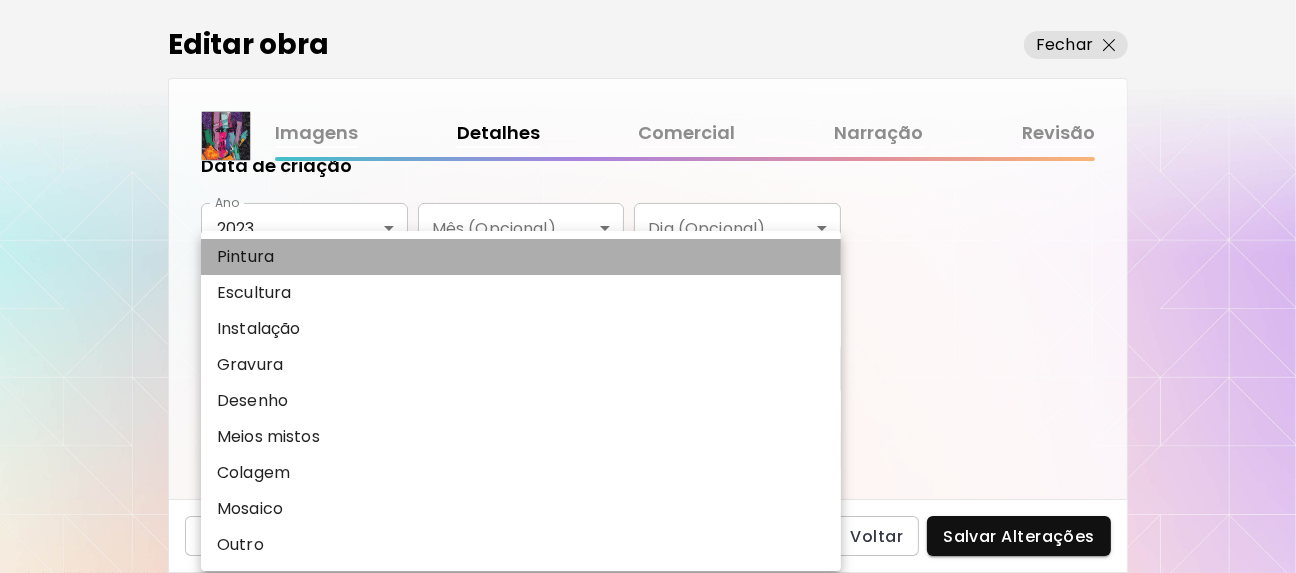 click on "Pintura" at bounding box center [521, 257] 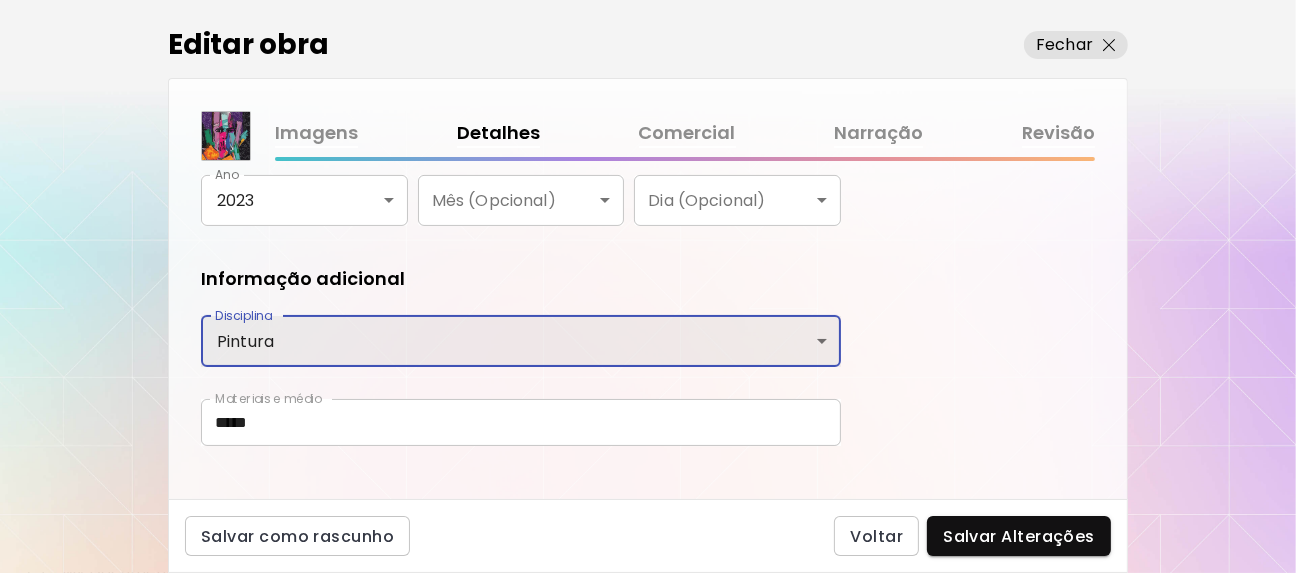 scroll, scrollTop: 450, scrollLeft: 0, axis: vertical 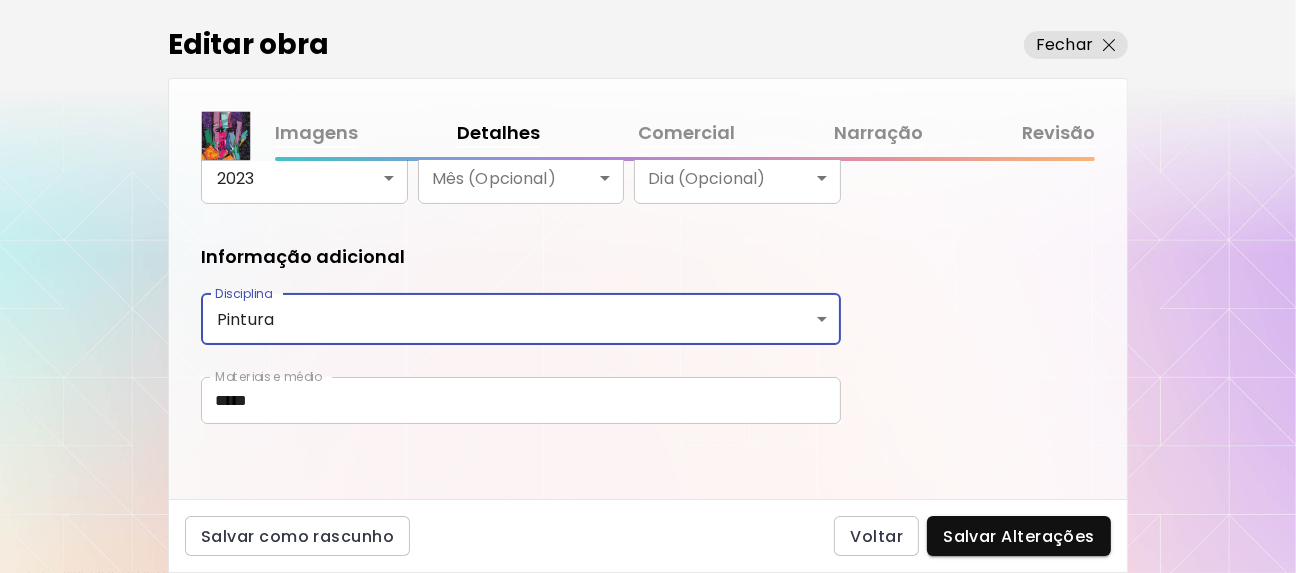 click on "Comercial" at bounding box center (687, 133) 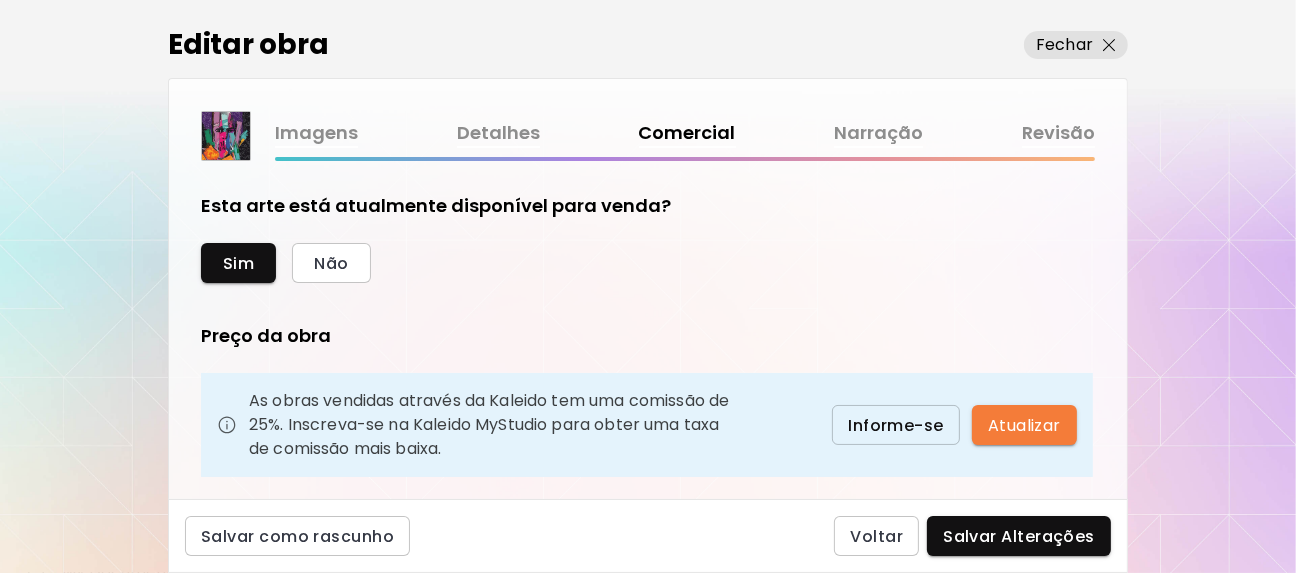 click on "Informe-se" at bounding box center (896, 425) 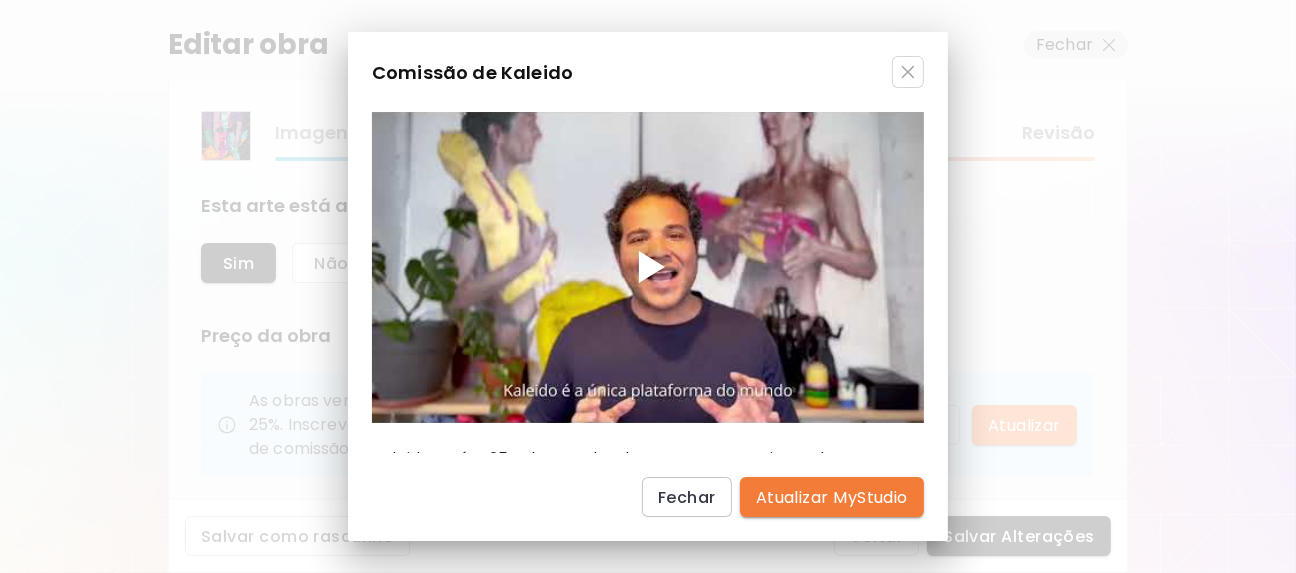 click at bounding box center (652, 267) 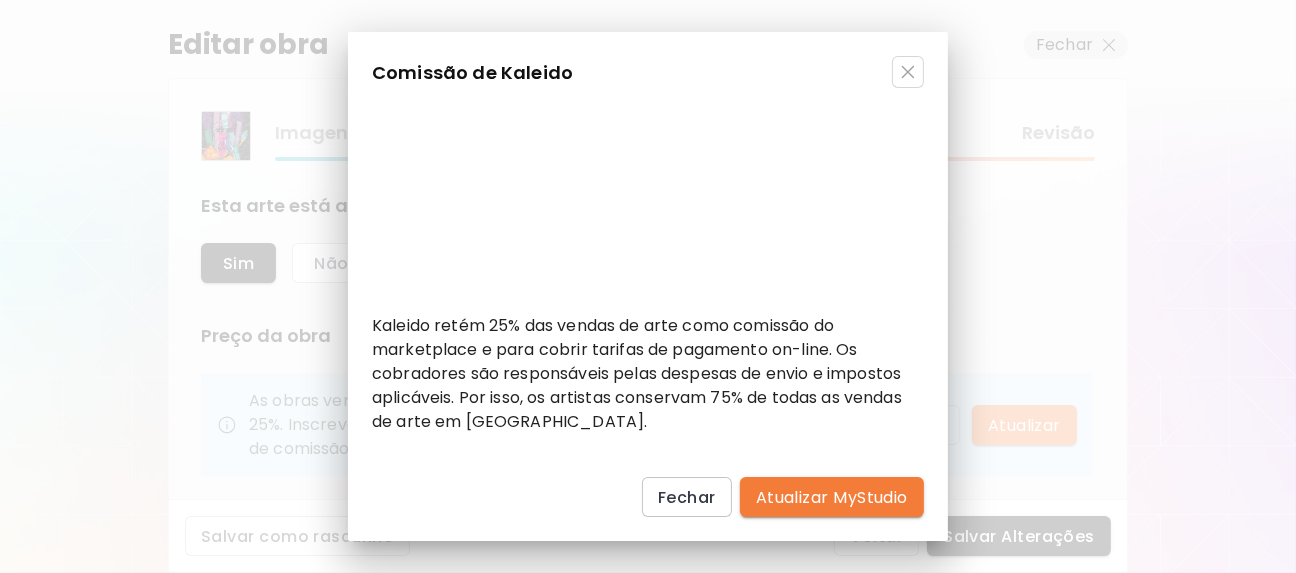 scroll, scrollTop: 230, scrollLeft: 0, axis: vertical 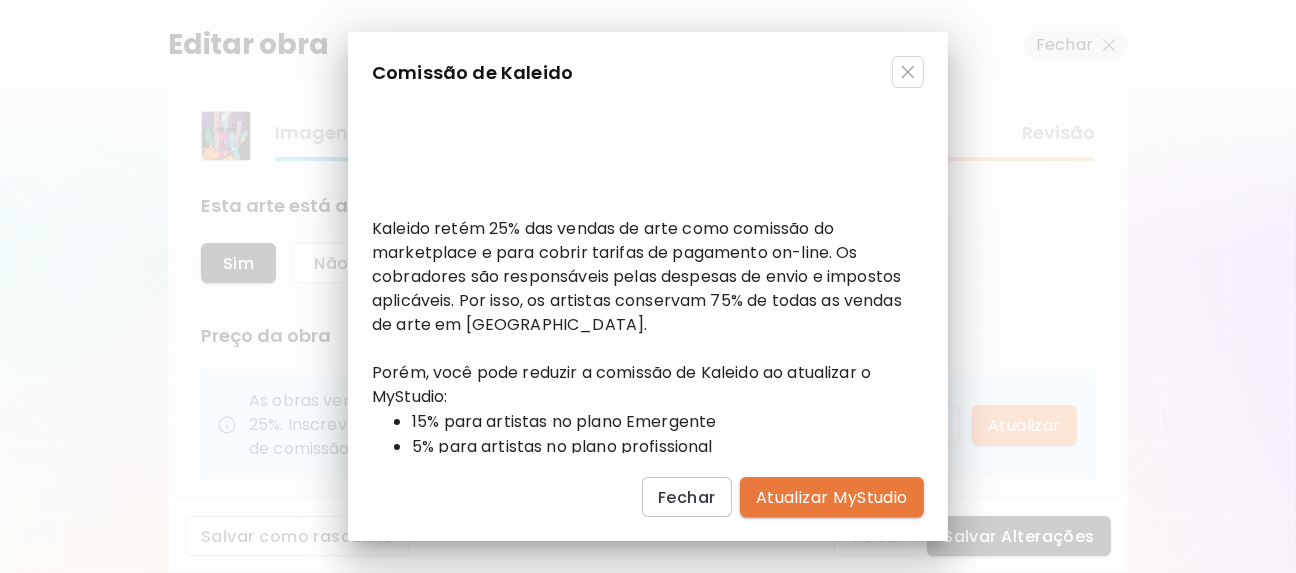 click on "Atualizar MyStudio" at bounding box center [832, 497] 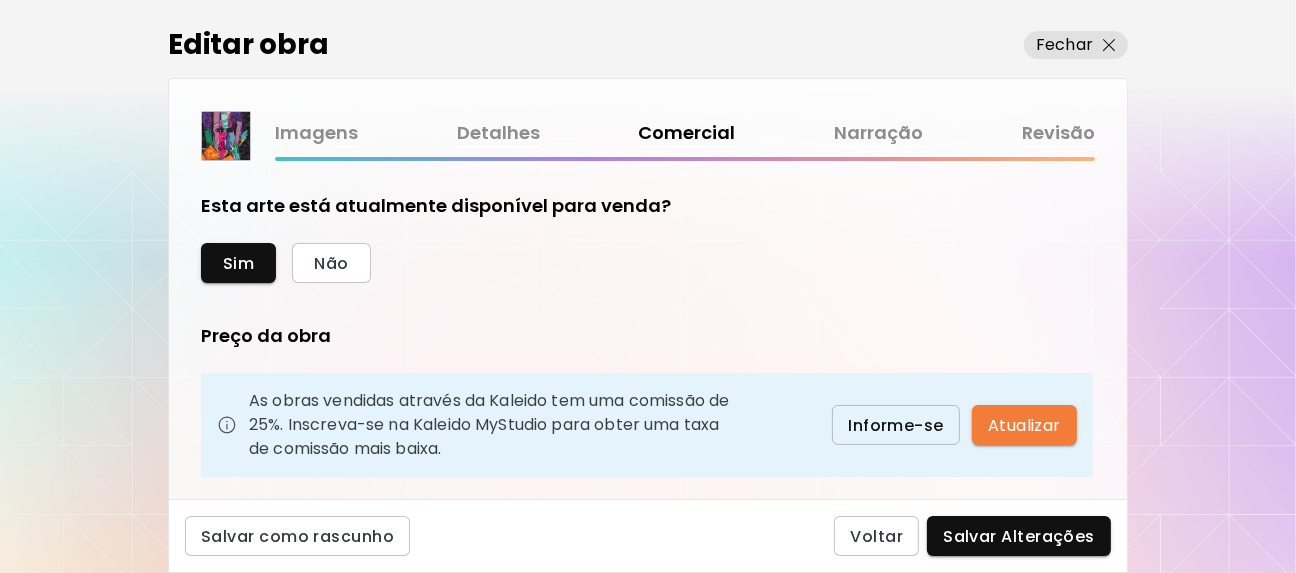 click on "Narração" at bounding box center (878, 133) 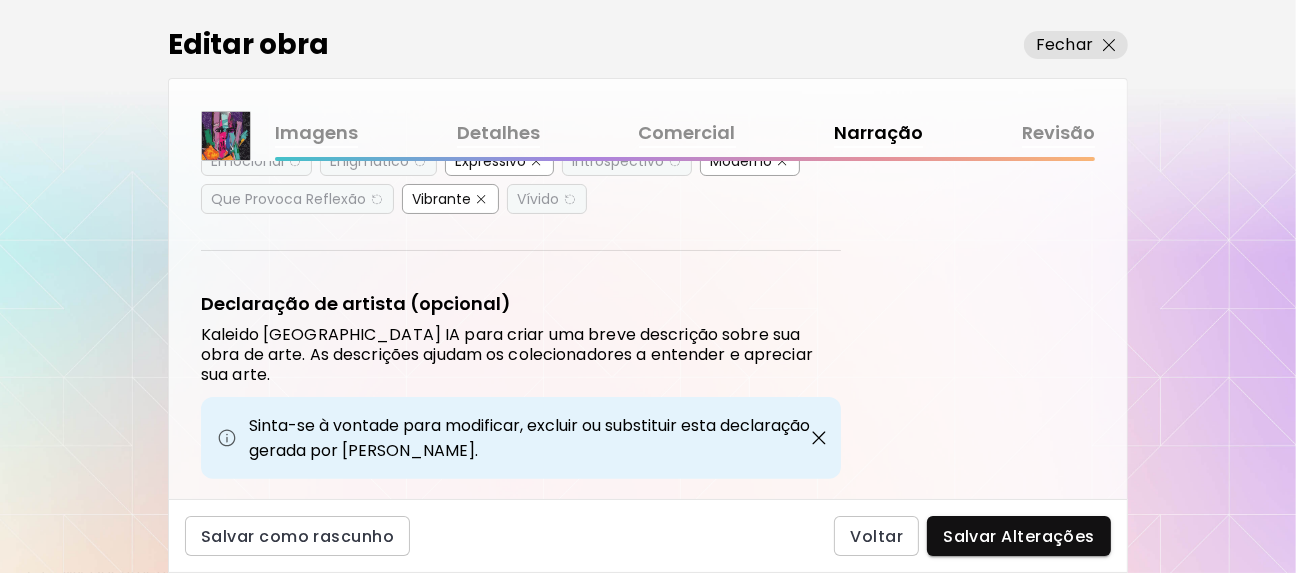 scroll, scrollTop: 662, scrollLeft: 0, axis: vertical 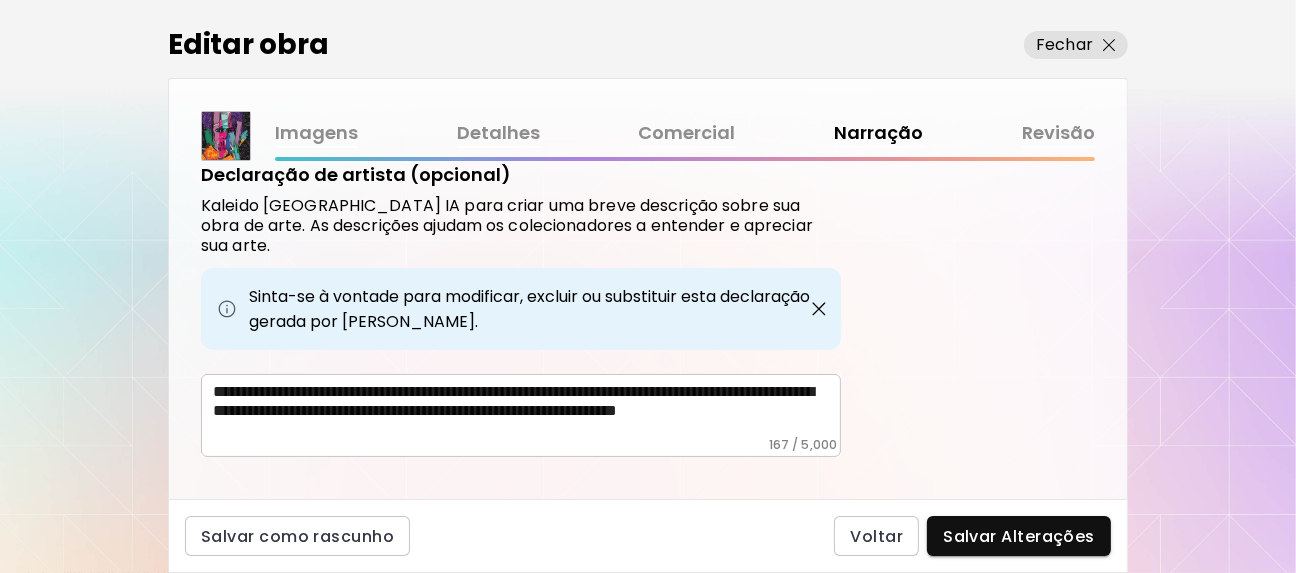 click on "Revisão" at bounding box center [1058, 133] 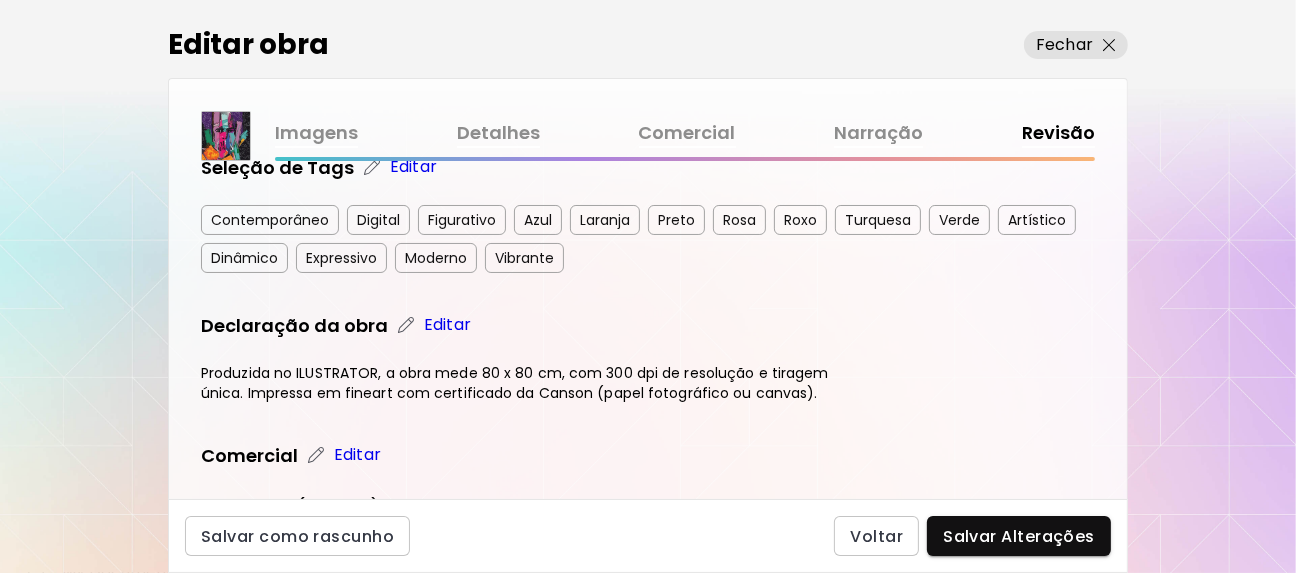 scroll, scrollTop: 494, scrollLeft: 0, axis: vertical 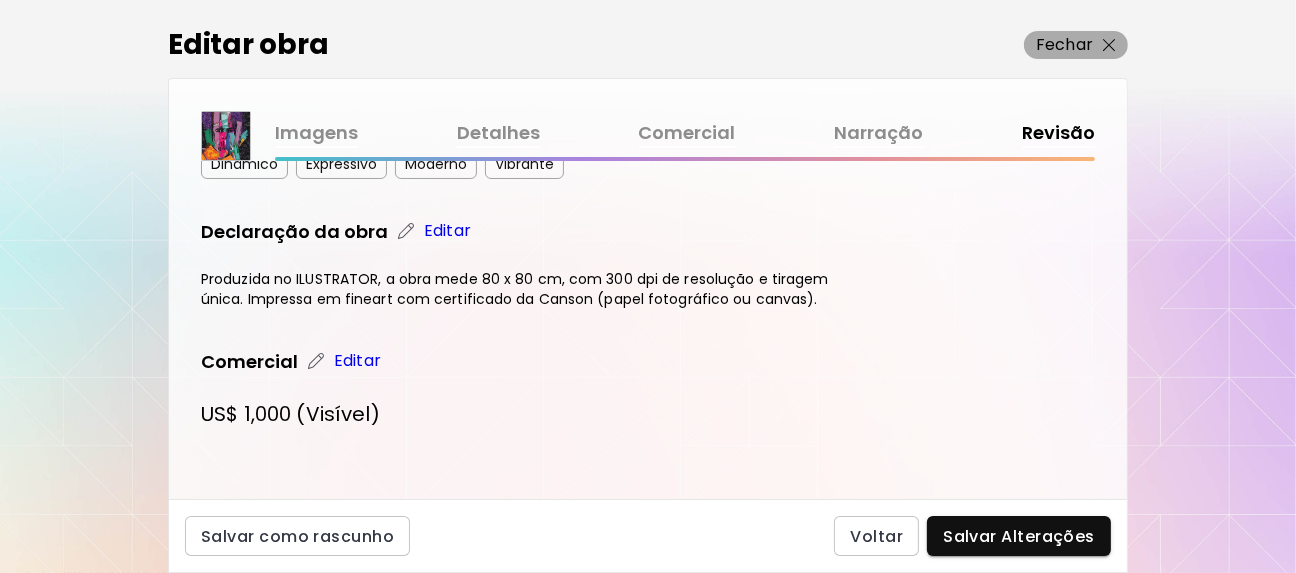 click at bounding box center [1109, 45] 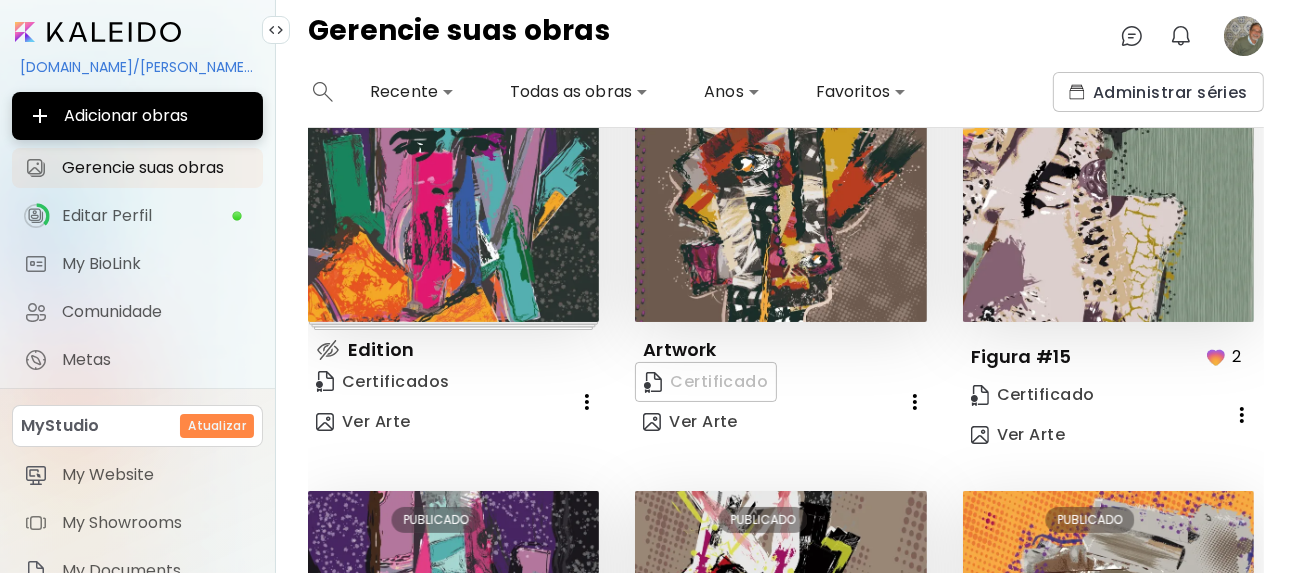 scroll, scrollTop: 266, scrollLeft: 0, axis: vertical 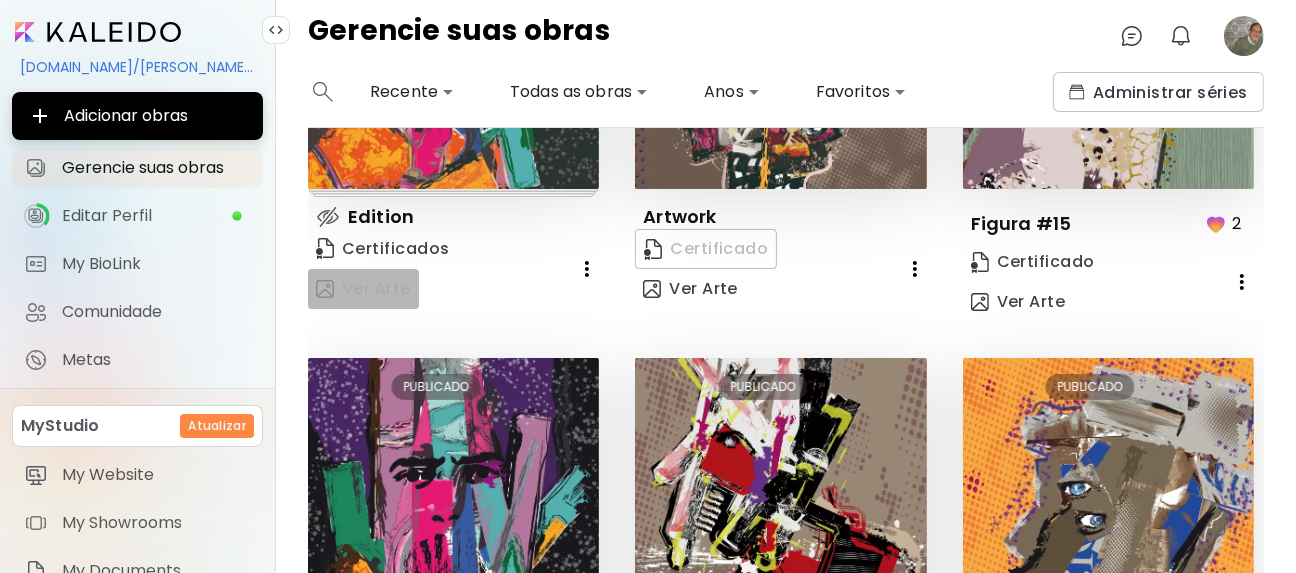 click on "Ver Arte" at bounding box center (363, 289) 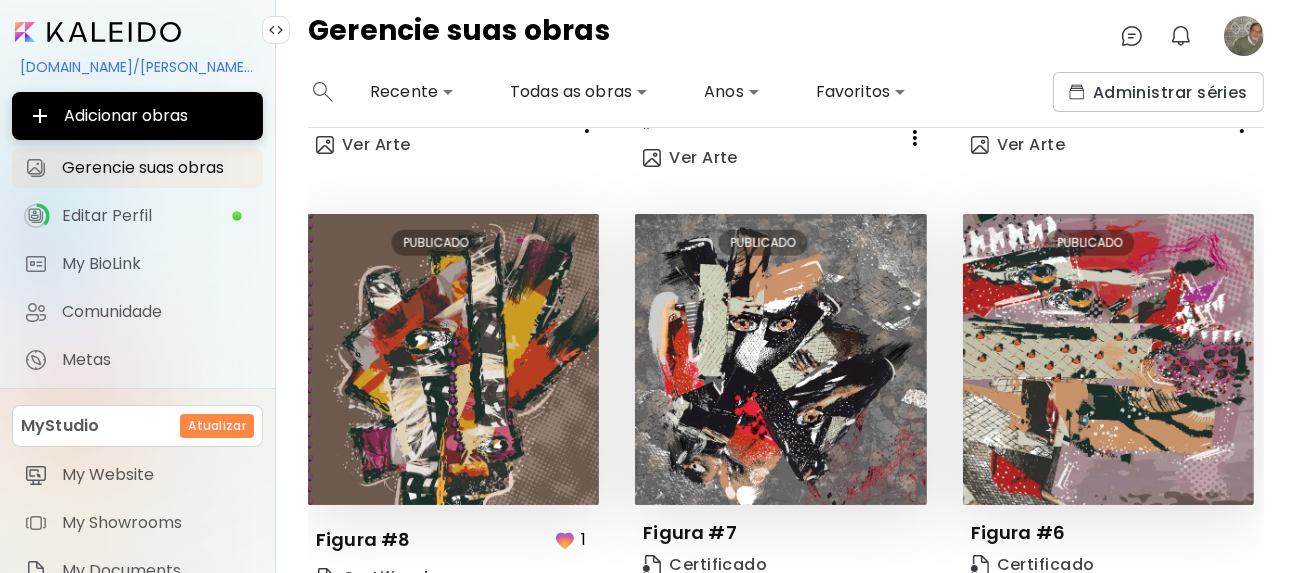 scroll, scrollTop: 1464, scrollLeft: 0, axis: vertical 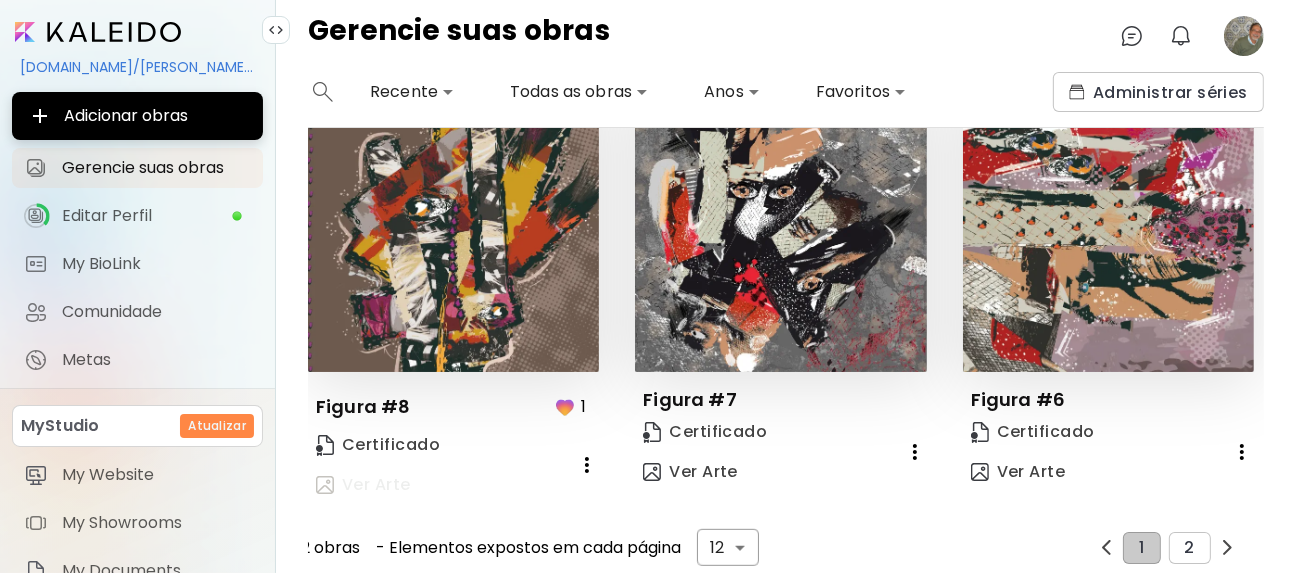 click on "Ver Arte" at bounding box center [363, 485] 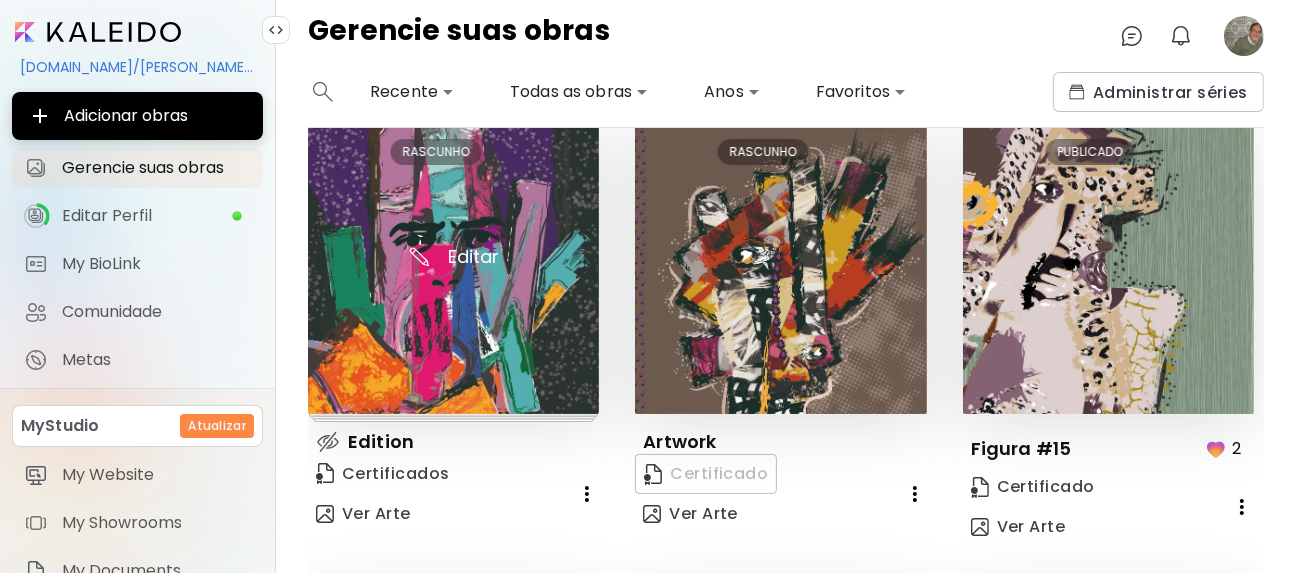 scroll, scrollTop: 0, scrollLeft: 0, axis: both 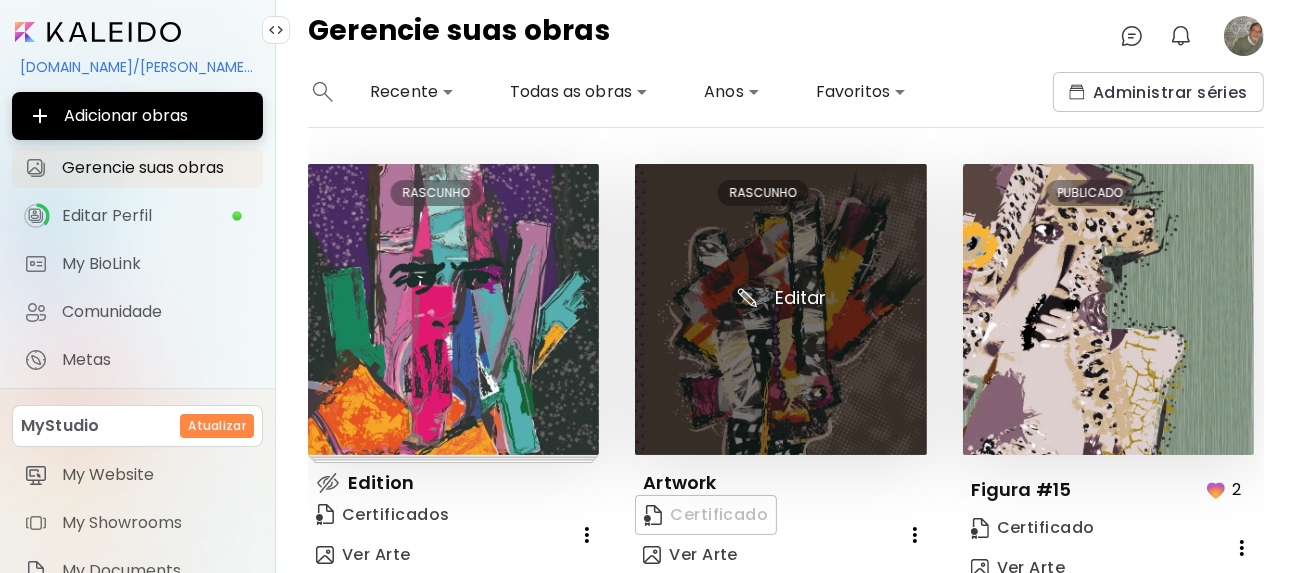click at bounding box center (780, 309) 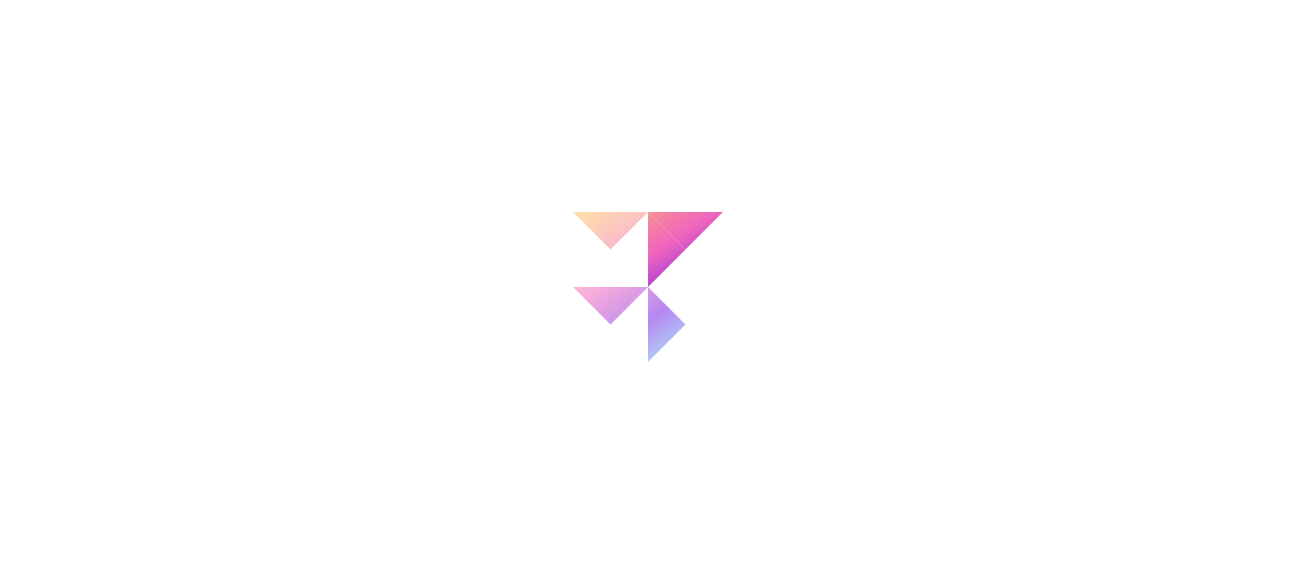 scroll, scrollTop: 0, scrollLeft: 0, axis: both 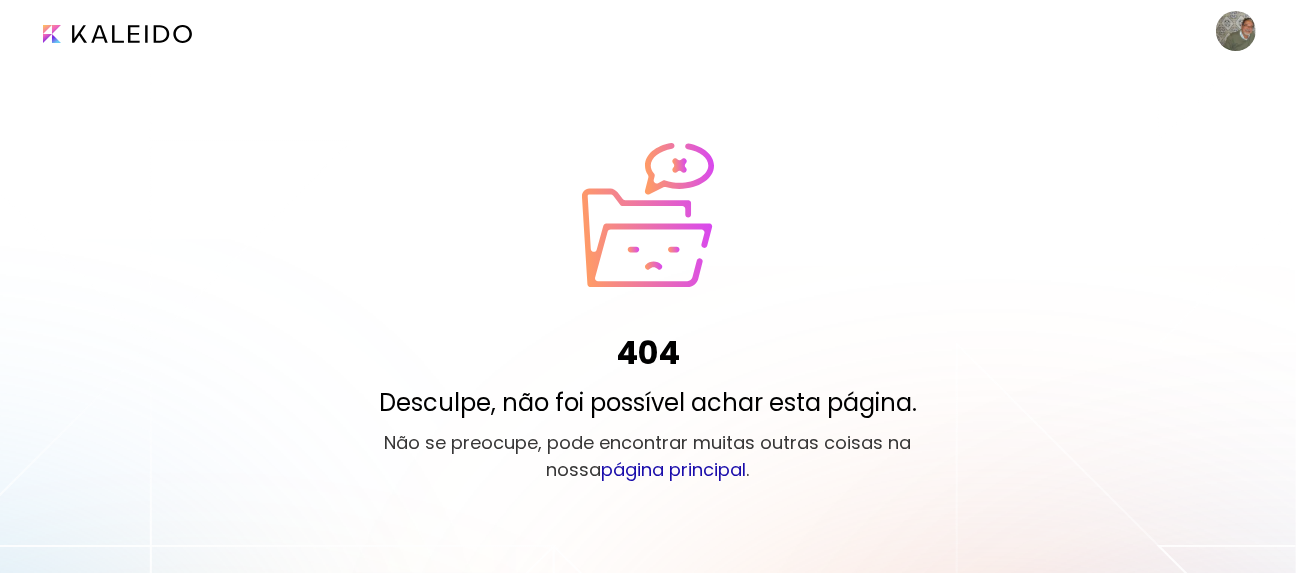 click on "página principal" at bounding box center (674, 469) 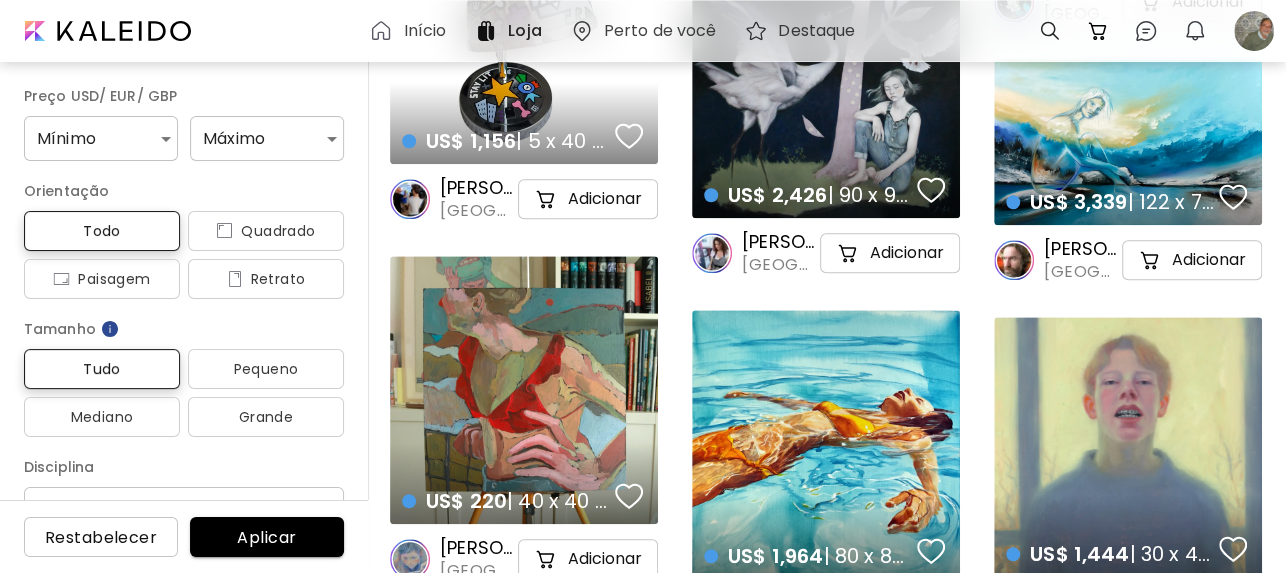 scroll, scrollTop: 1200, scrollLeft: 0, axis: vertical 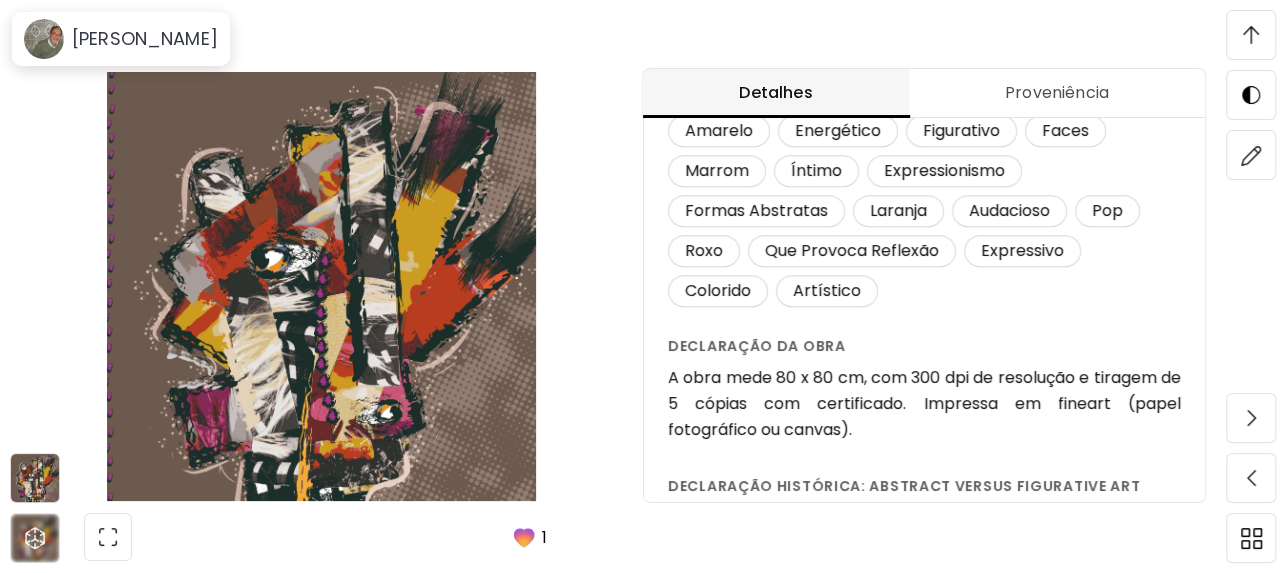click at bounding box center (321, 286) 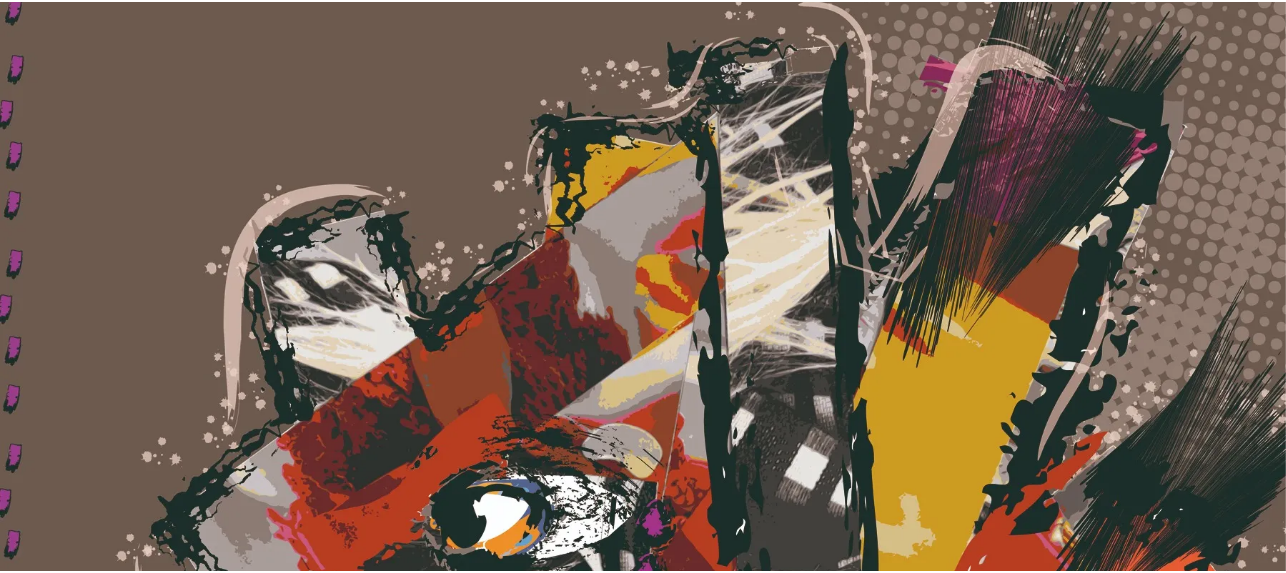 scroll, scrollTop: 0, scrollLeft: 0, axis: both 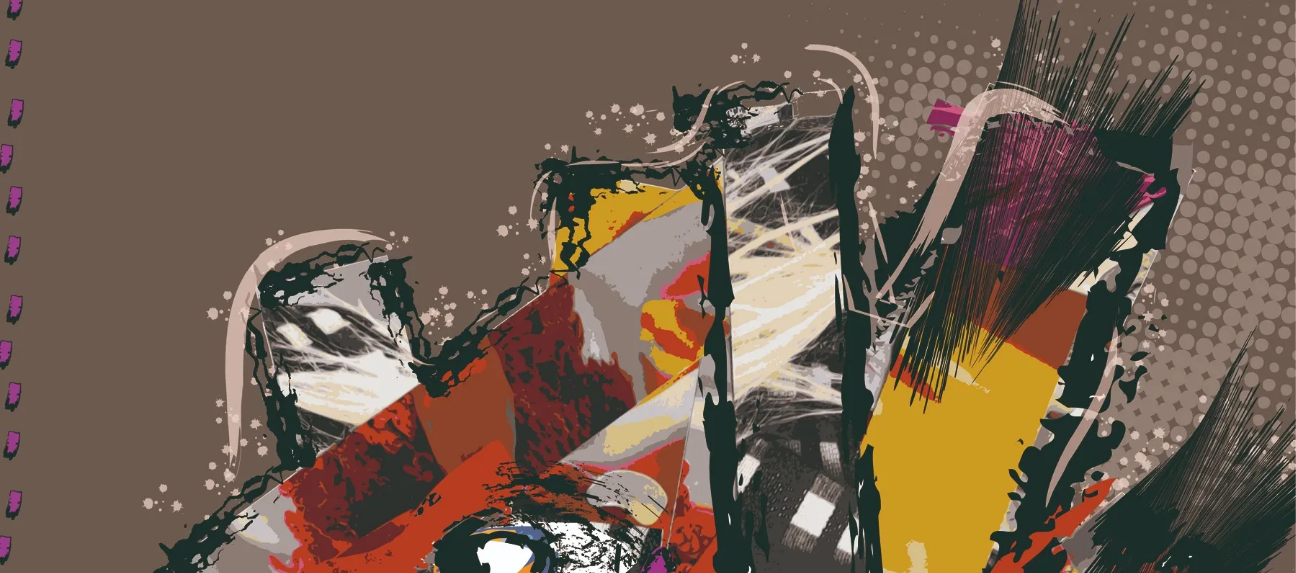 click at bounding box center [648, 648] 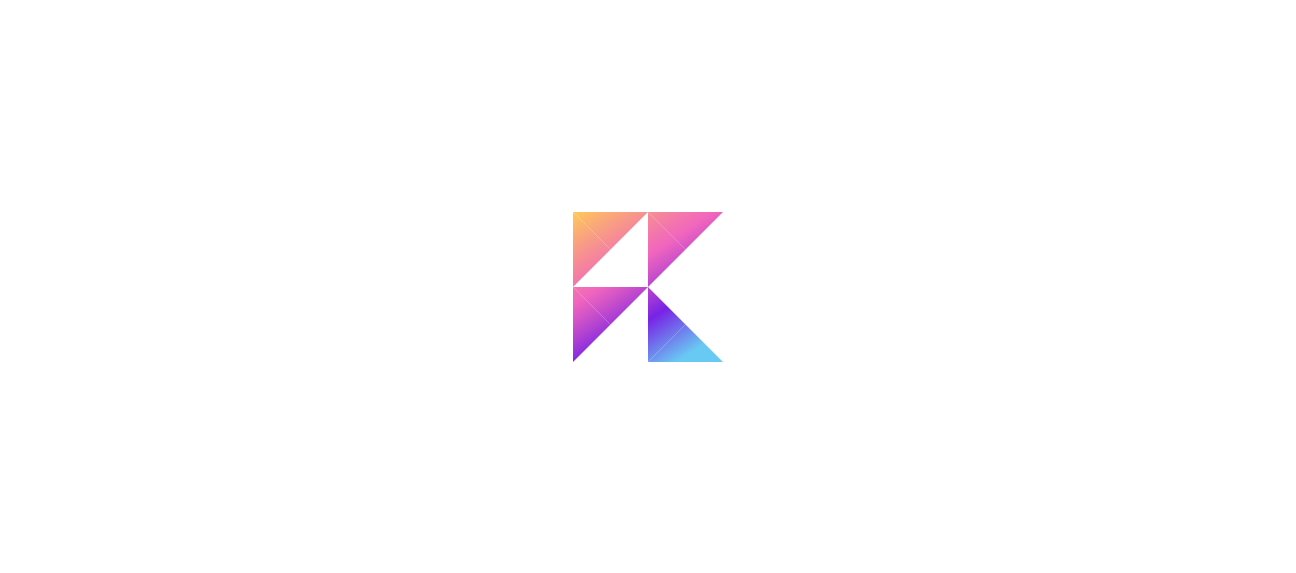 scroll, scrollTop: 0, scrollLeft: 0, axis: both 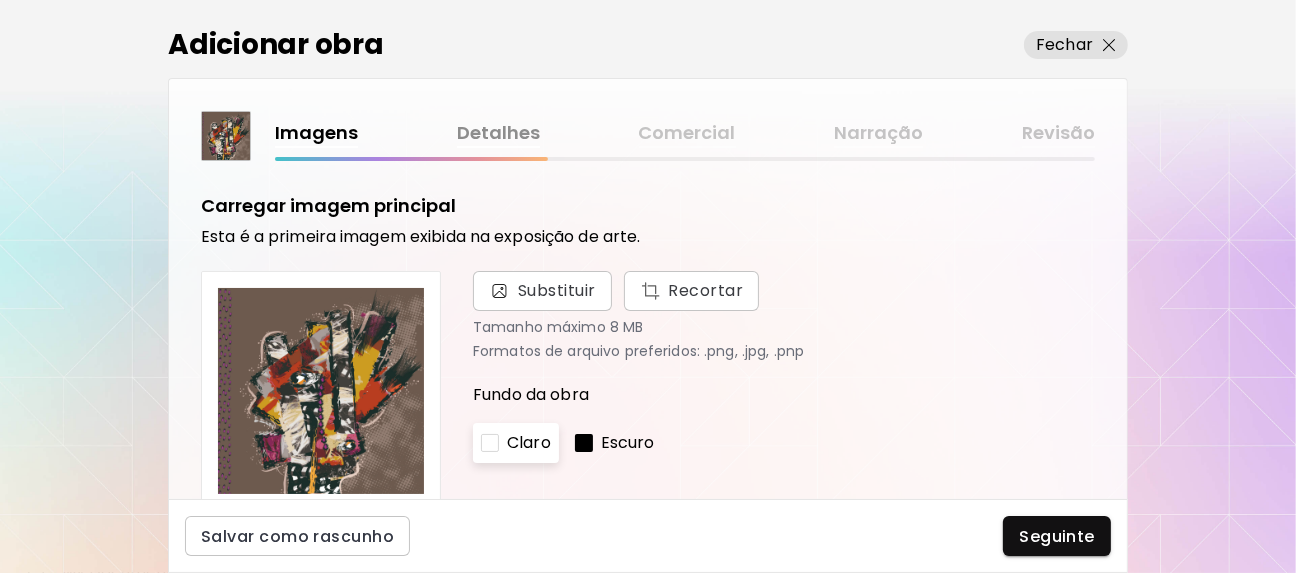 click on "Imagens Detalhes Comercial Narração Revisão" at bounding box center [685, 133] 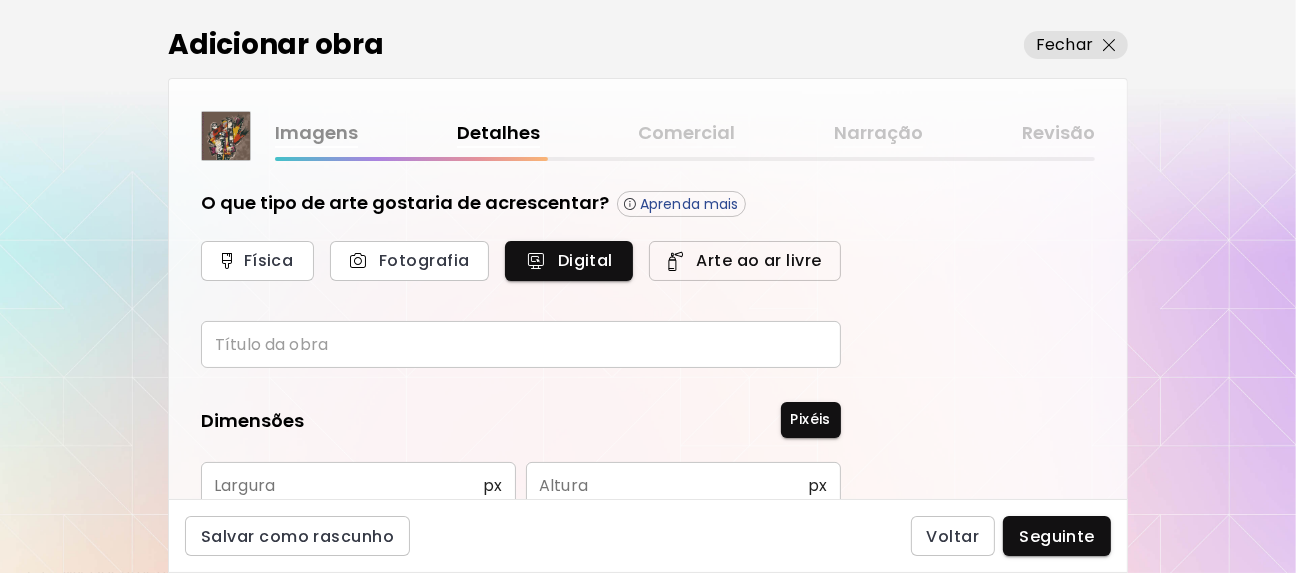 scroll, scrollTop: 0, scrollLeft: 0, axis: both 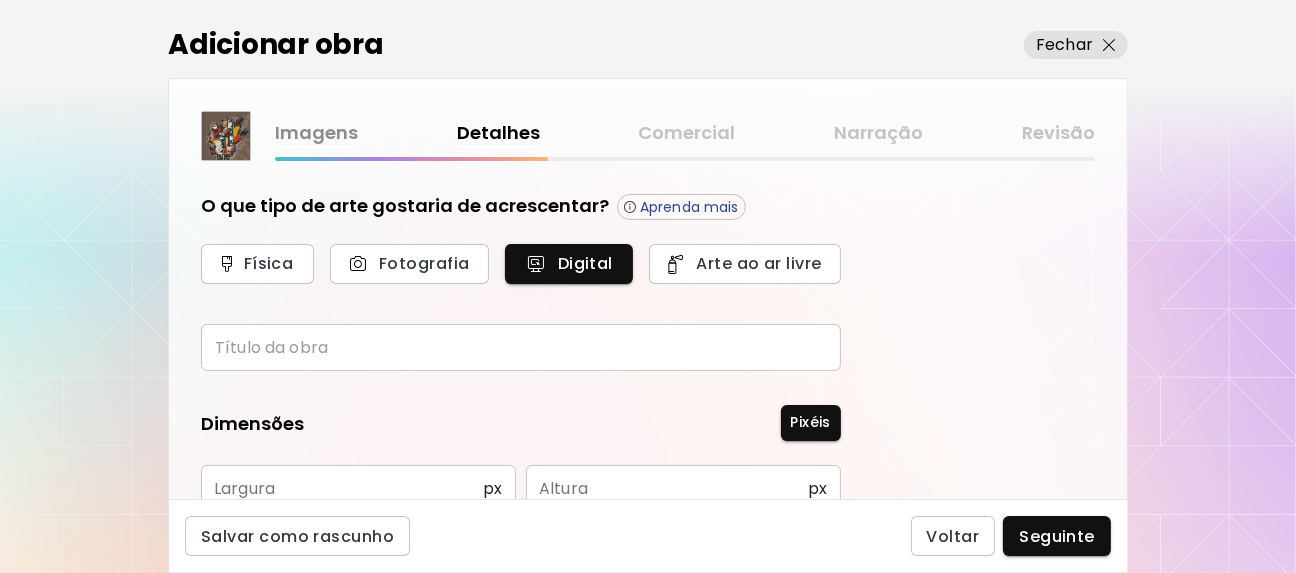 click on "Imagens" at bounding box center (316, 133) 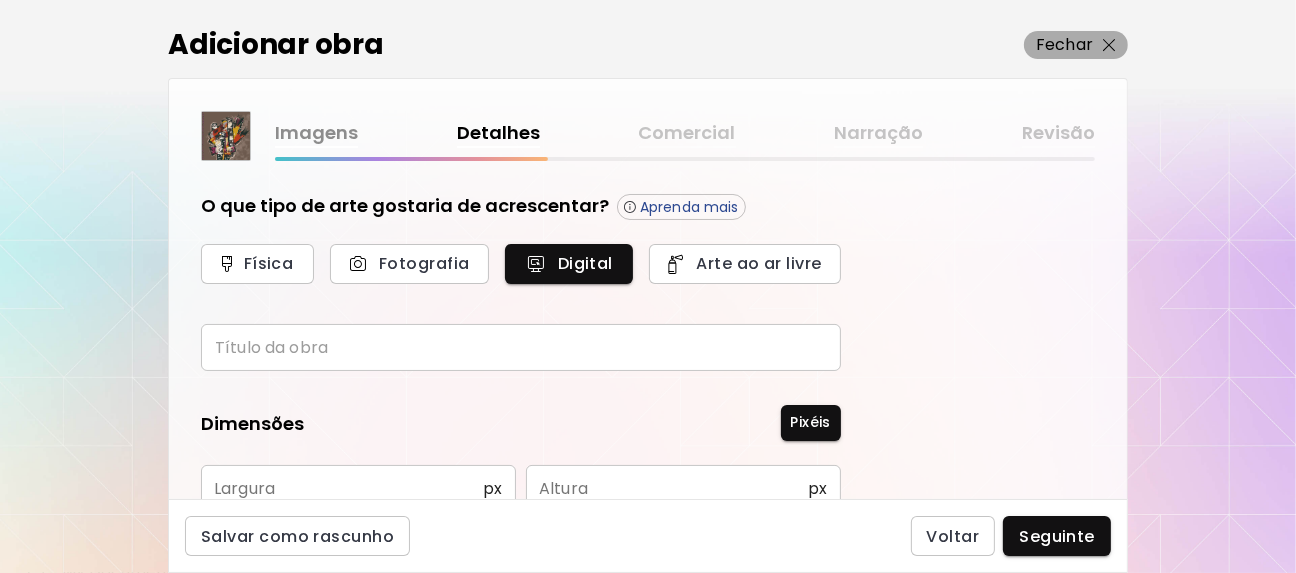click at bounding box center [1109, 45] 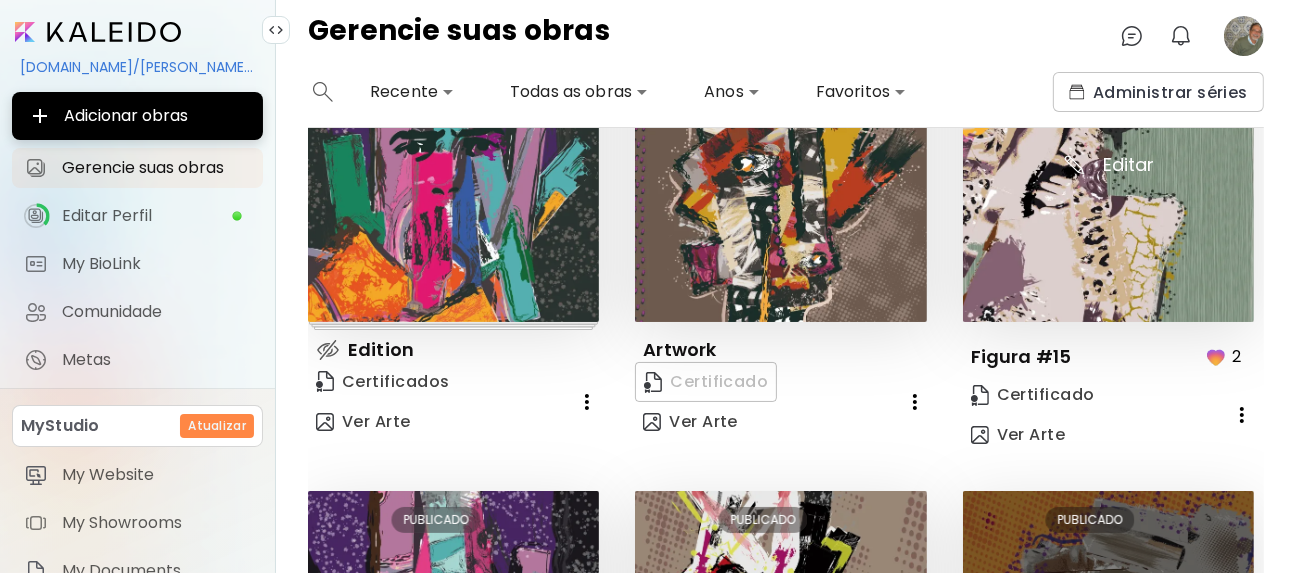 scroll, scrollTop: 0, scrollLeft: 0, axis: both 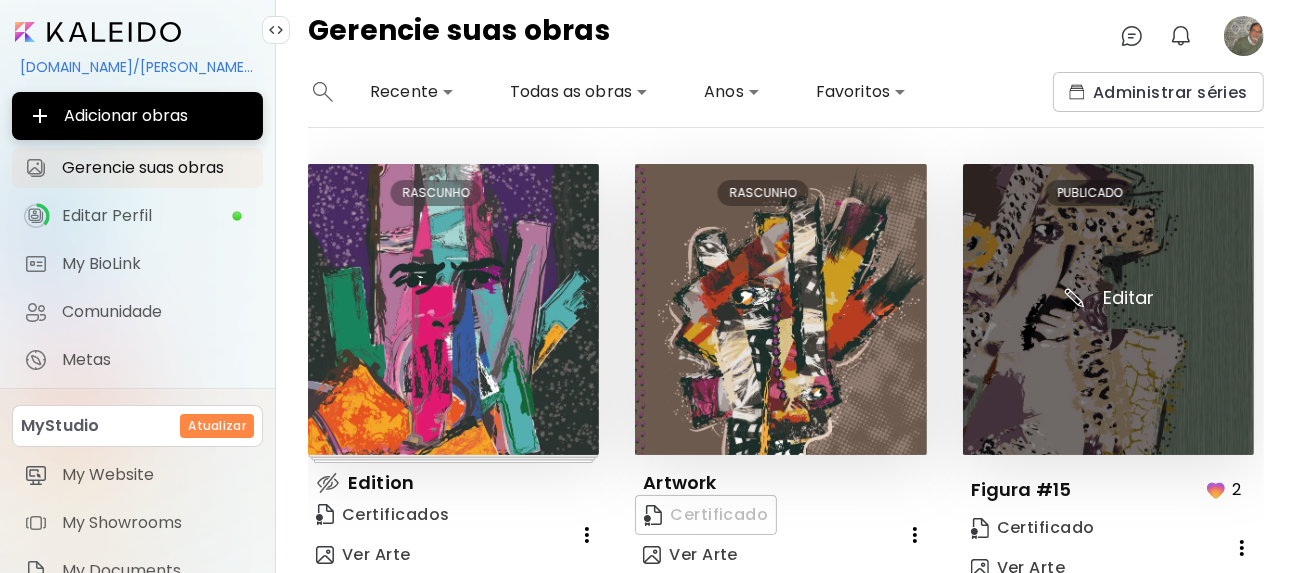 click at bounding box center [1108, 309] 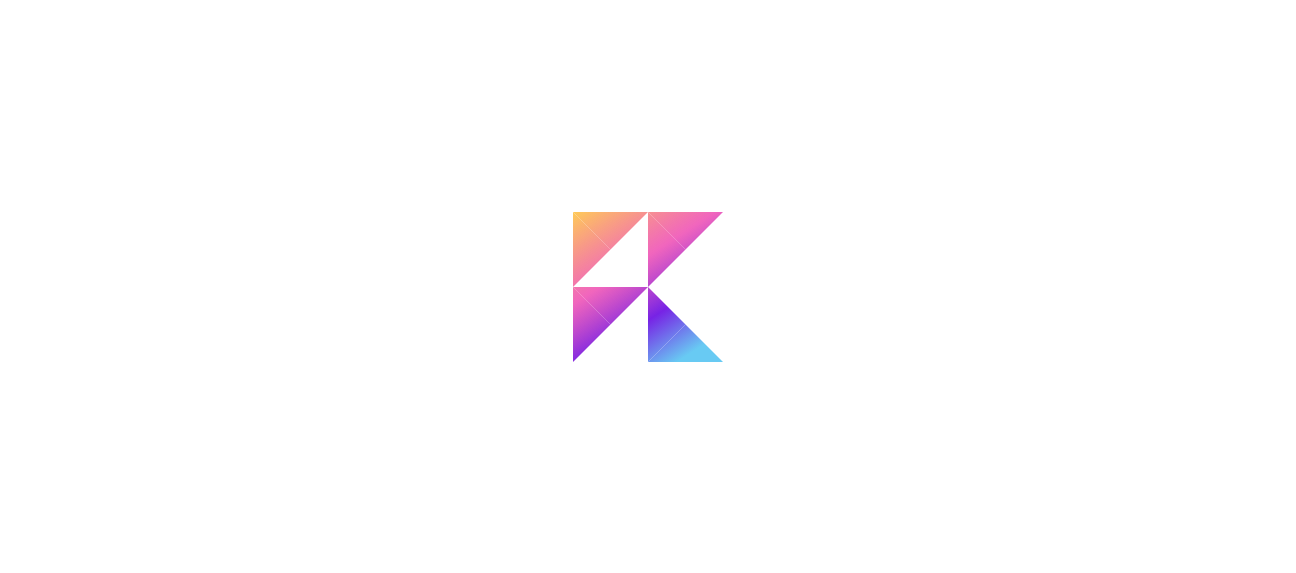 scroll, scrollTop: 0, scrollLeft: 0, axis: both 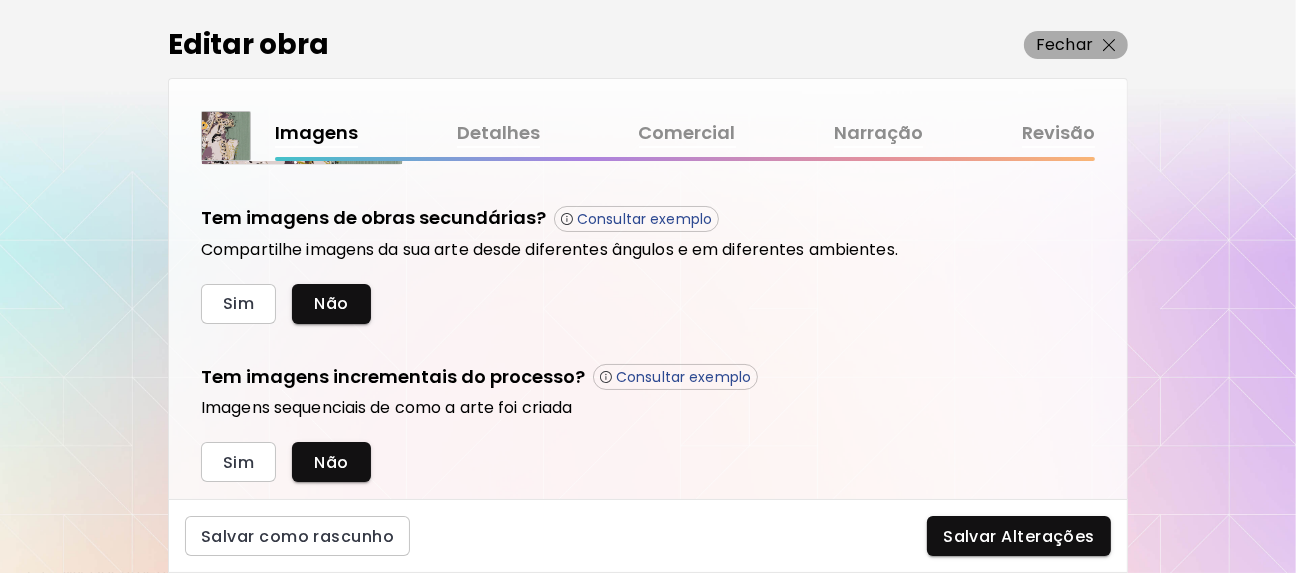 click on "Fechar" at bounding box center (1076, 45) 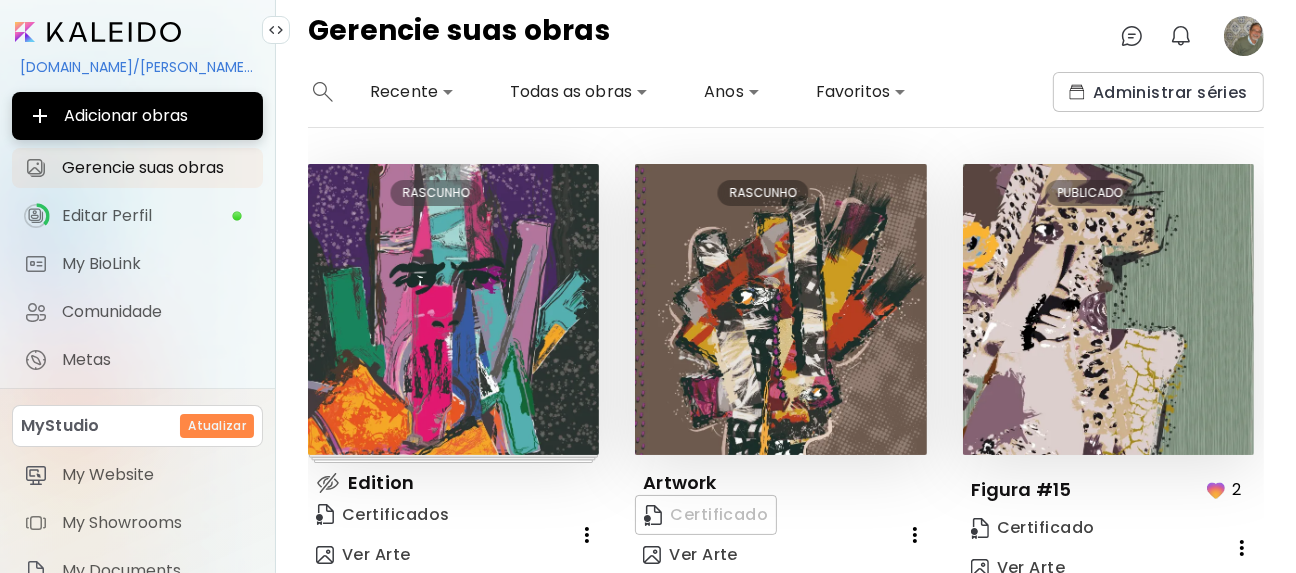 scroll, scrollTop: 133, scrollLeft: 0, axis: vertical 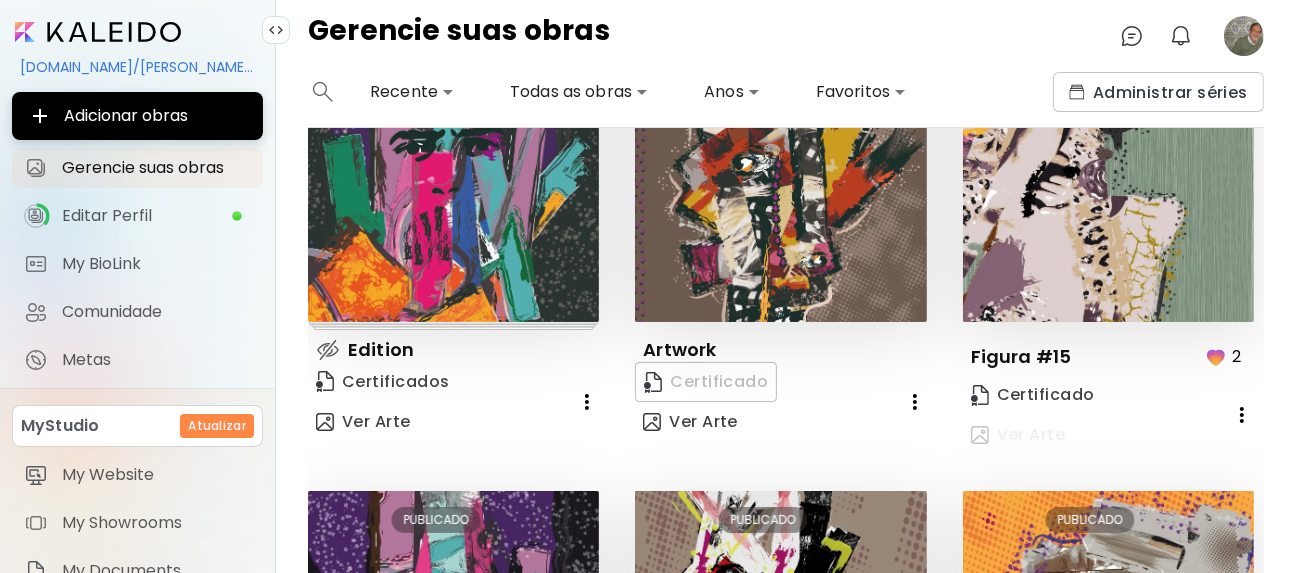 click on "Ver Arte" at bounding box center [1018, 435] 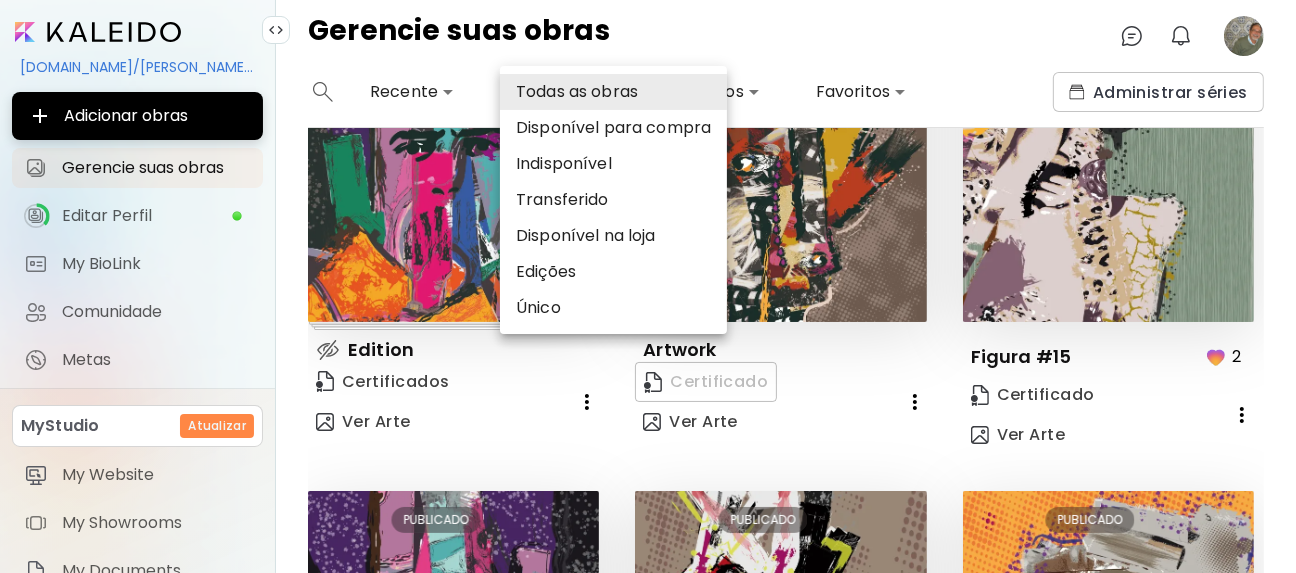 click on "**********" at bounding box center [648, 286] 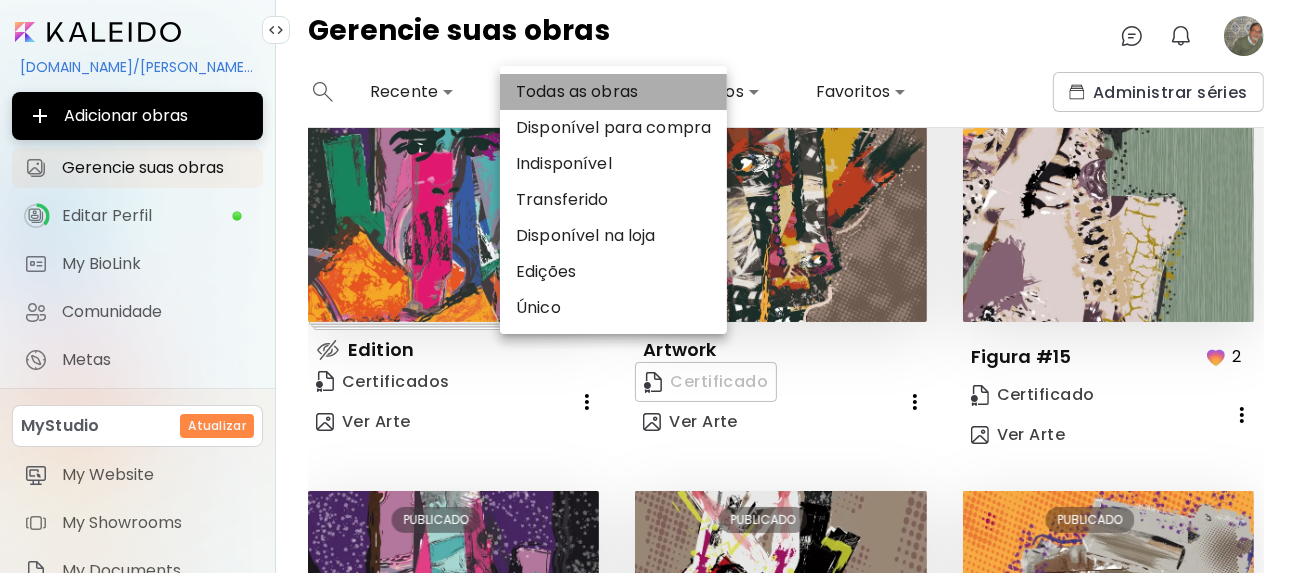 click on "Todas as obras" at bounding box center (613, 92) 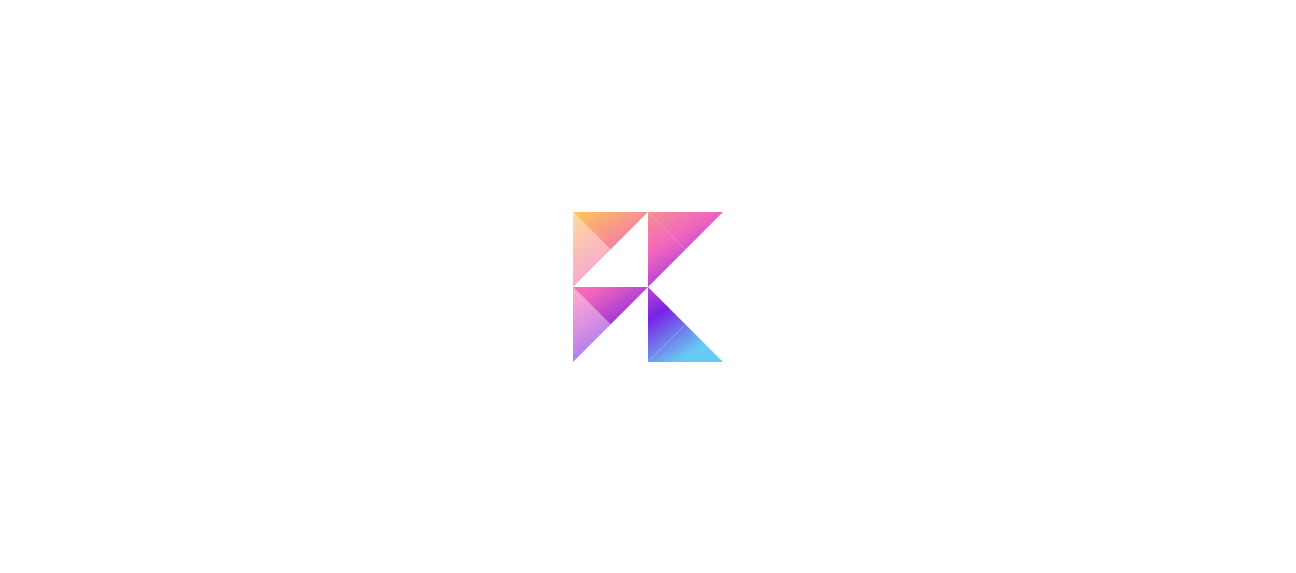 scroll, scrollTop: 0, scrollLeft: 0, axis: both 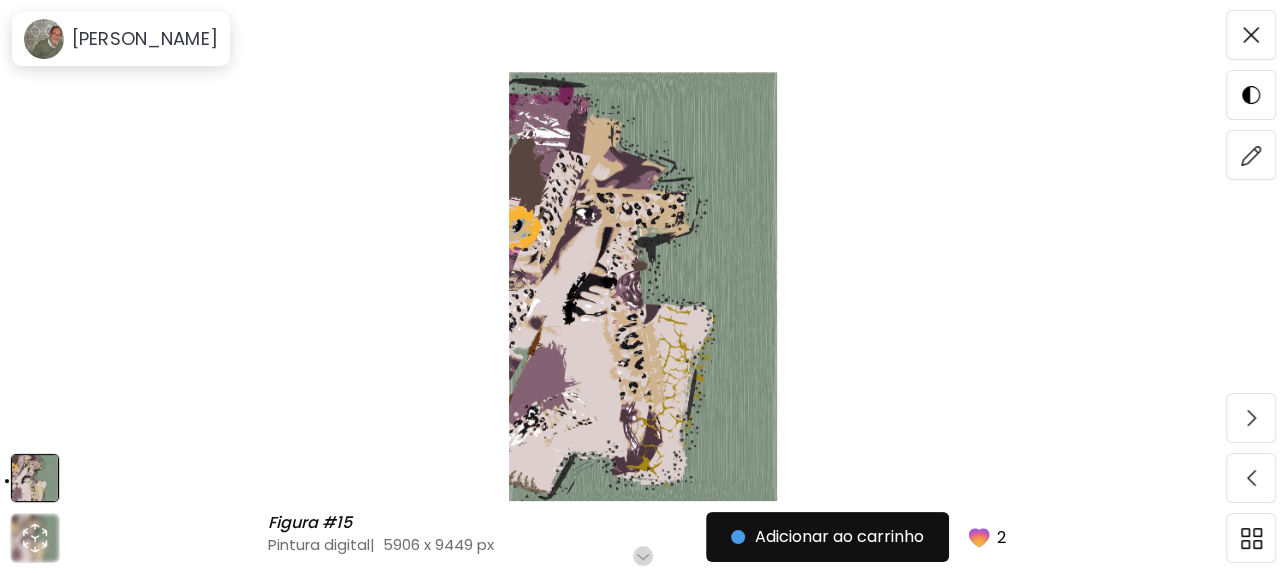 click at bounding box center (643, 286) 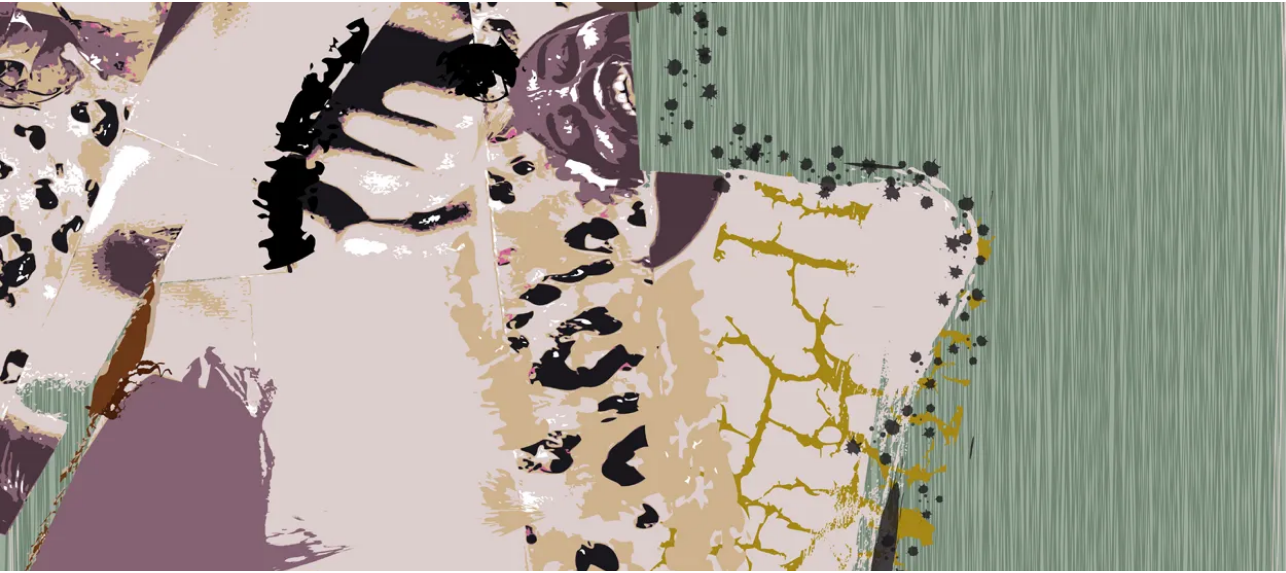 scroll, scrollTop: 817, scrollLeft: 0, axis: vertical 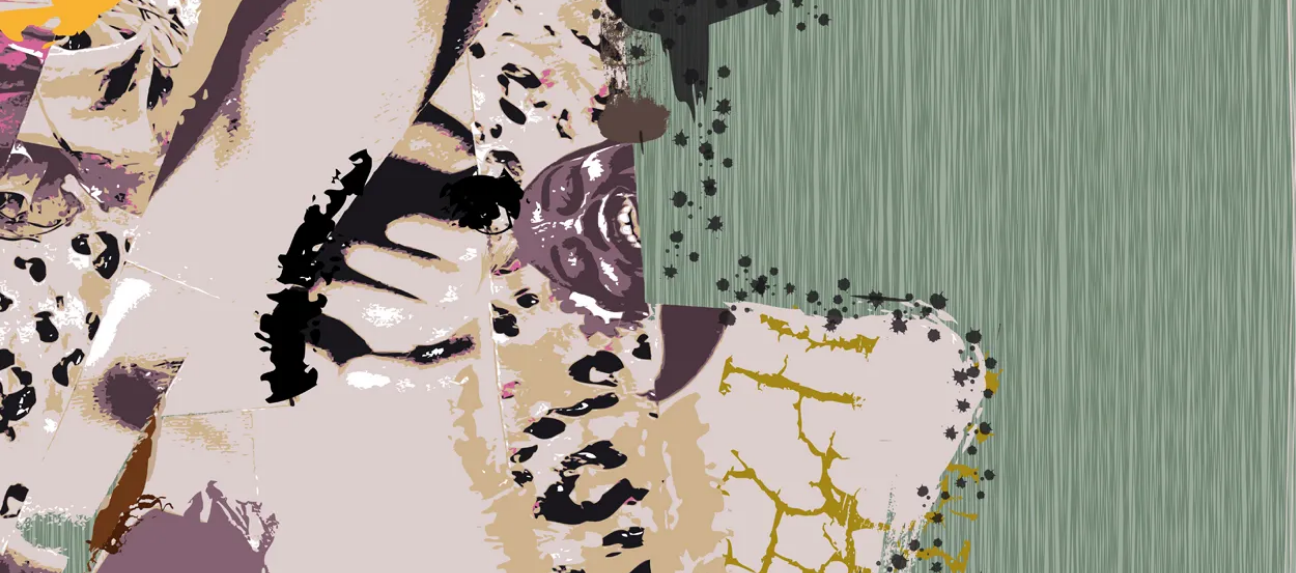 click at bounding box center (648, 220) 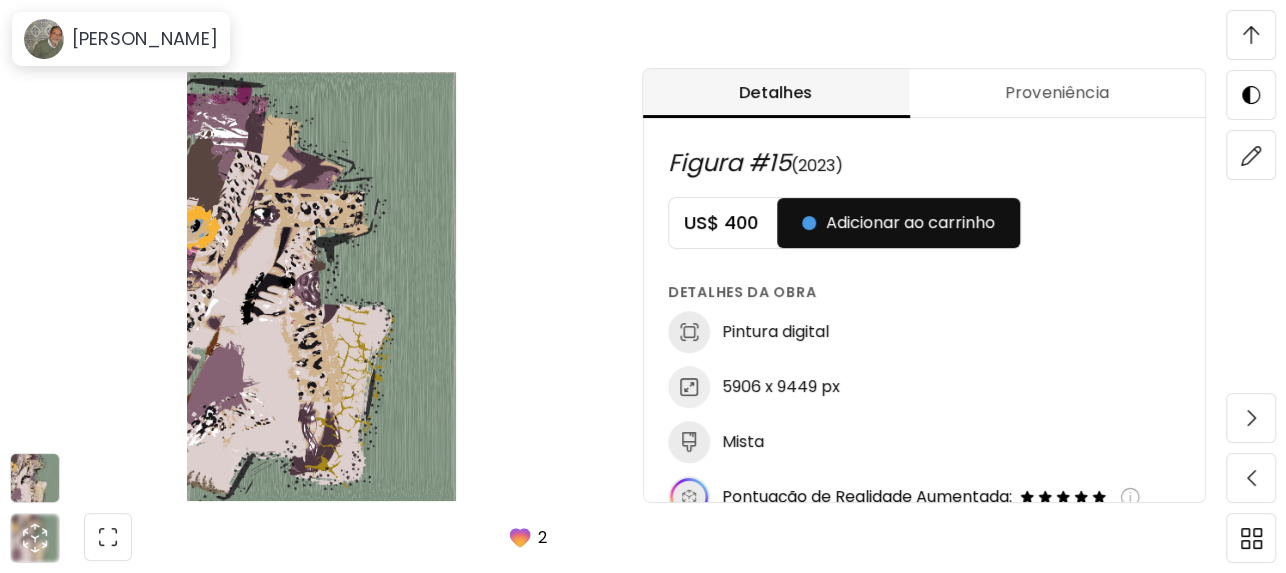 scroll, scrollTop: 1066, scrollLeft: 0, axis: vertical 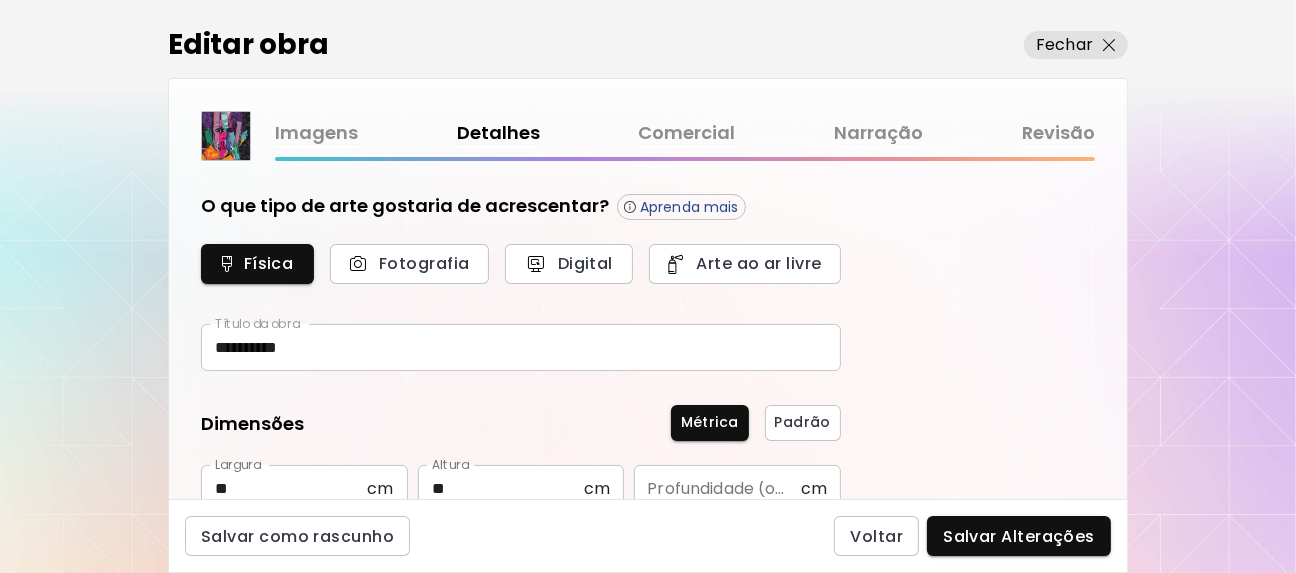 type on "********" 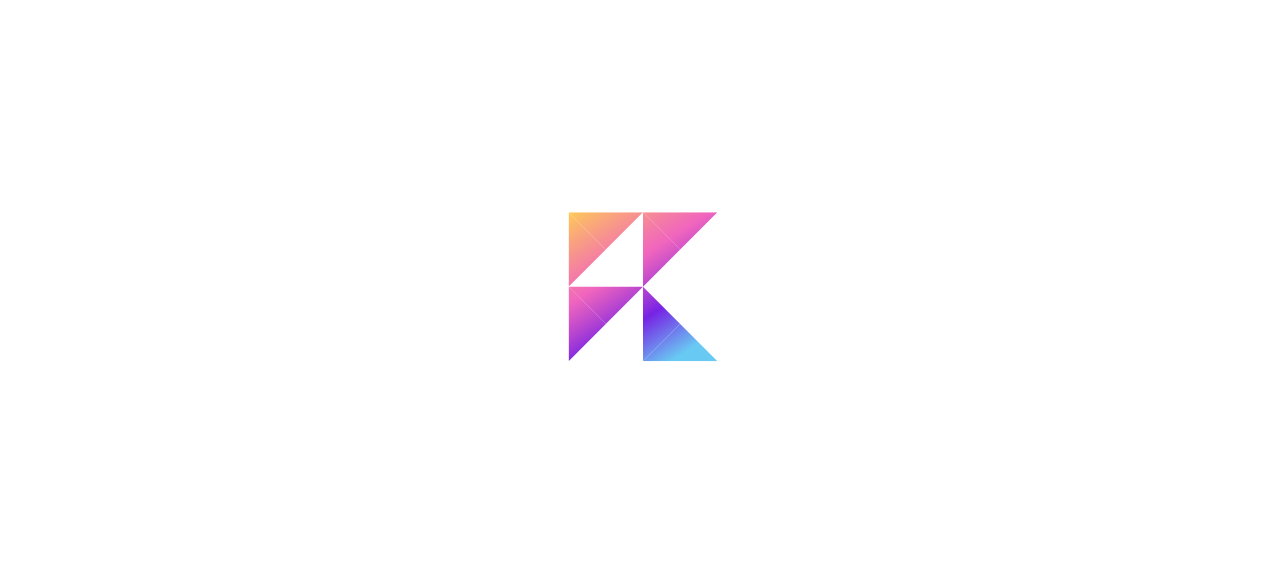scroll, scrollTop: 0, scrollLeft: 0, axis: both 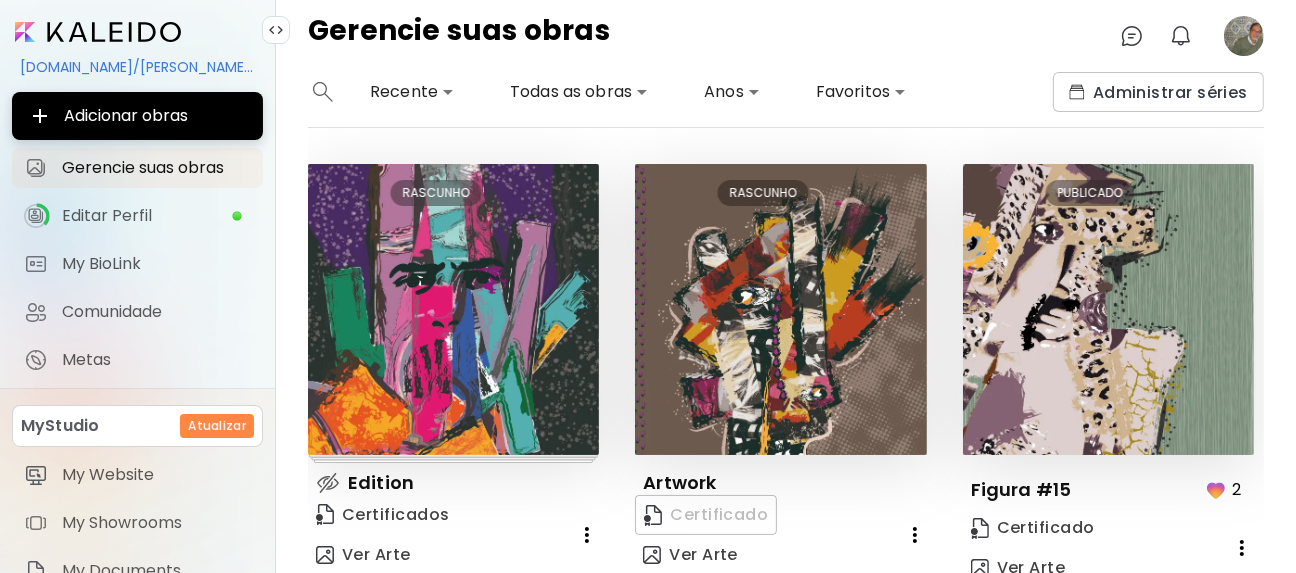 click at bounding box center [98, 32] 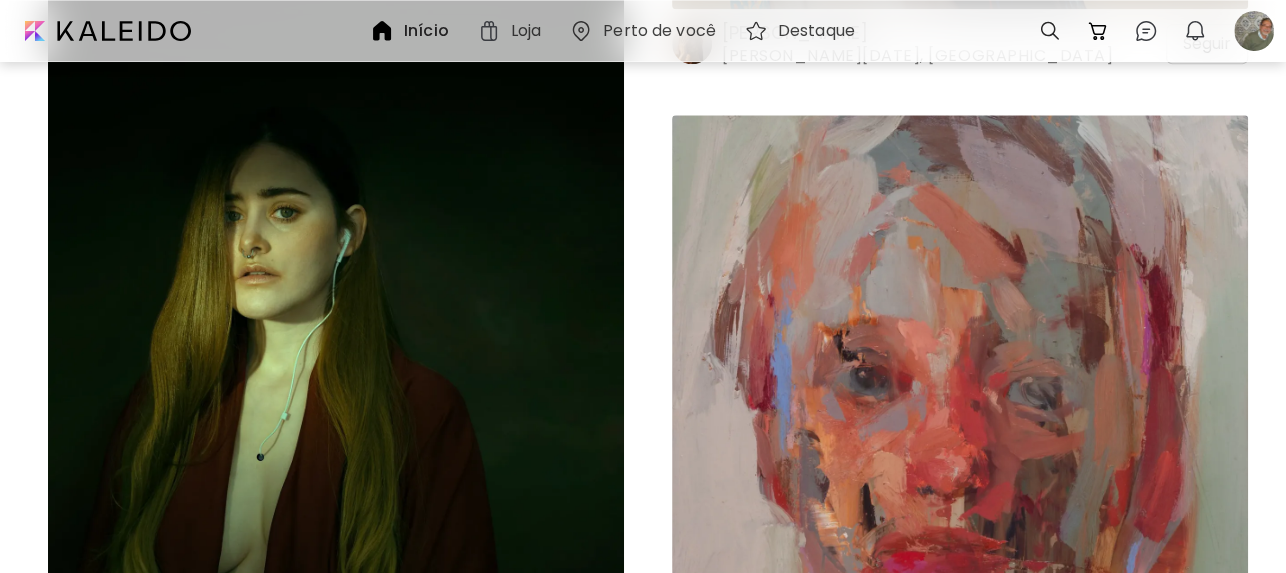 scroll, scrollTop: 1600, scrollLeft: 0, axis: vertical 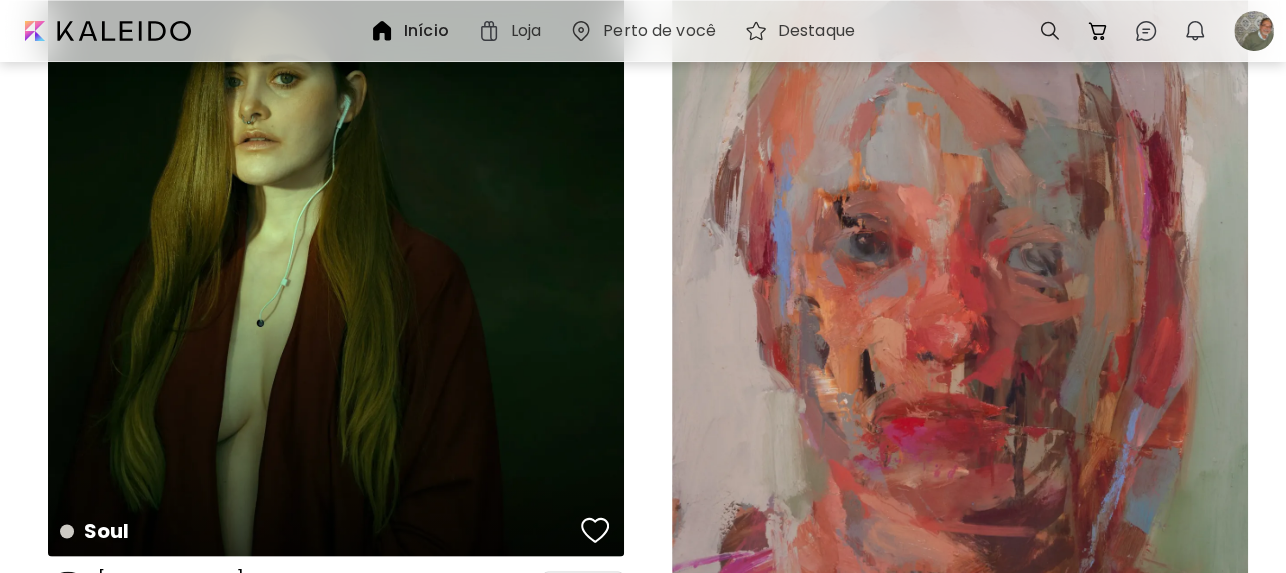 click on "The Wish Pintura  |  27.9 x 35.6 cm" at bounding box center (960, 326) 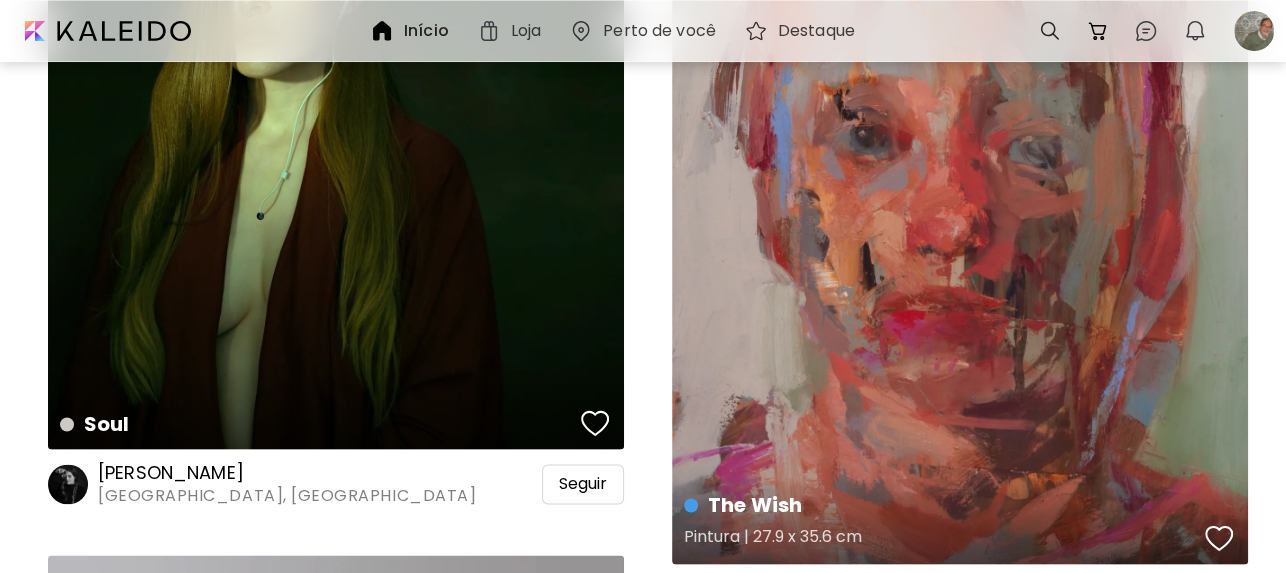 scroll, scrollTop: 1733, scrollLeft: 0, axis: vertical 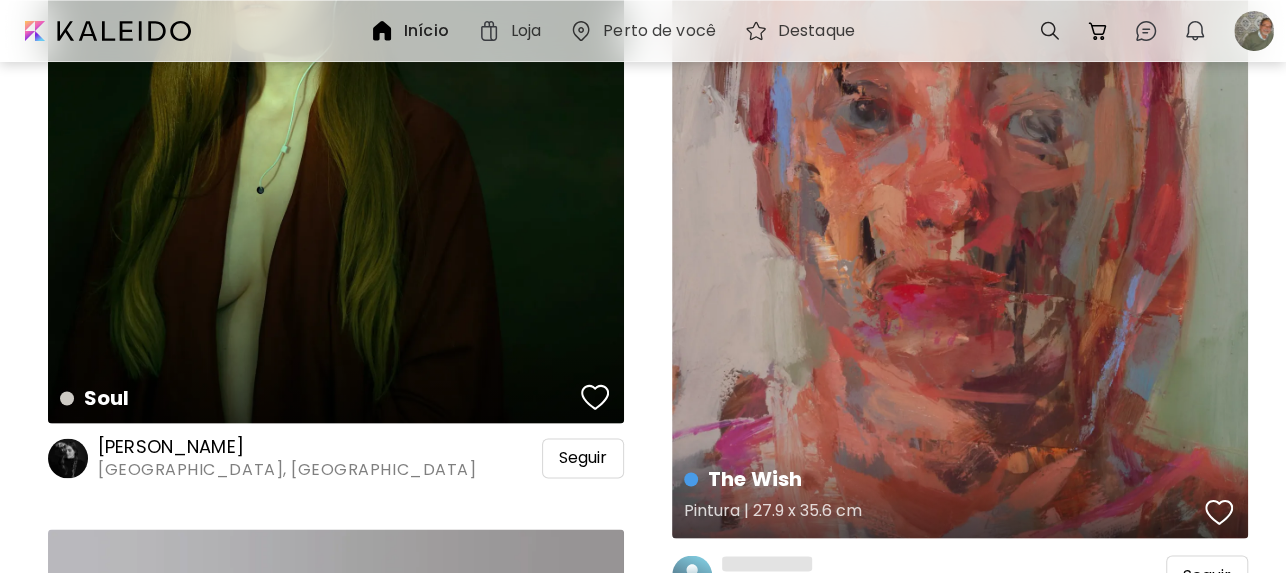 click on "The Wish Pintura  |  27.9 x 35.6 cm" at bounding box center (960, 193) 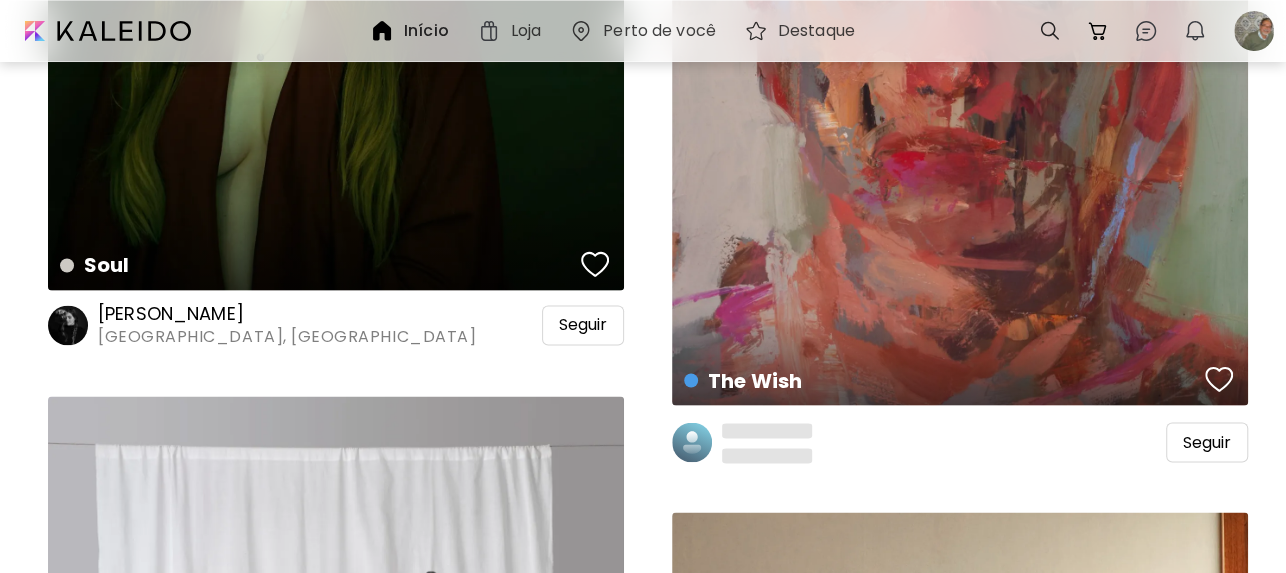 scroll, scrollTop: 2000, scrollLeft: 0, axis: vertical 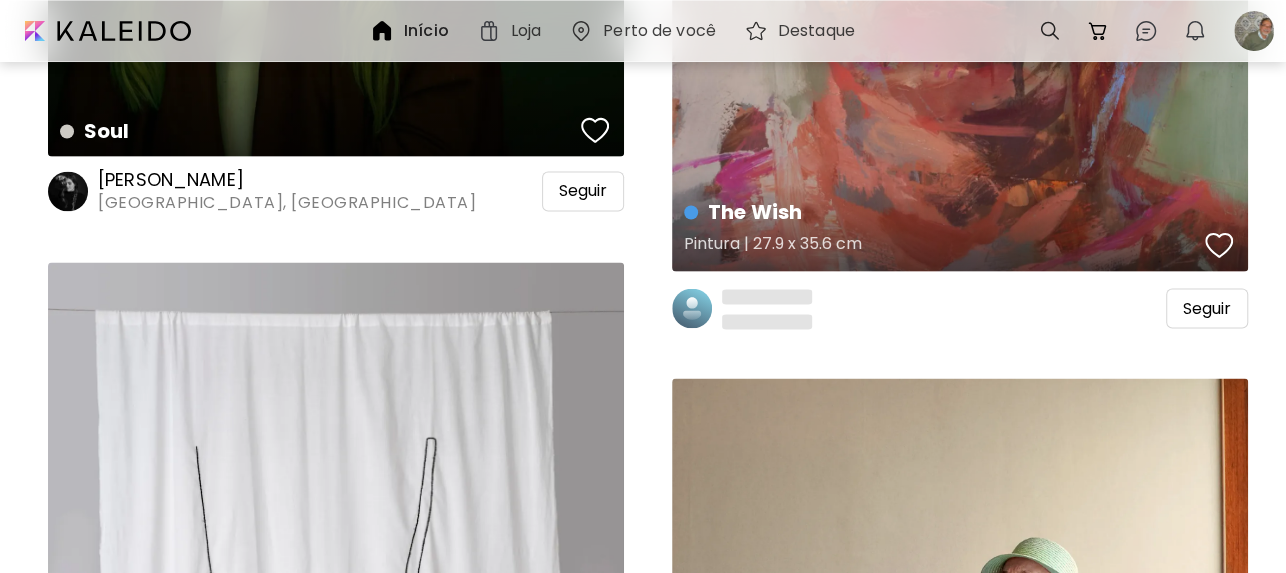 click on "The Wish" at bounding box center [941, 212] 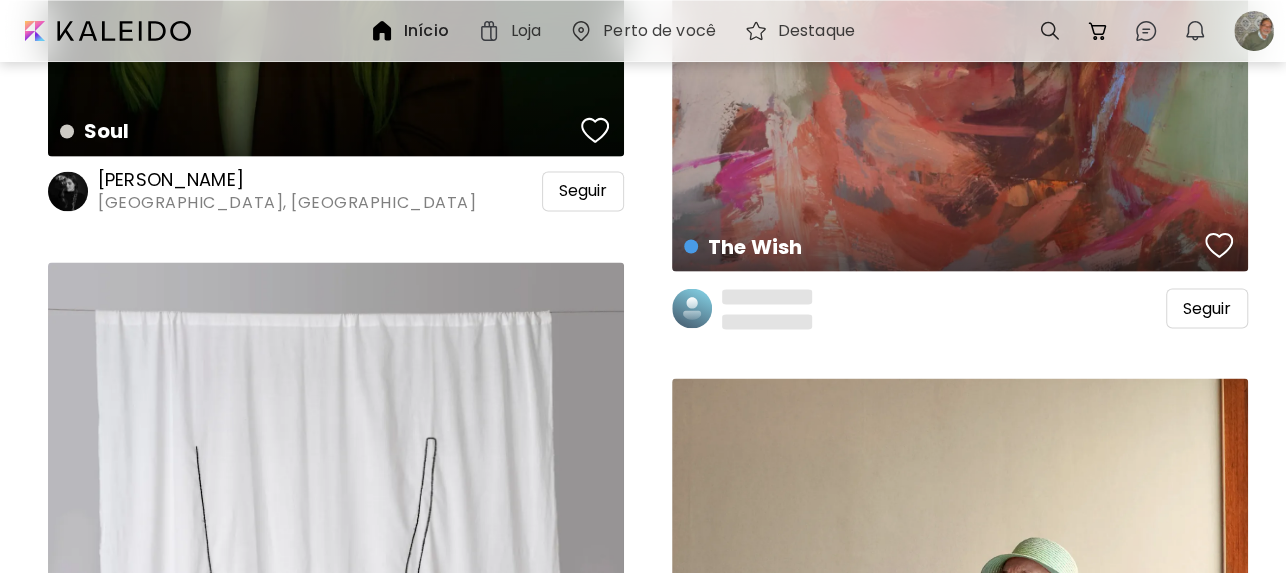 click 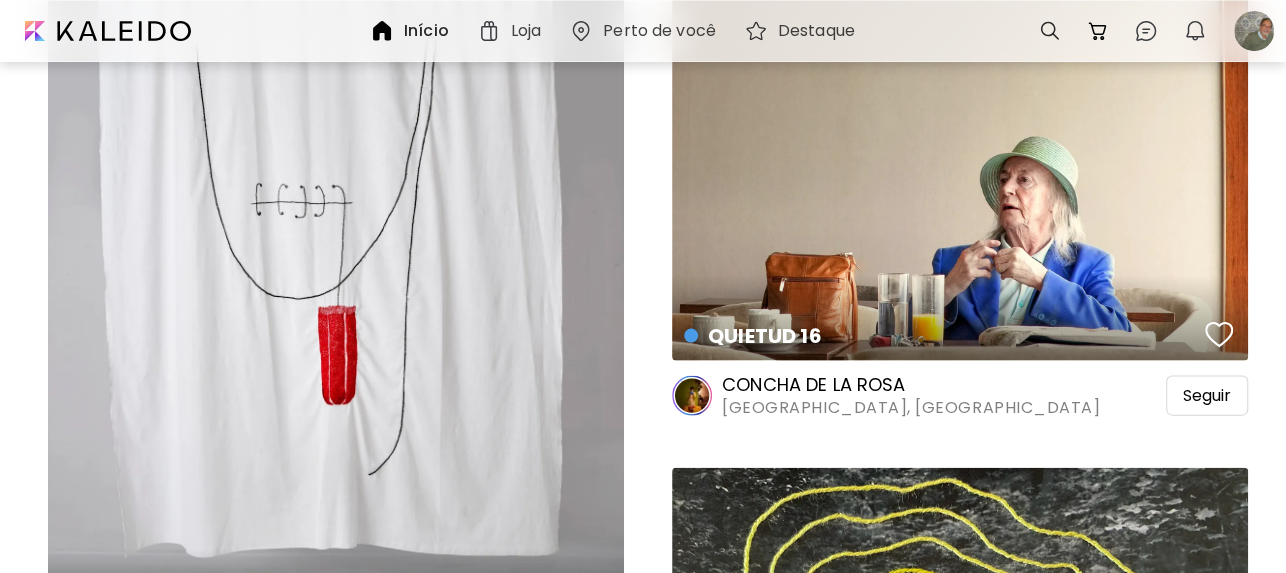 scroll, scrollTop: 2533, scrollLeft: 0, axis: vertical 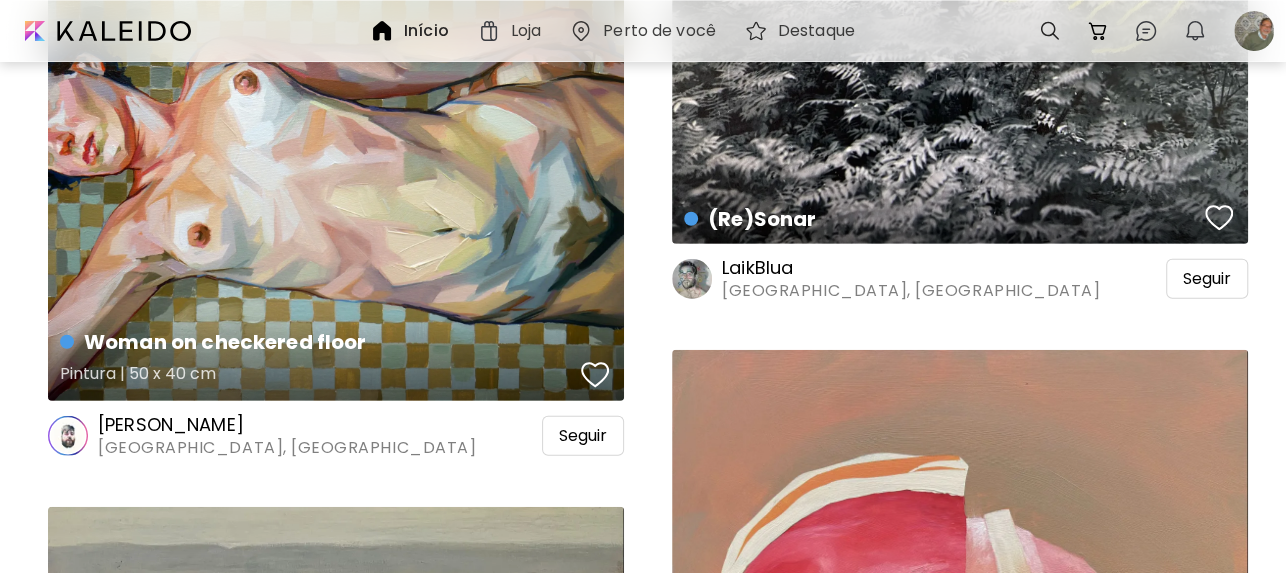 click on "Woman on checkered floor Pintura  |  50 x 40 cm" at bounding box center (336, 171) 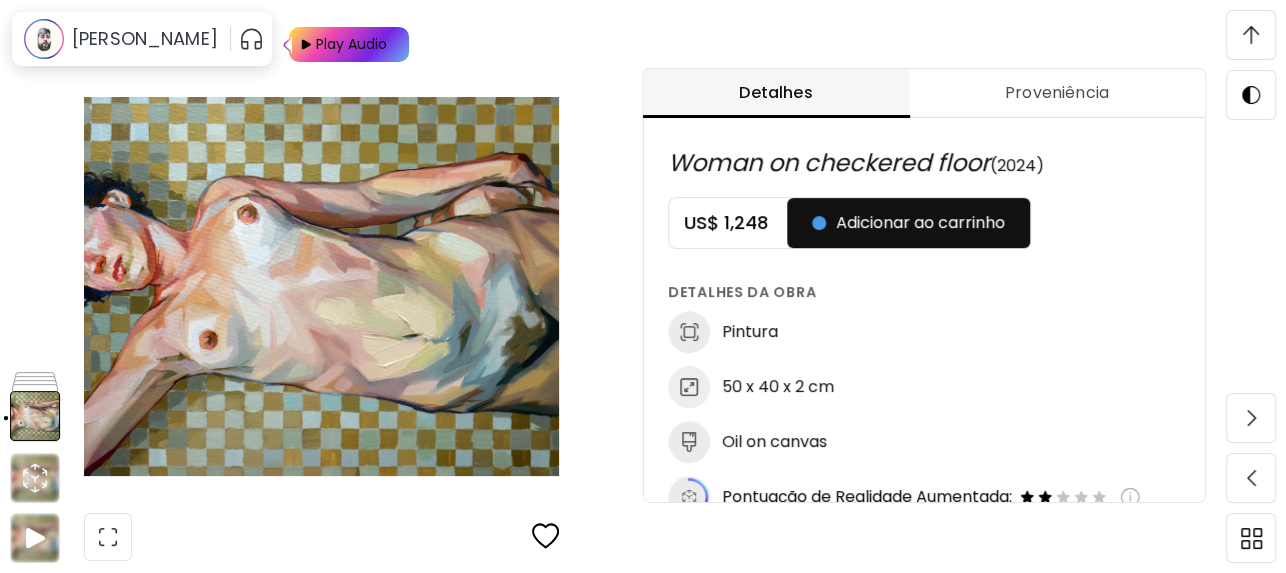 scroll, scrollTop: 1066, scrollLeft: 0, axis: vertical 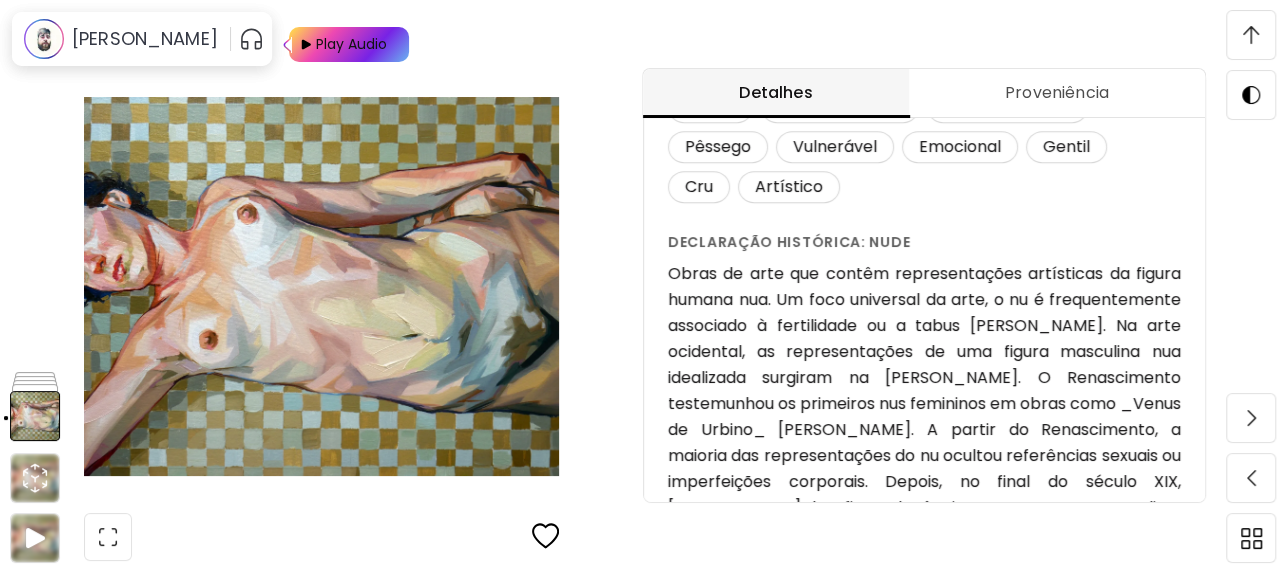 click at bounding box center [321, 286] 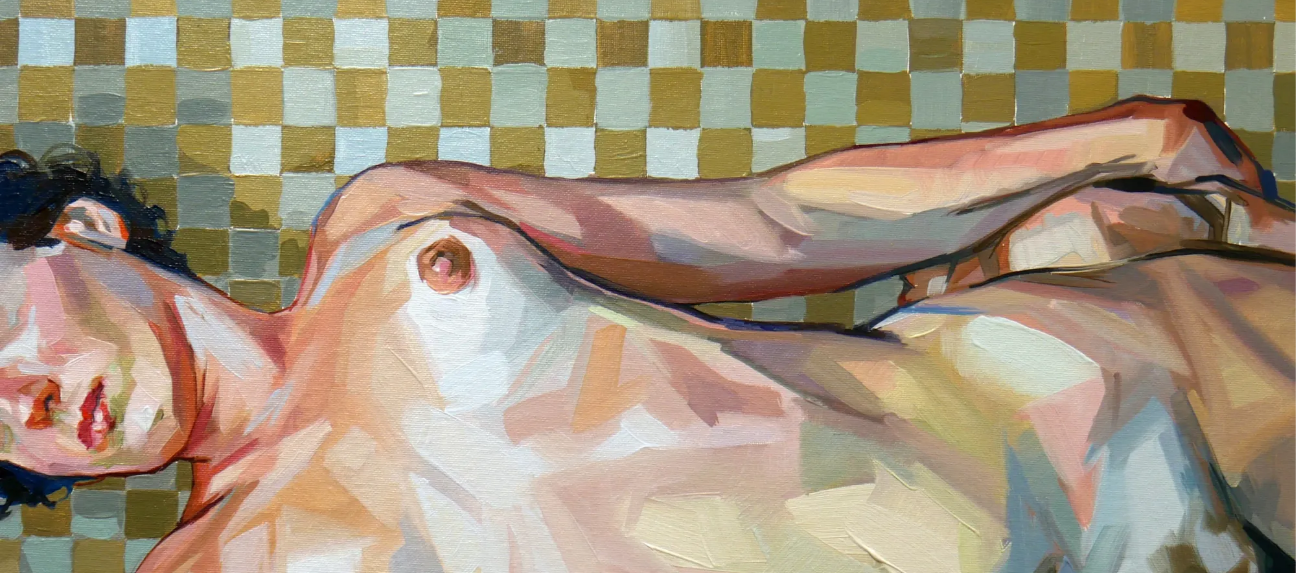 click at bounding box center [648, 464] 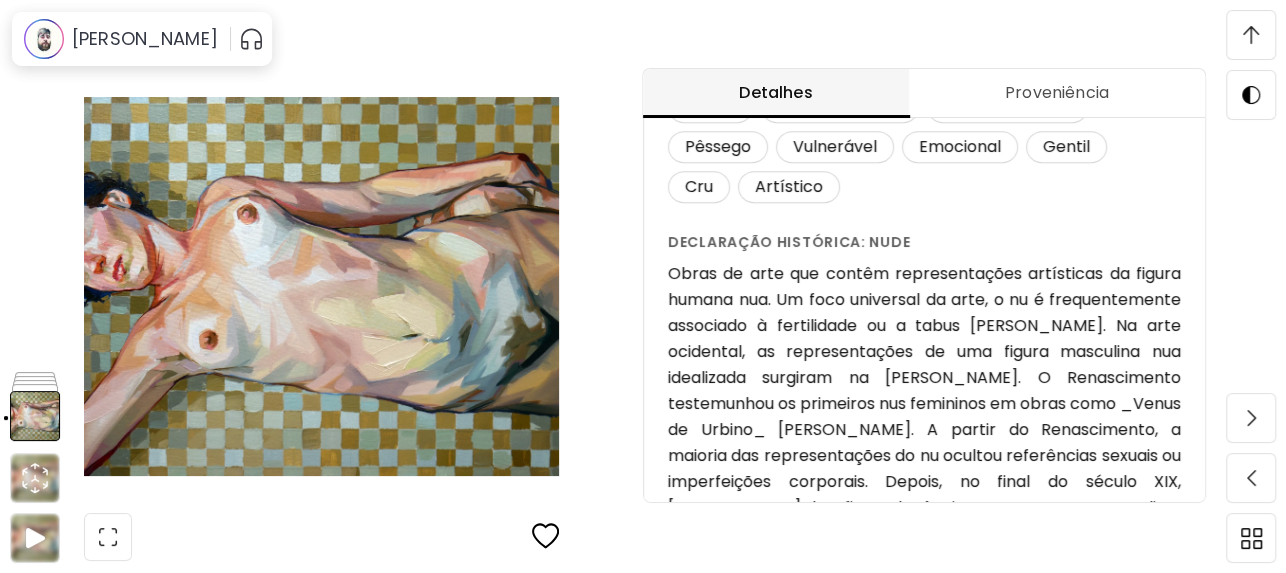 click at bounding box center [321, 286] 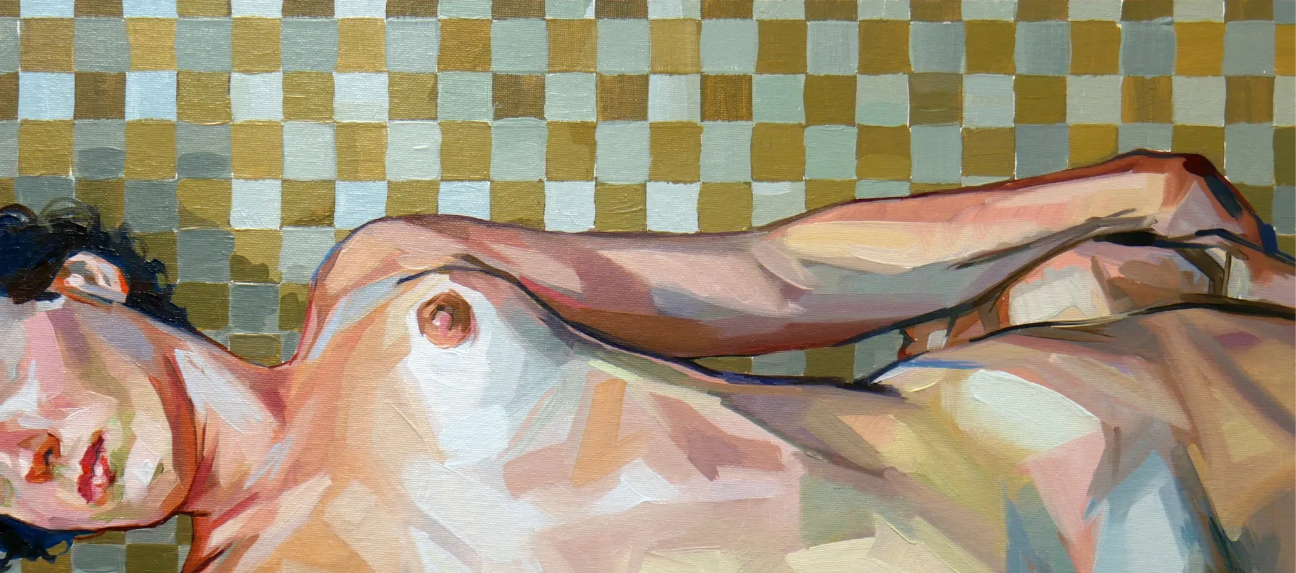 click at bounding box center [648, 518] 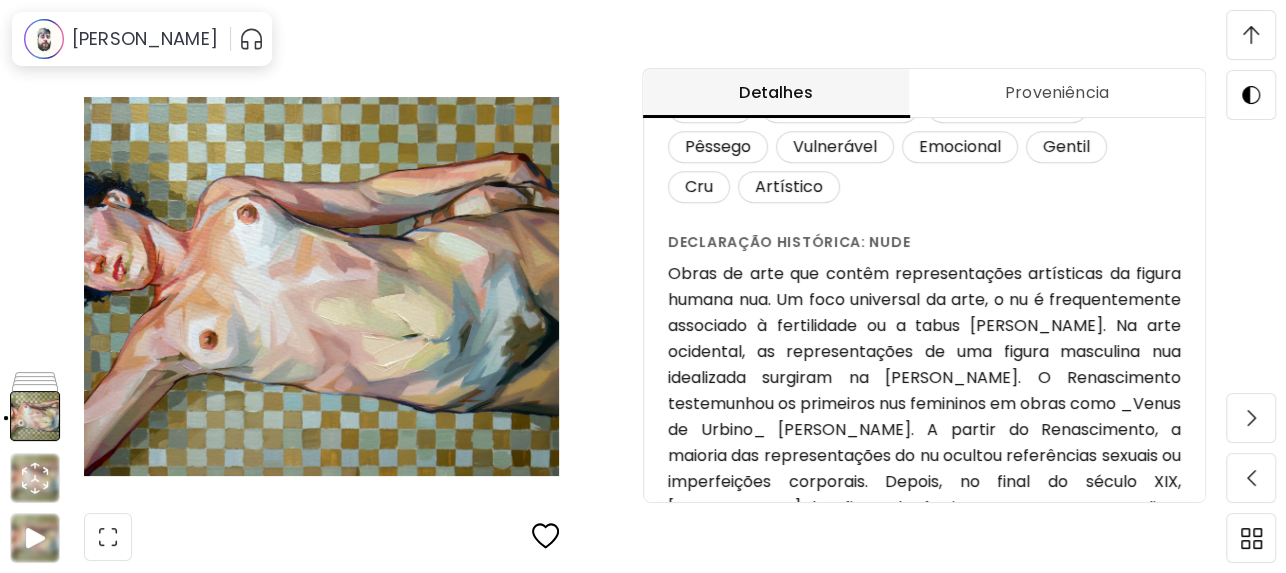 scroll, scrollTop: 1808, scrollLeft: 0, axis: vertical 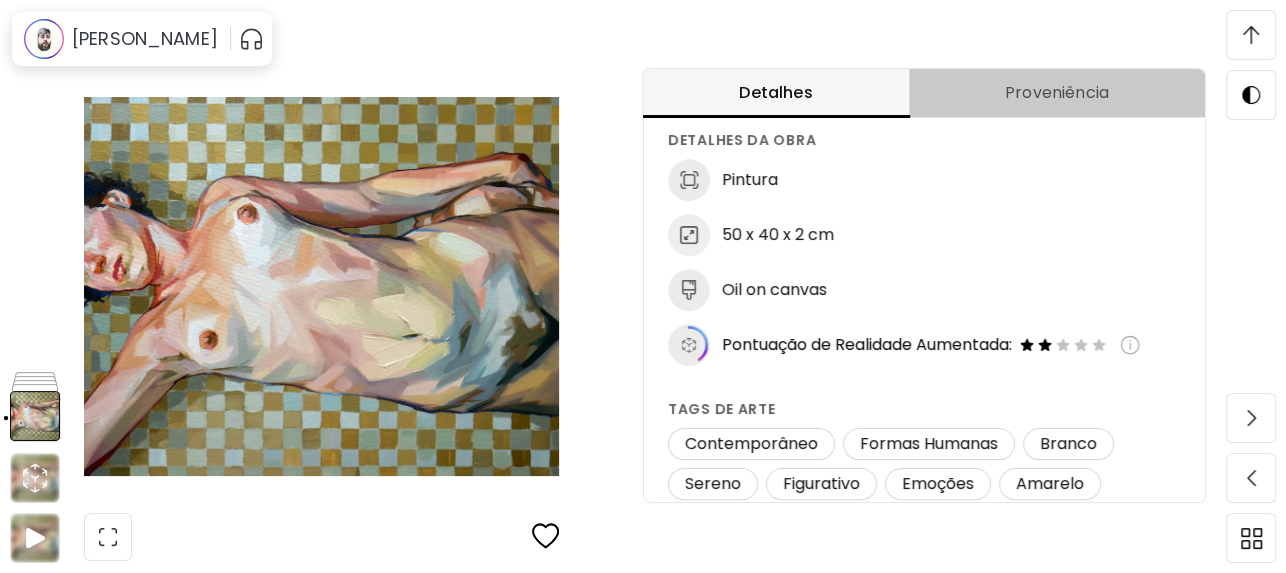 click on "Proveniência" at bounding box center (1057, 93) 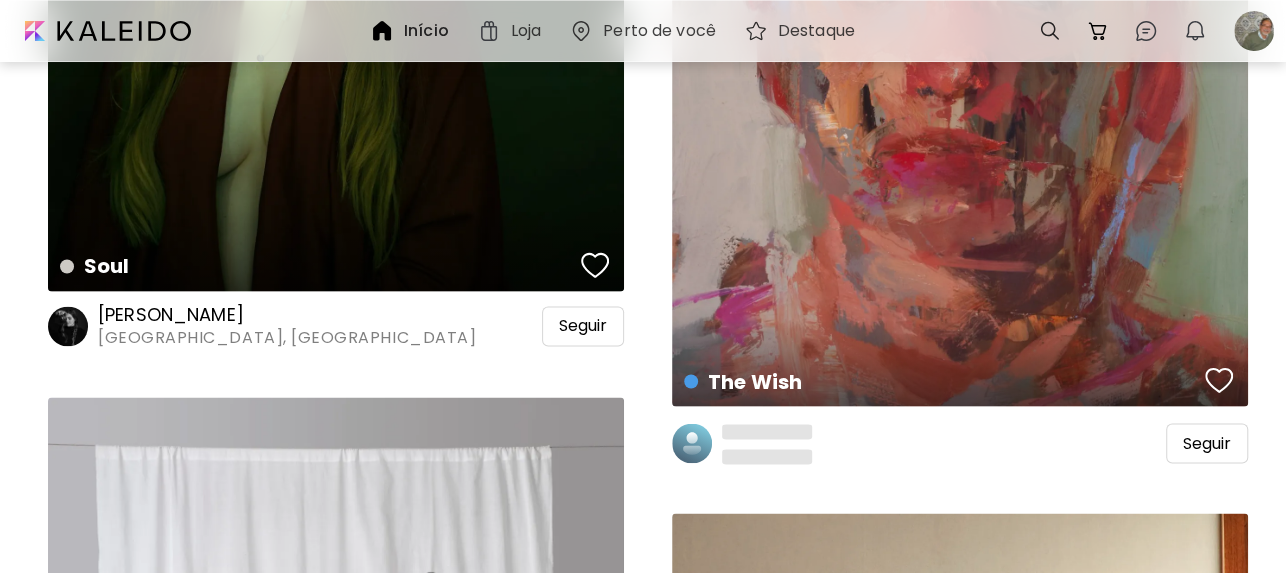 scroll, scrollTop: 1732, scrollLeft: 0, axis: vertical 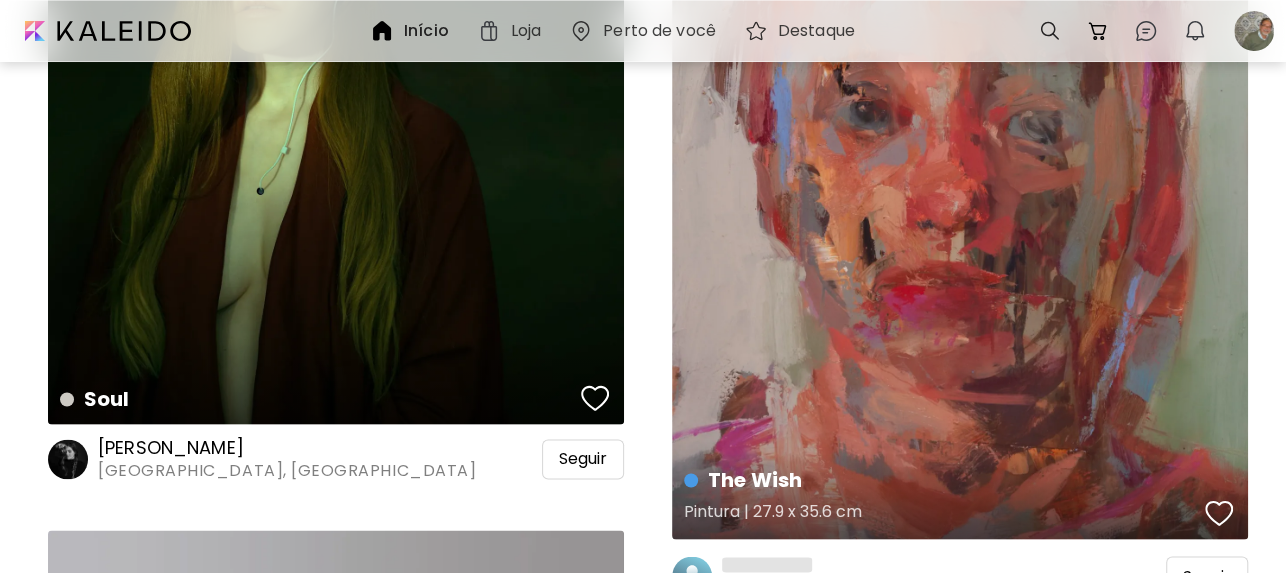 click on "The Wish Pintura  |  27.9 x 35.6 cm" at bounding box center (960, 194) 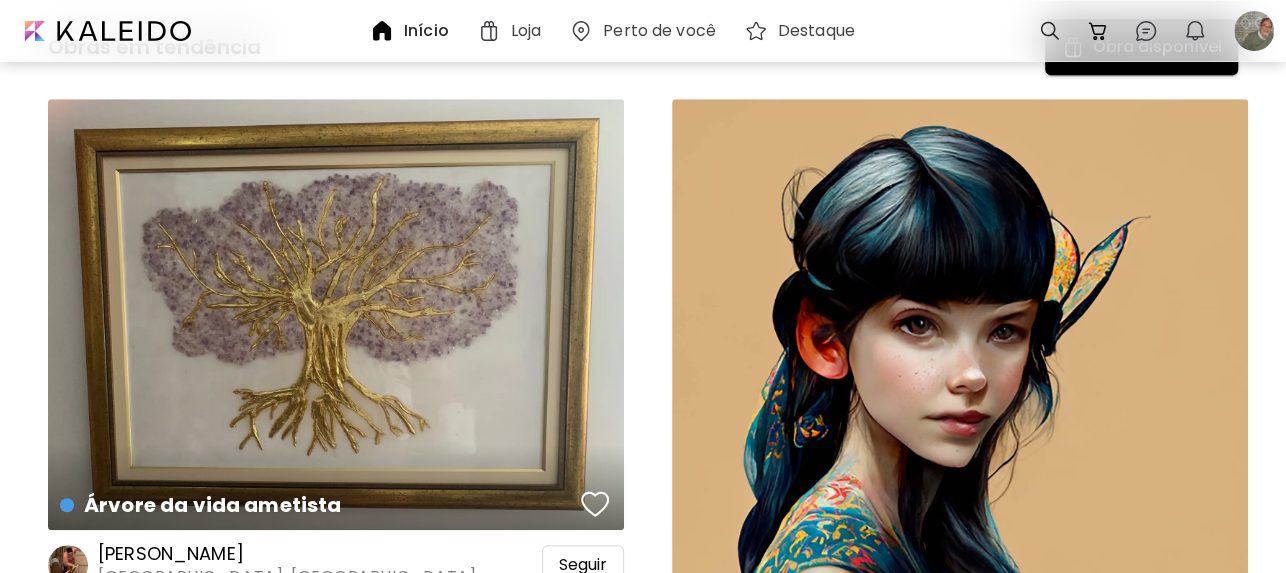 scroll, scrollTop: 933, scrollLeft: 0, axis: vertical 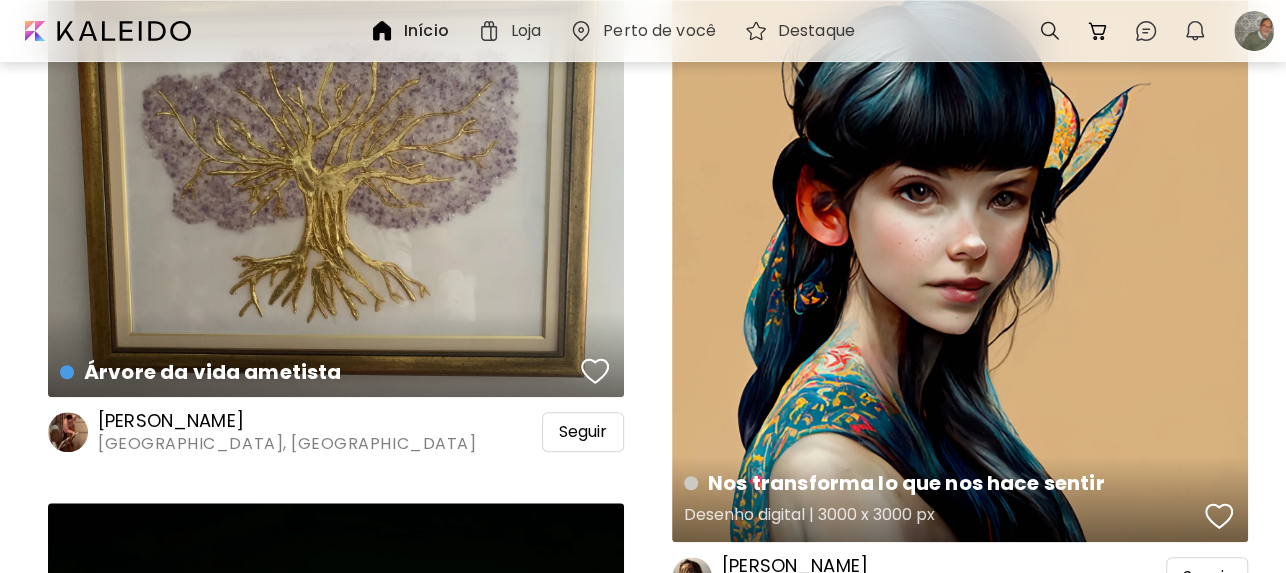 click on "Nos transforma lo que nos hace sentir Desenho digital  |  3000 x 3000 px" at bounding box center (960, 254) 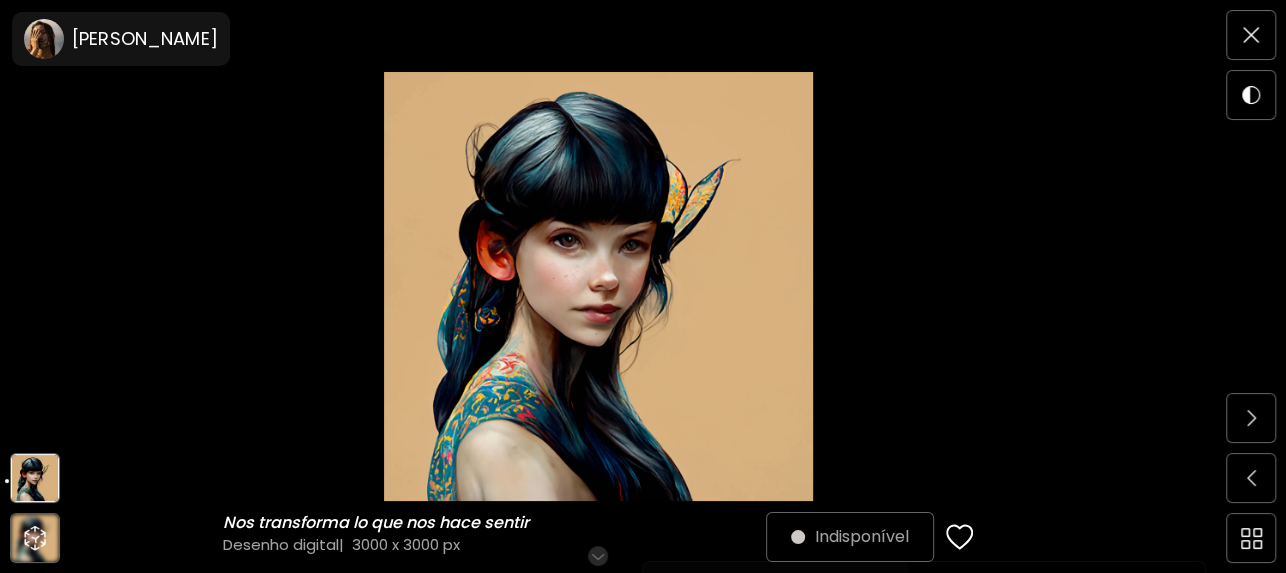 scroll, scrollTop: 133, scrollLeft: 0, axis: vertical 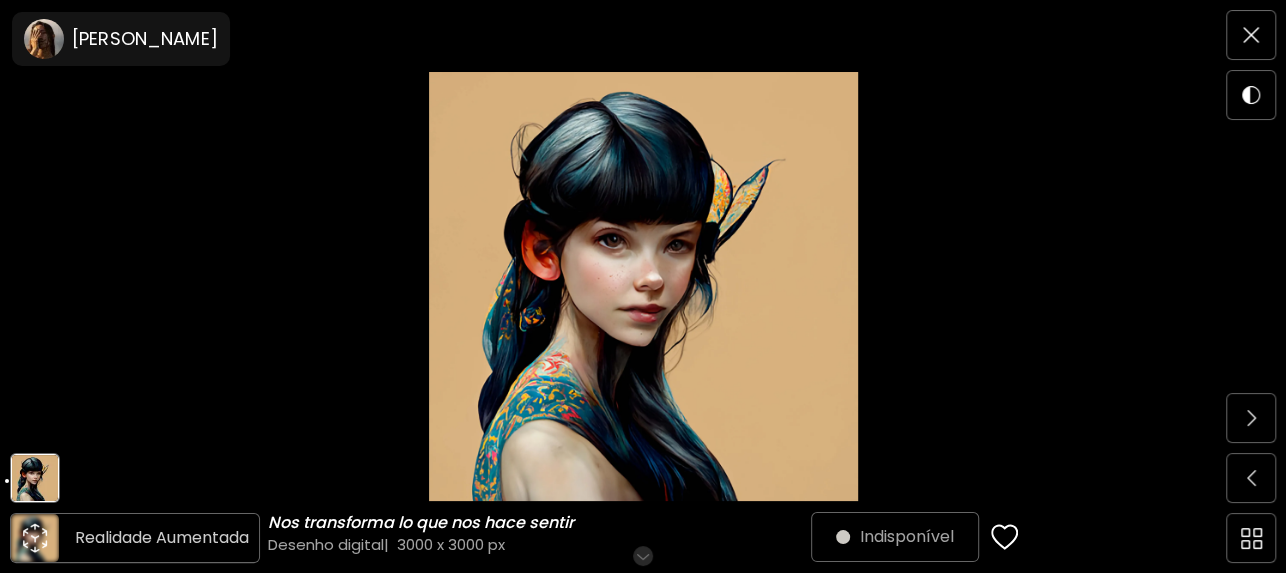 click 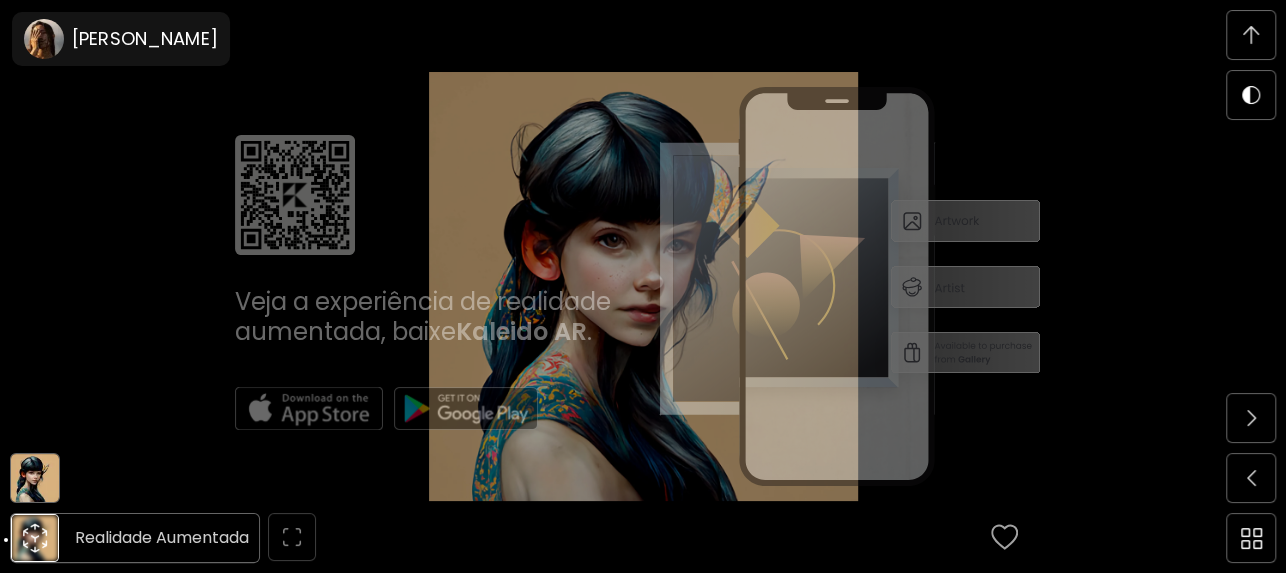 scroll, scrollTop: 3445, scrollLeft: 0, axis: vertical 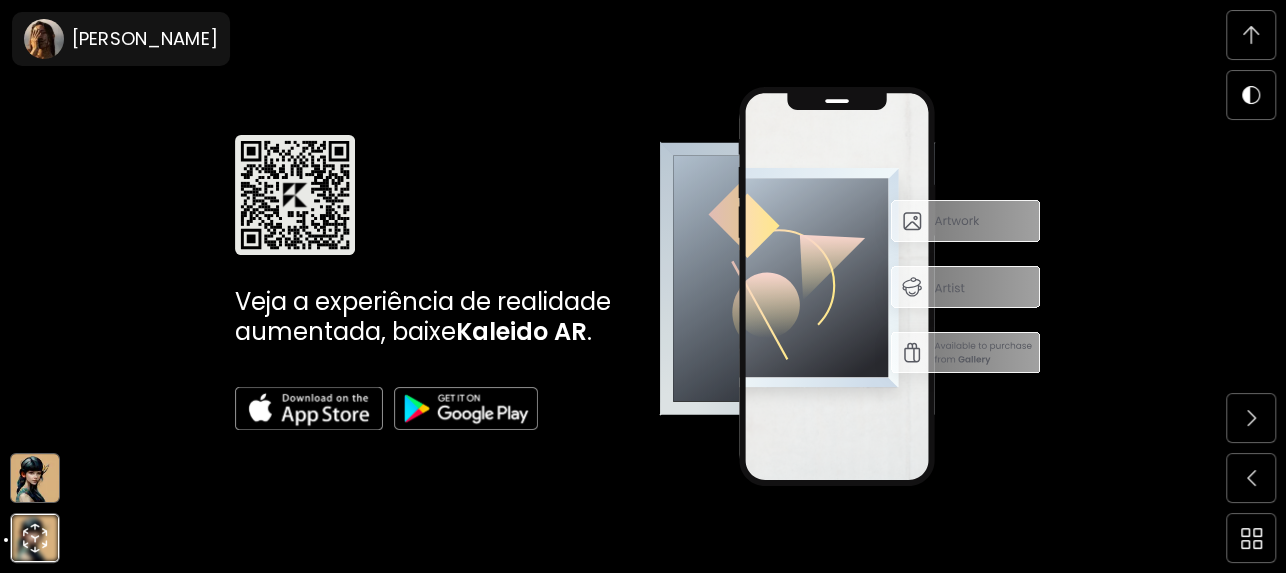 click at bounding box center (35, 478) 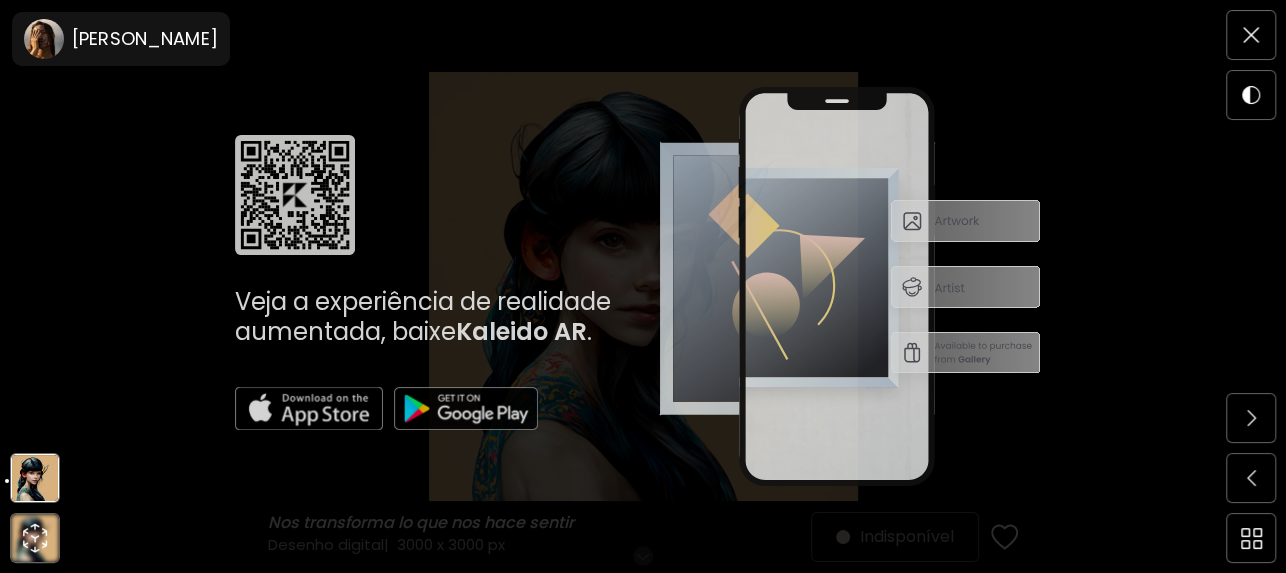 scroll, scrollTop: 0, scrollLeft: 0, axis: both 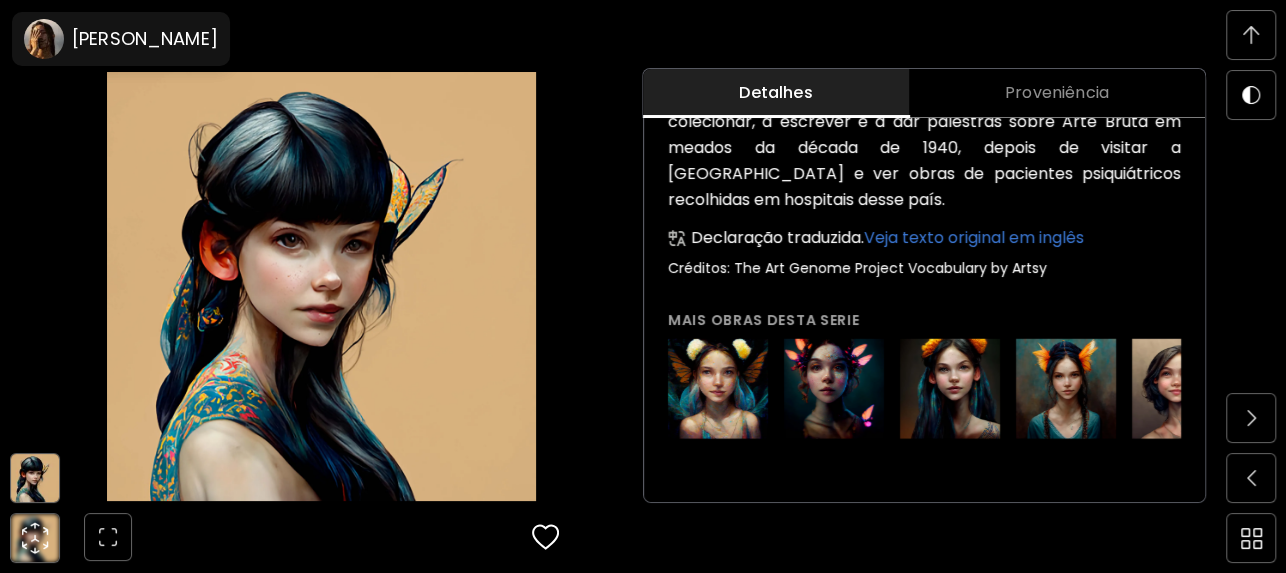 click at bounding box center [718, 388] 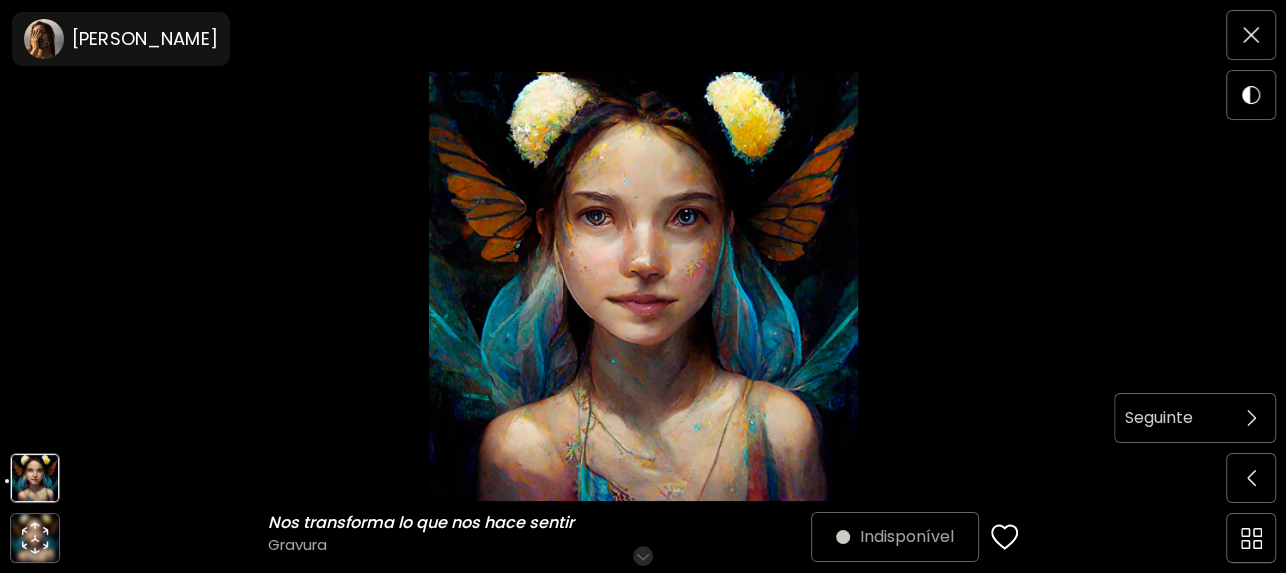 click at bounding box center [1251, 418] 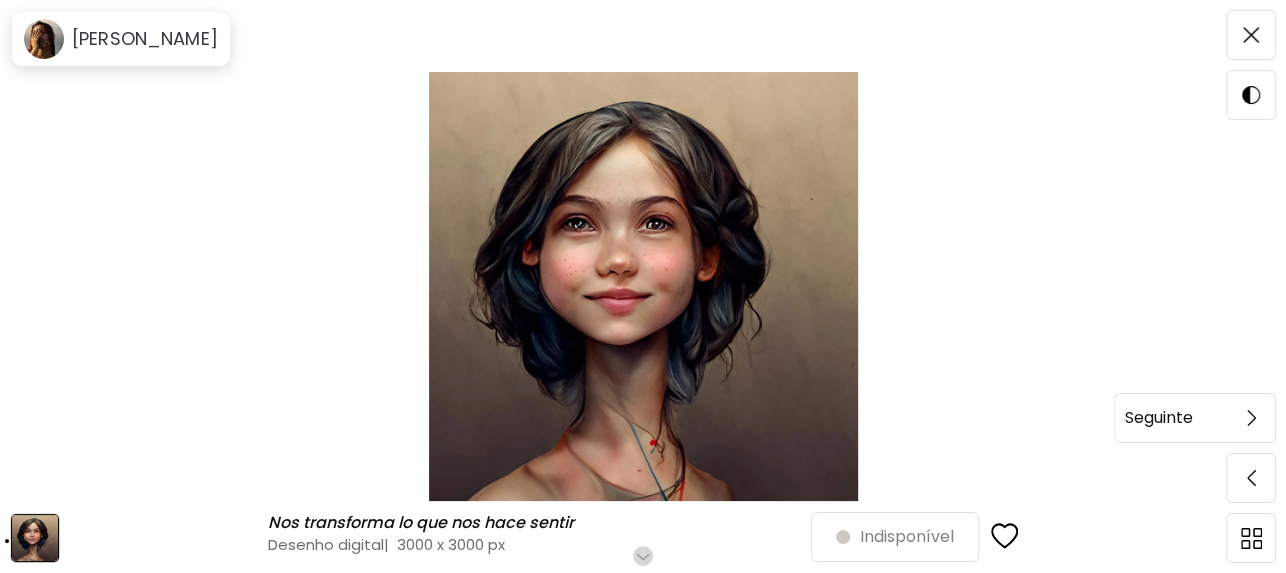 click at bounding box center (1251, 418) 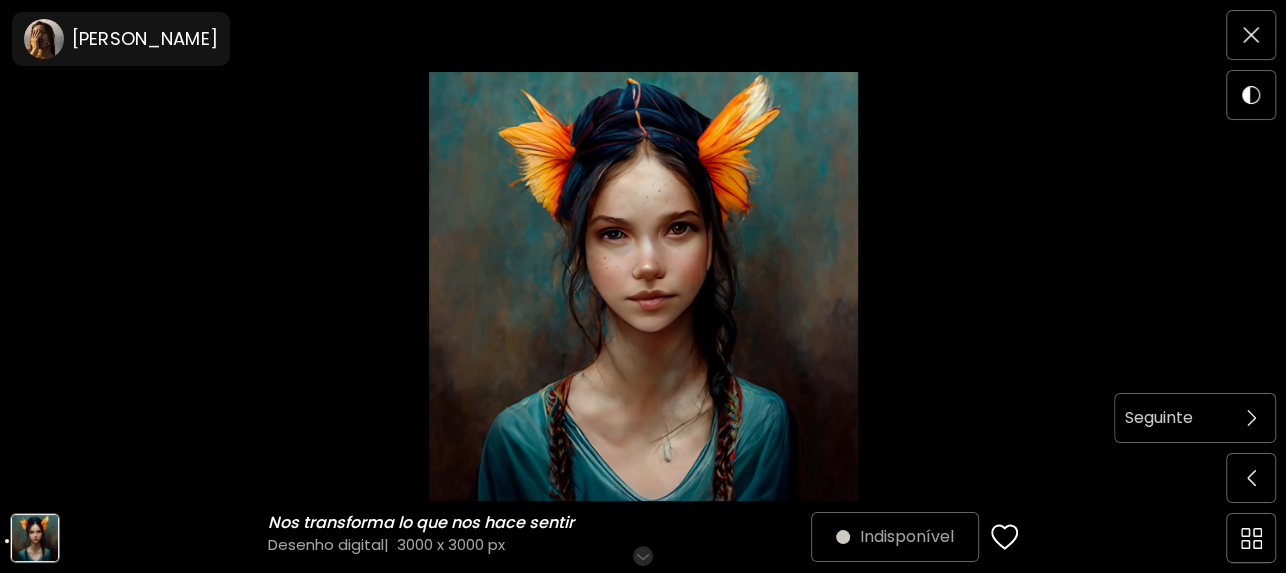 click at bounding box center [1251, 418] 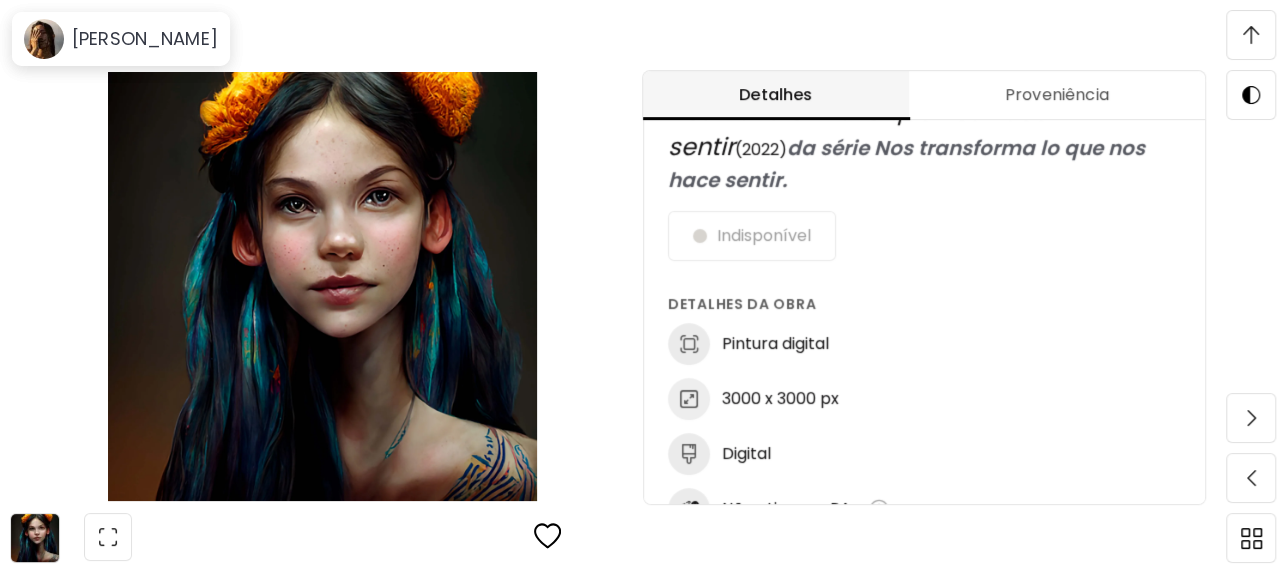 scroll, scrollTop: 933, scrollLeft: 0, axis: vertical 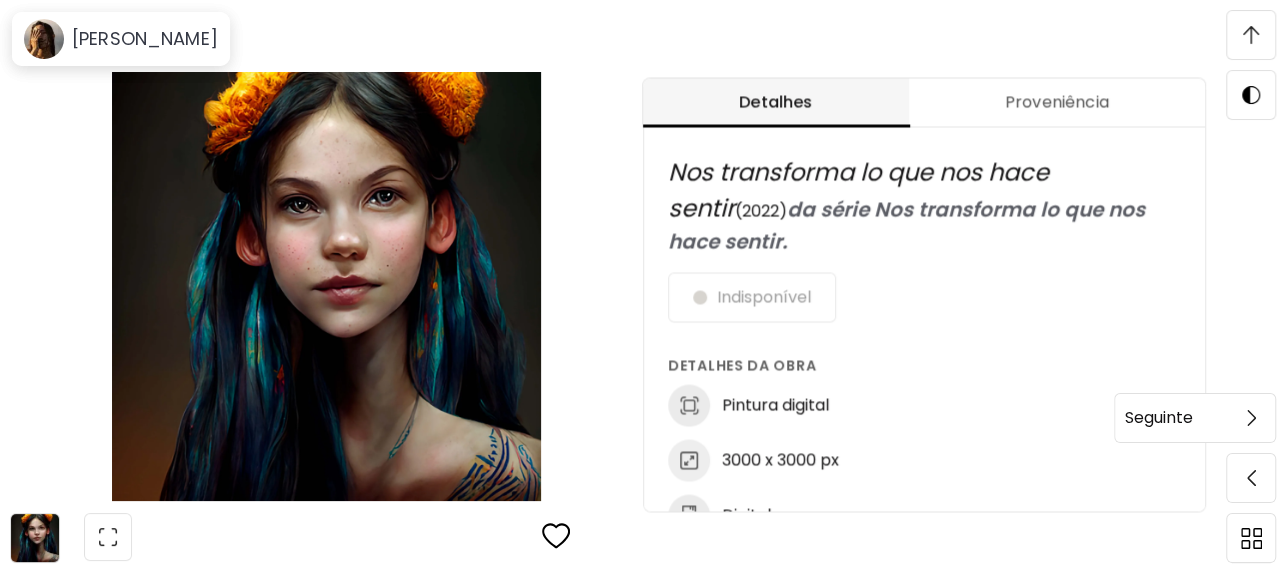 click at bounding box center [1251, 418] 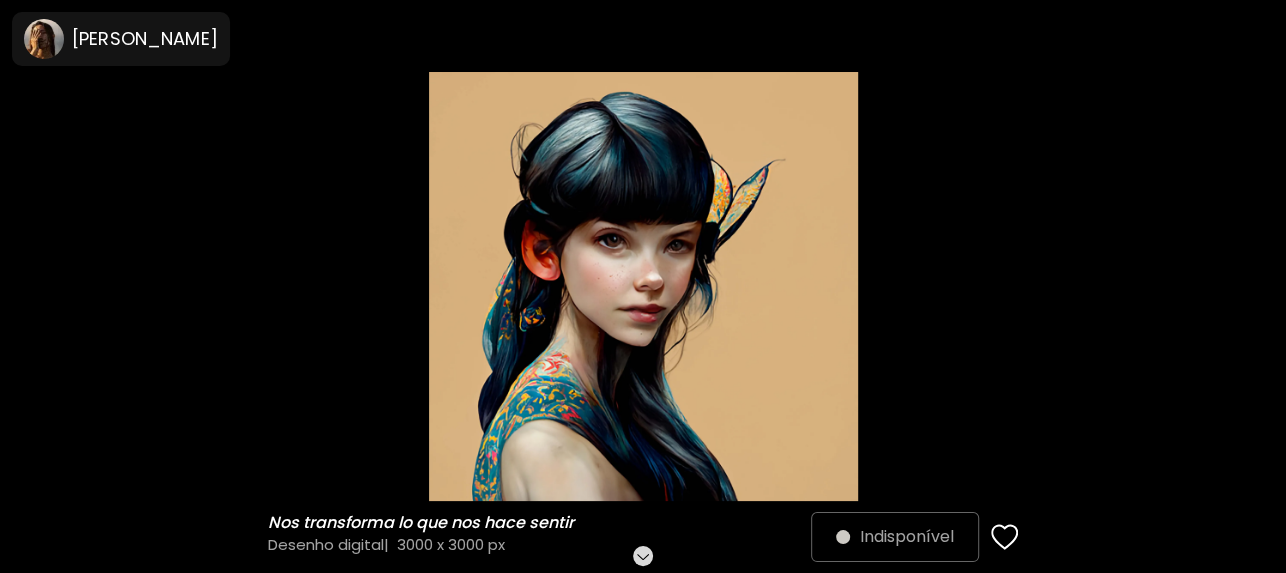 scroll, scrollTop: 0, scrollLeft: 0, axis: both 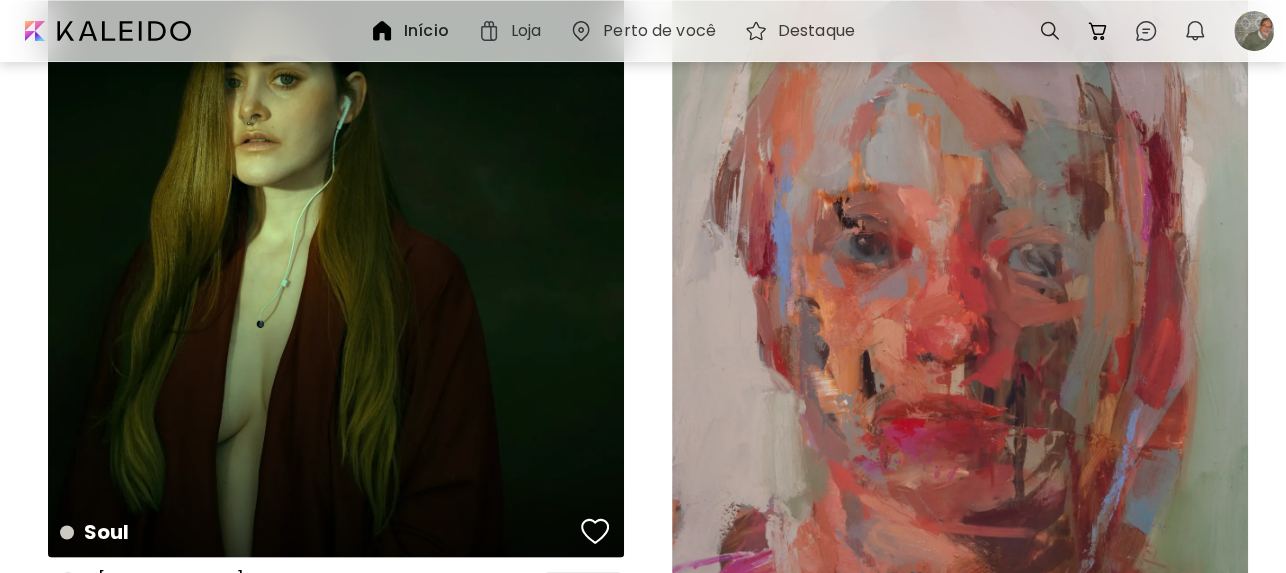 click on "The Wish Pintura  |  27.9 x 35.6 cm" at bounding box center [960, 327] 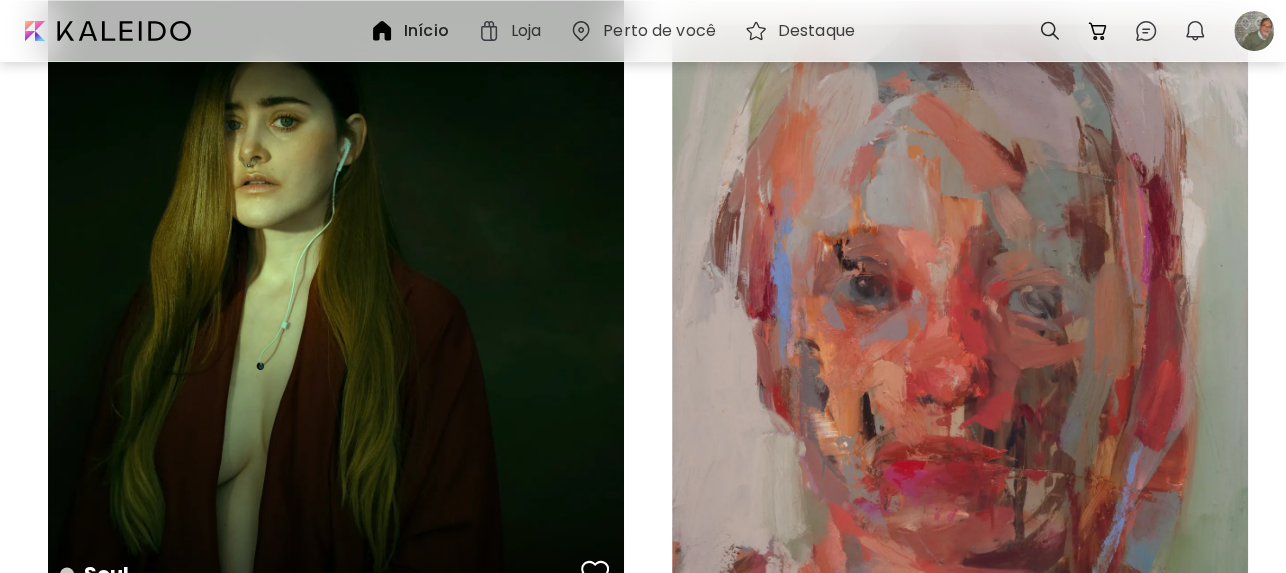scroll, scrollTop: 1600, scrollLeft: 0, axis: vertical 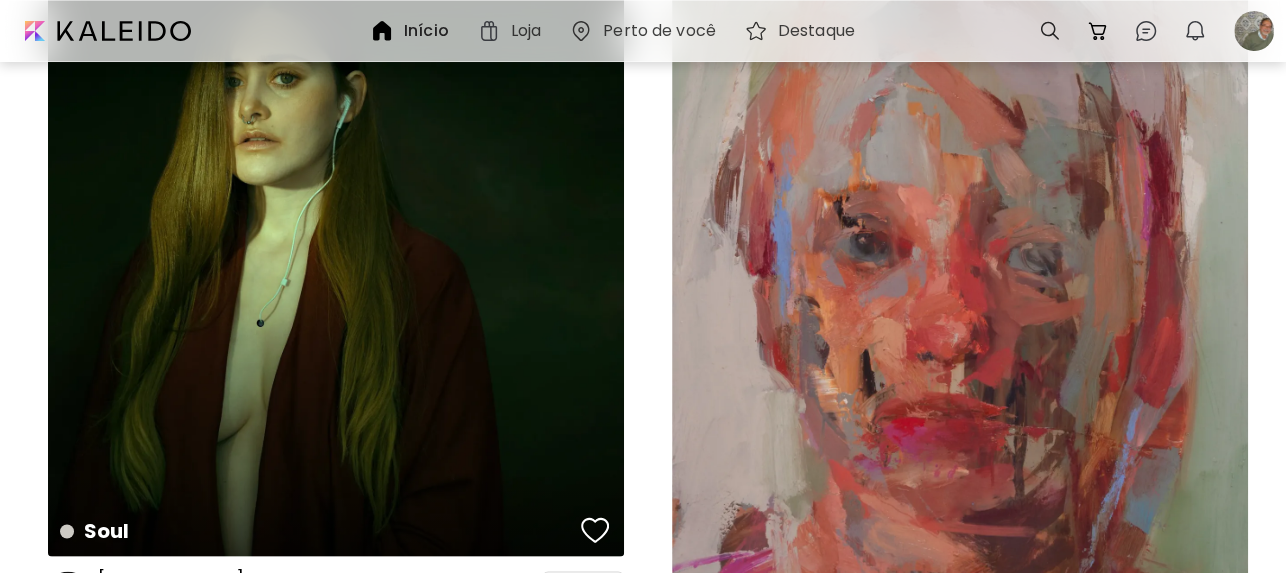 click on "The Wish Pintura  |  27.9 x 35.6 cm" at bounding box center [960, 326] 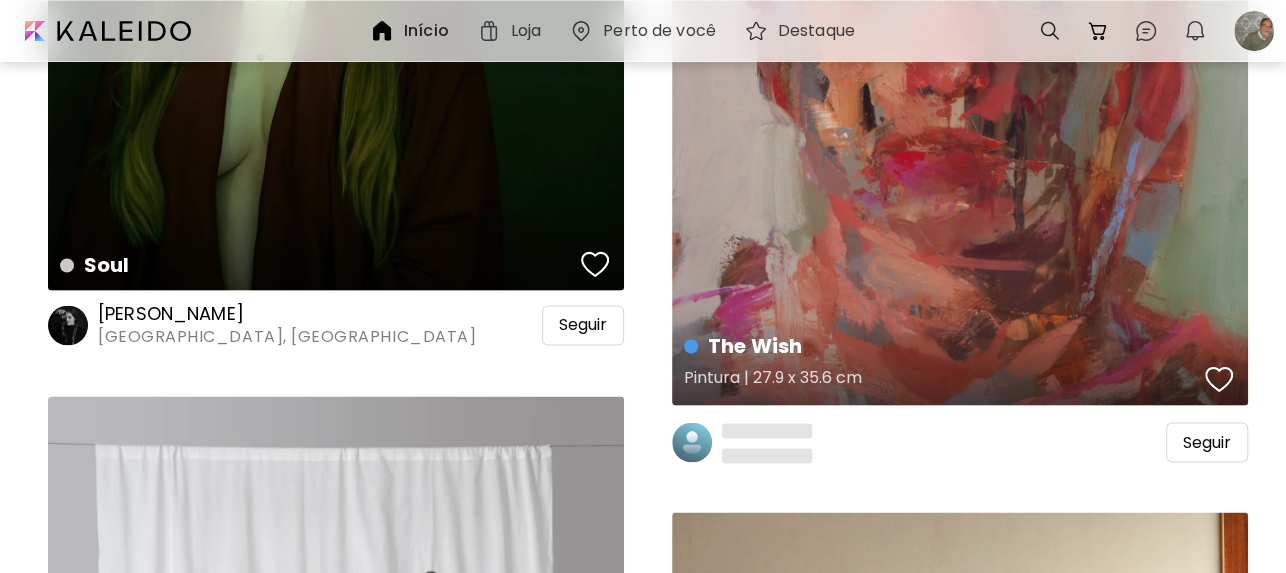 scroll, scrollTop: 2000, scrollLeft: 0, axis: vertical 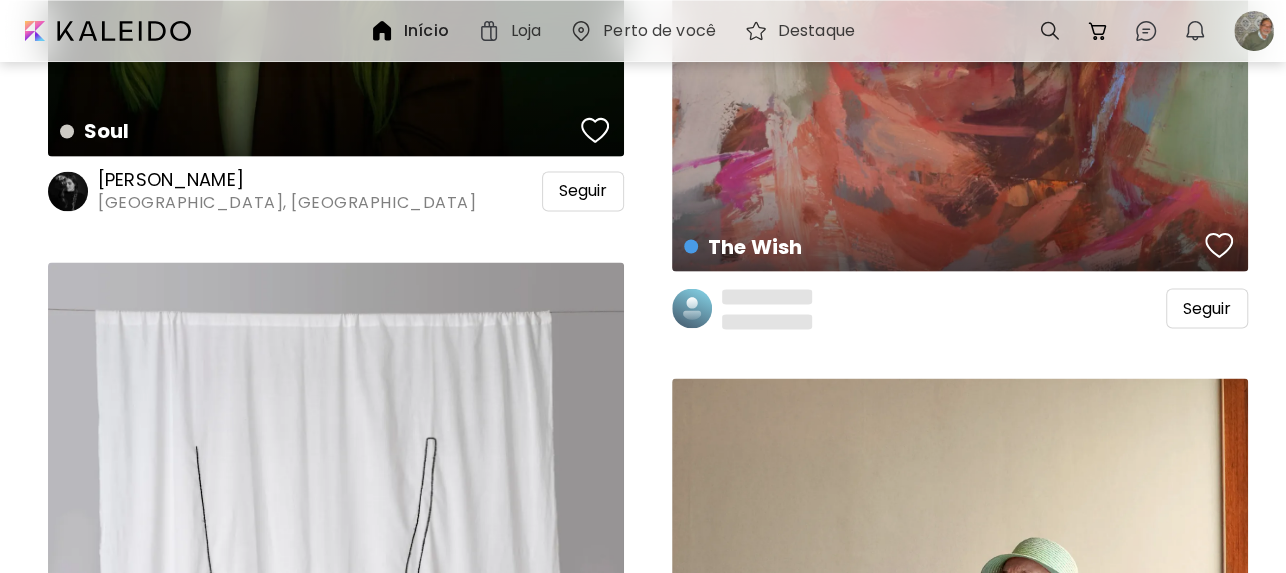 click 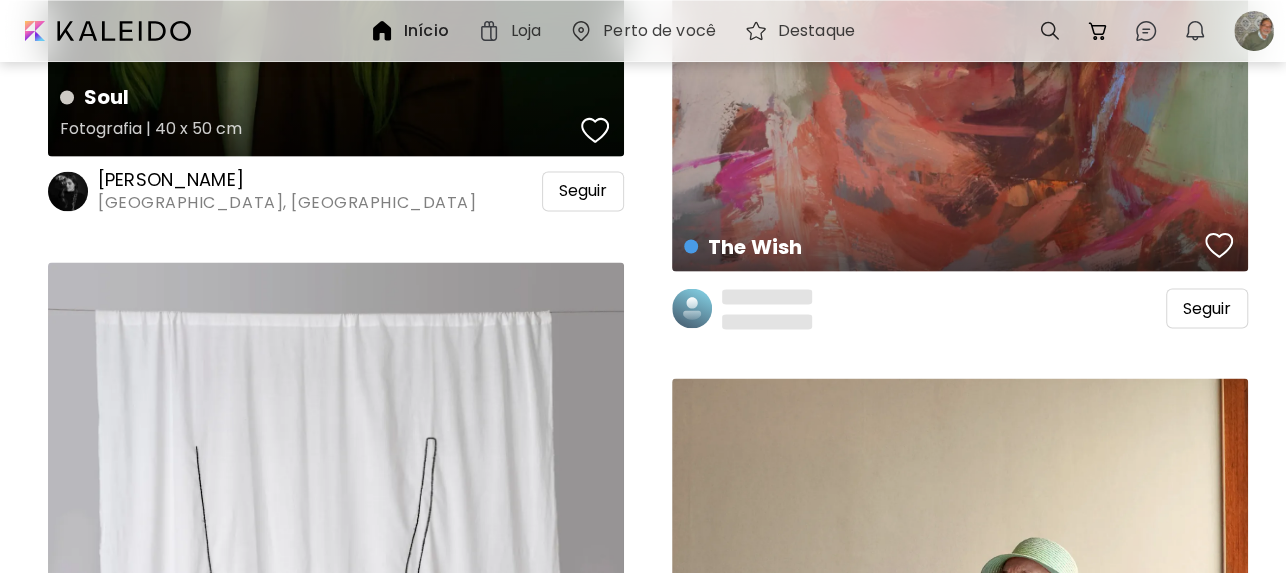 click on "Fotografia  |  40 x 50 cm" at bounding box center [317, 132] 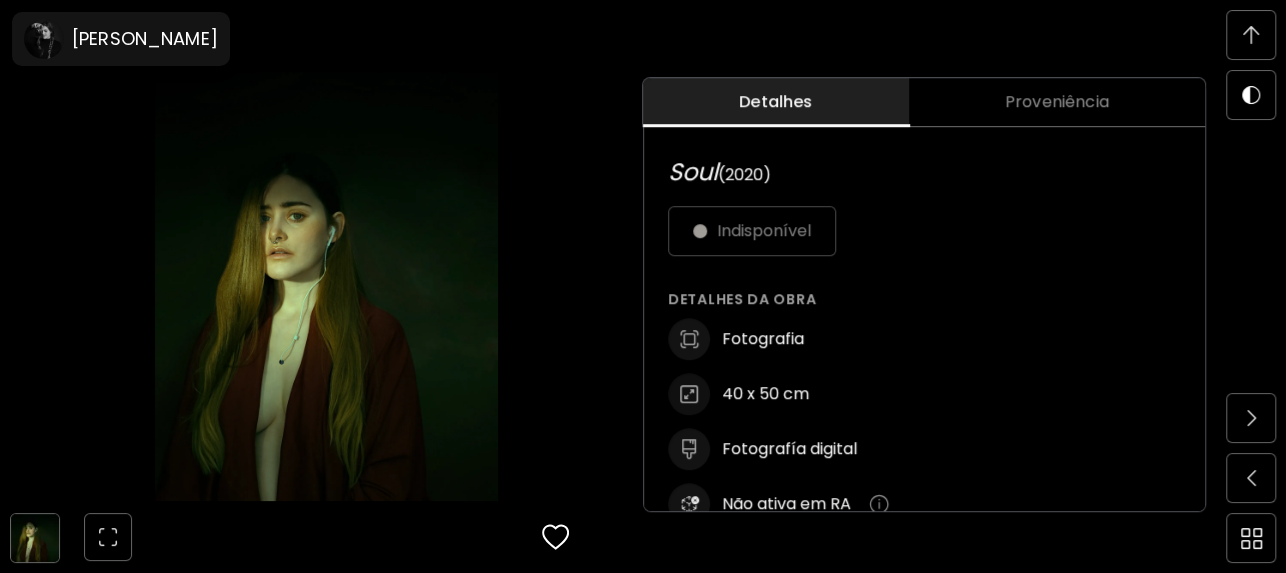 scroll, scrollTop: 1148, scrollLeft: 0, axis: vertical 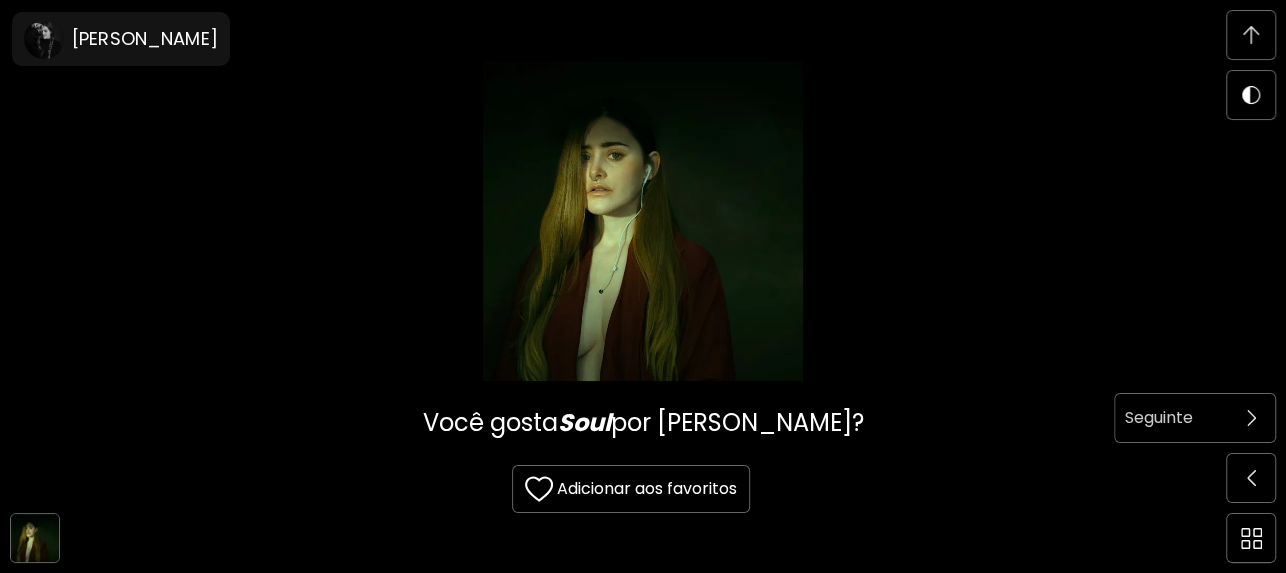 click at bounding box center (1251, 418) 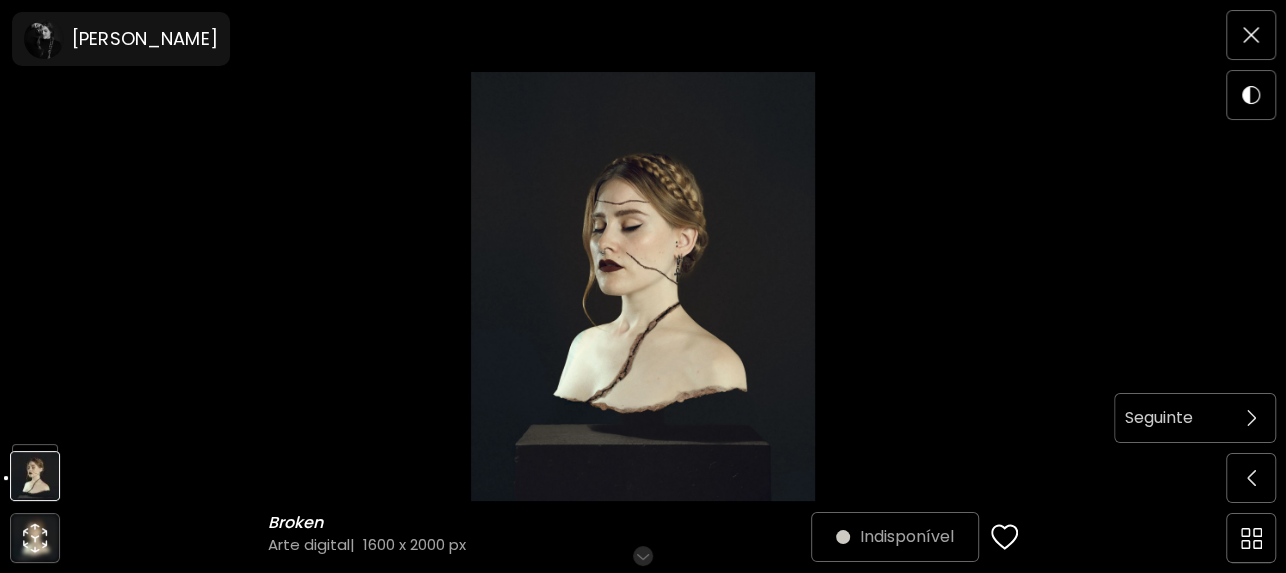 click at bounding box center [1251, 418] 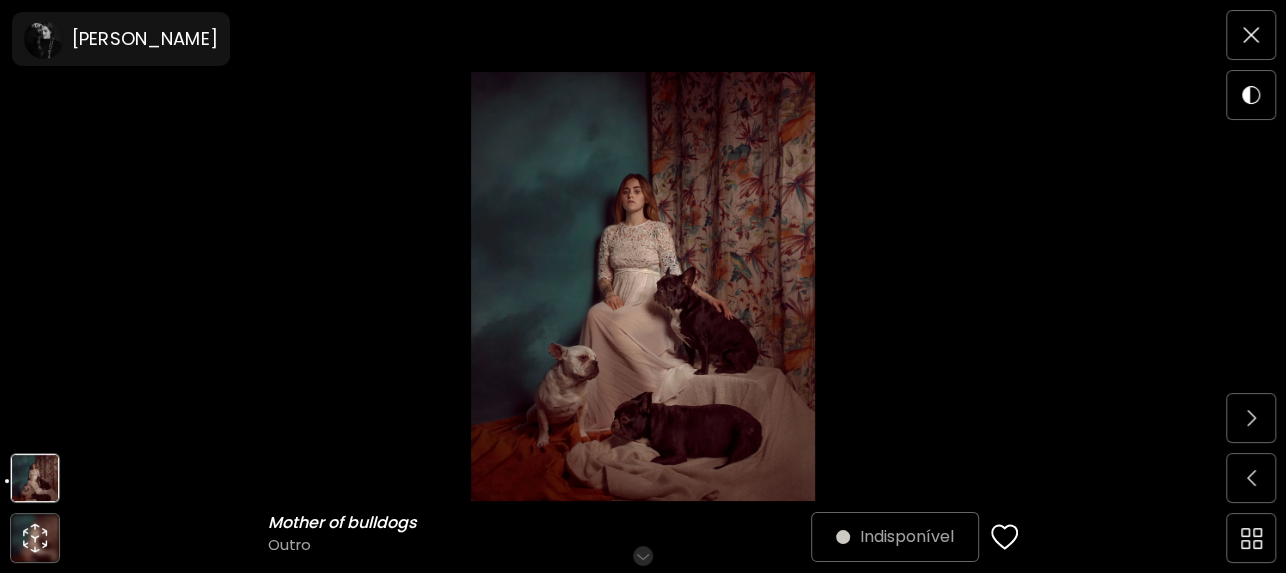 click at bounding box center (1251, 418) 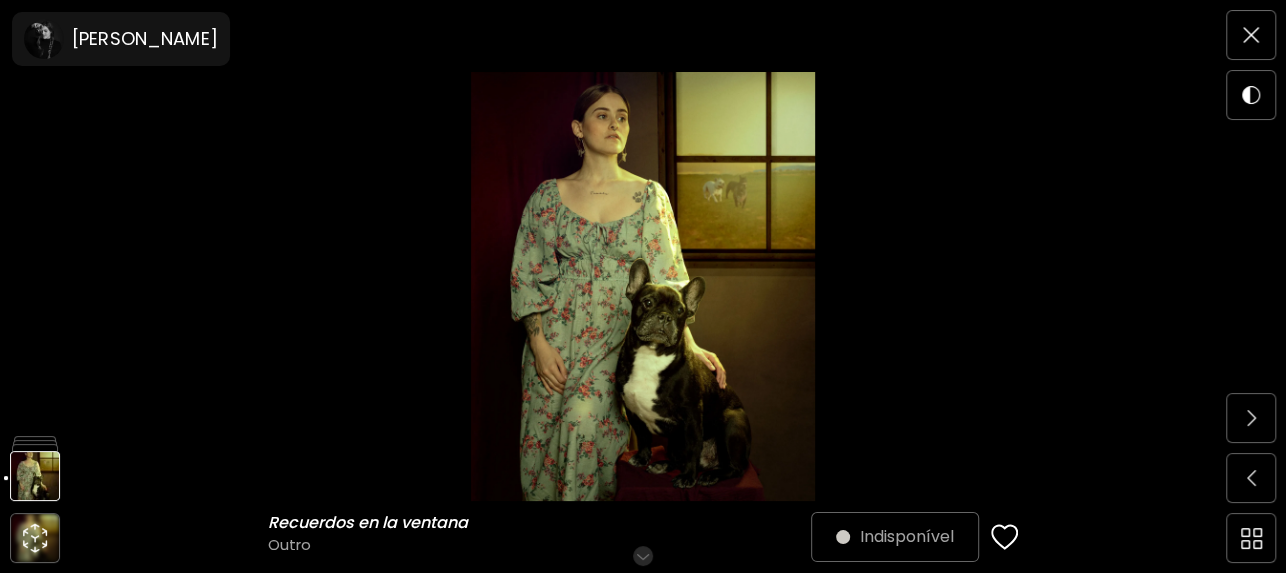 click at bounding box center (1251, 418) 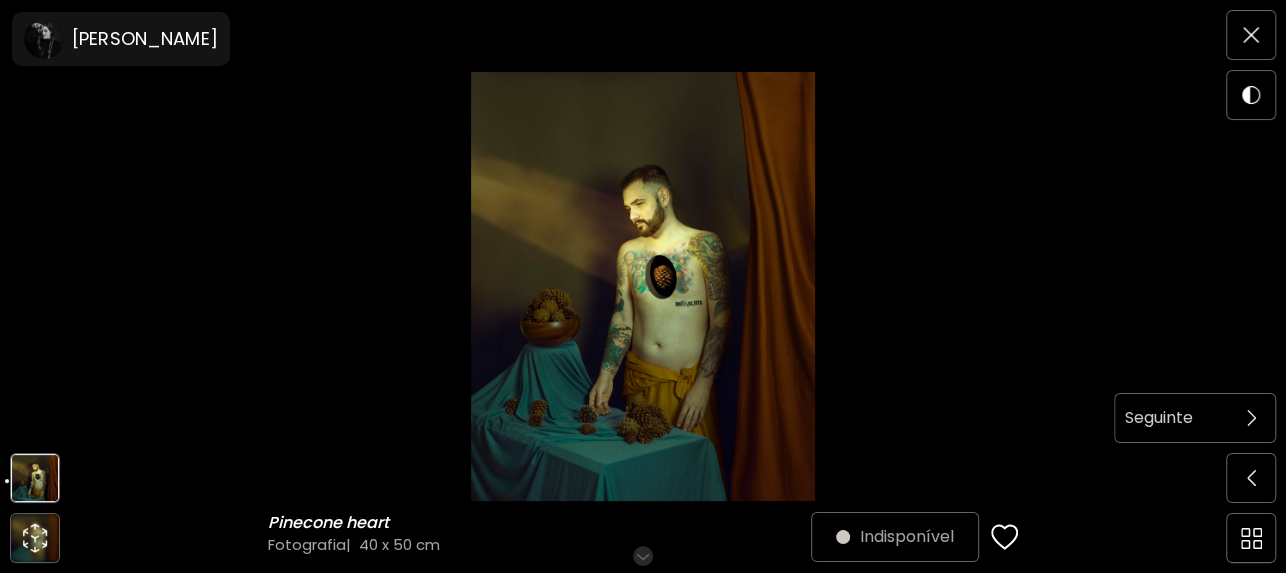 click at bounding box center (1251, 418) 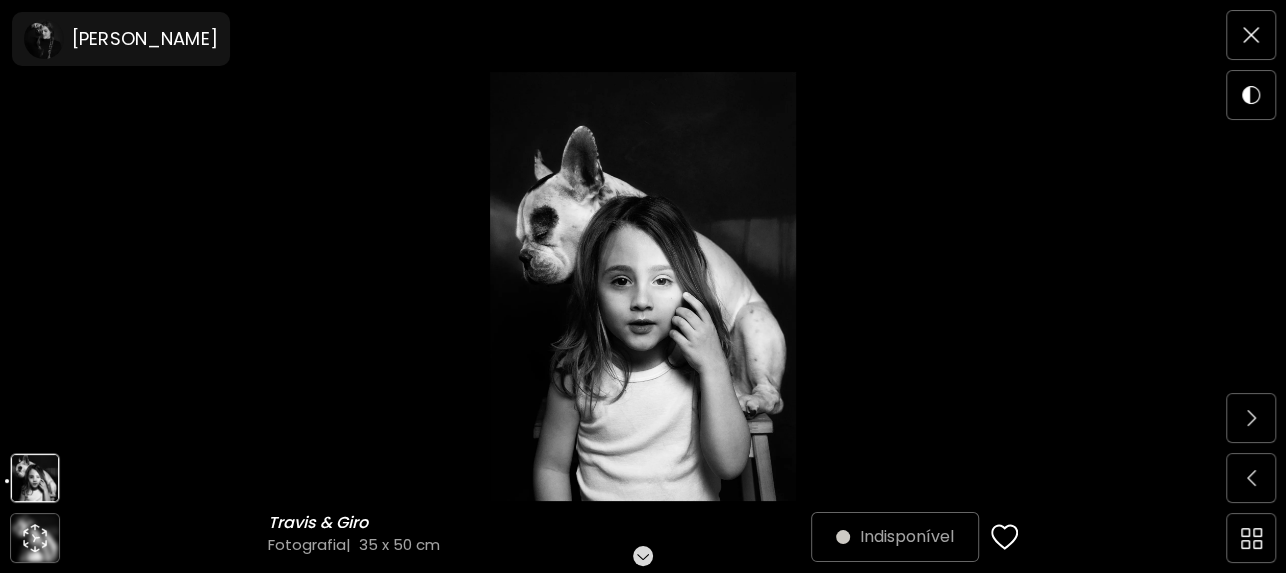 click at bounding box center [1251, 418] 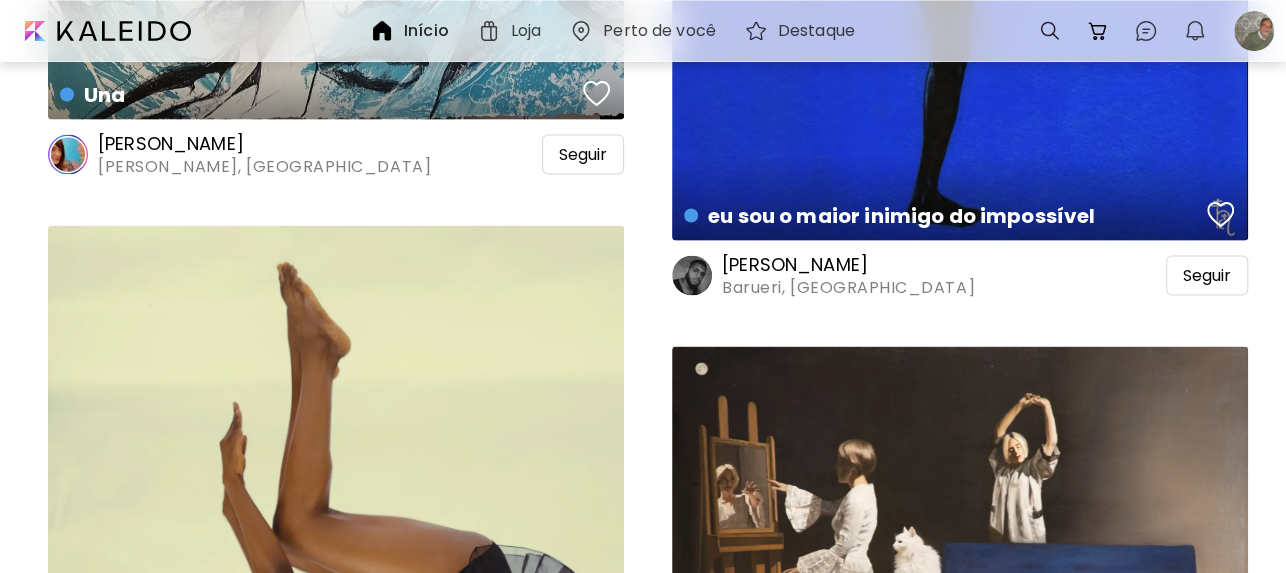 scroll, scrollTop: 20400, scrollLeft: 0, axis: vertical 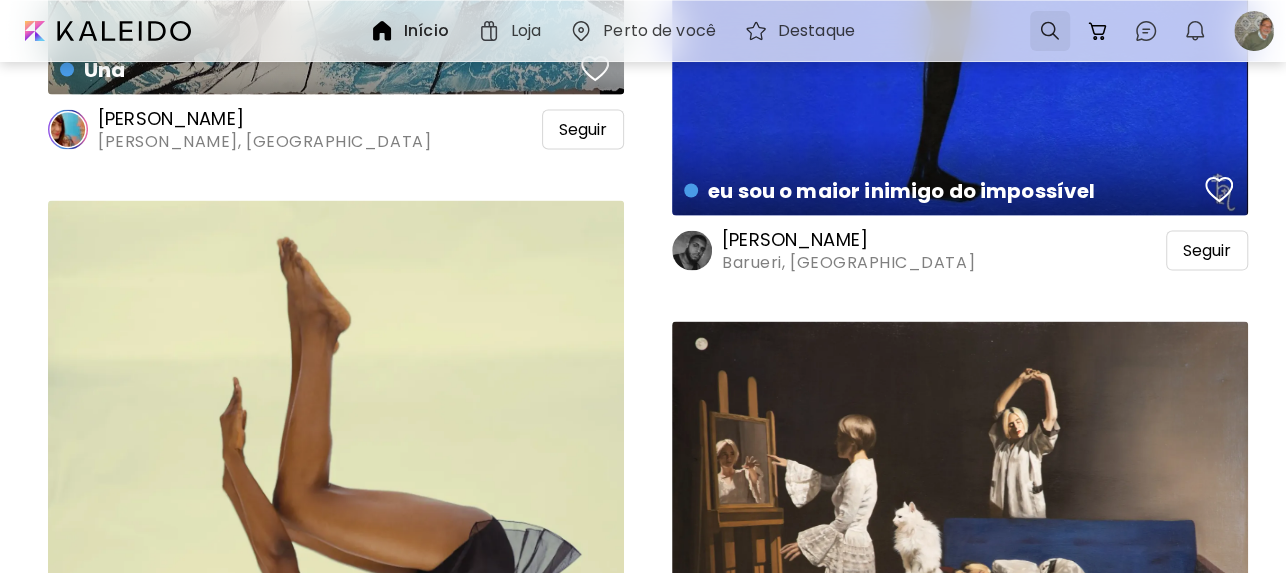 click at bounding box center (1050, 31) 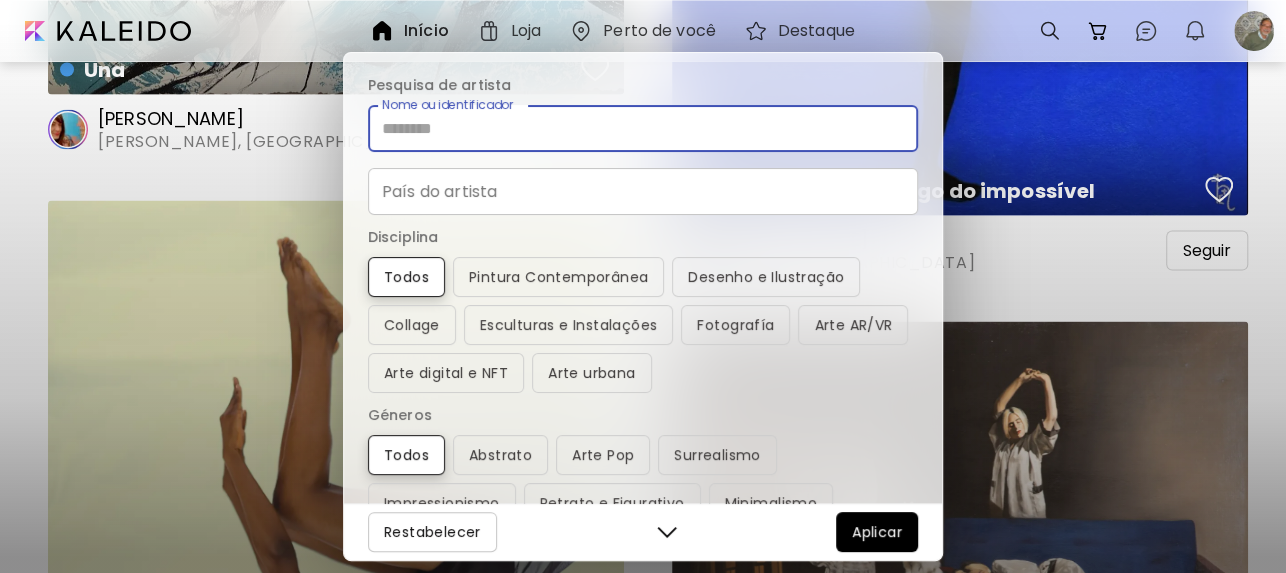 click on "Nome ou identificador" at bounding box center (643, 128) 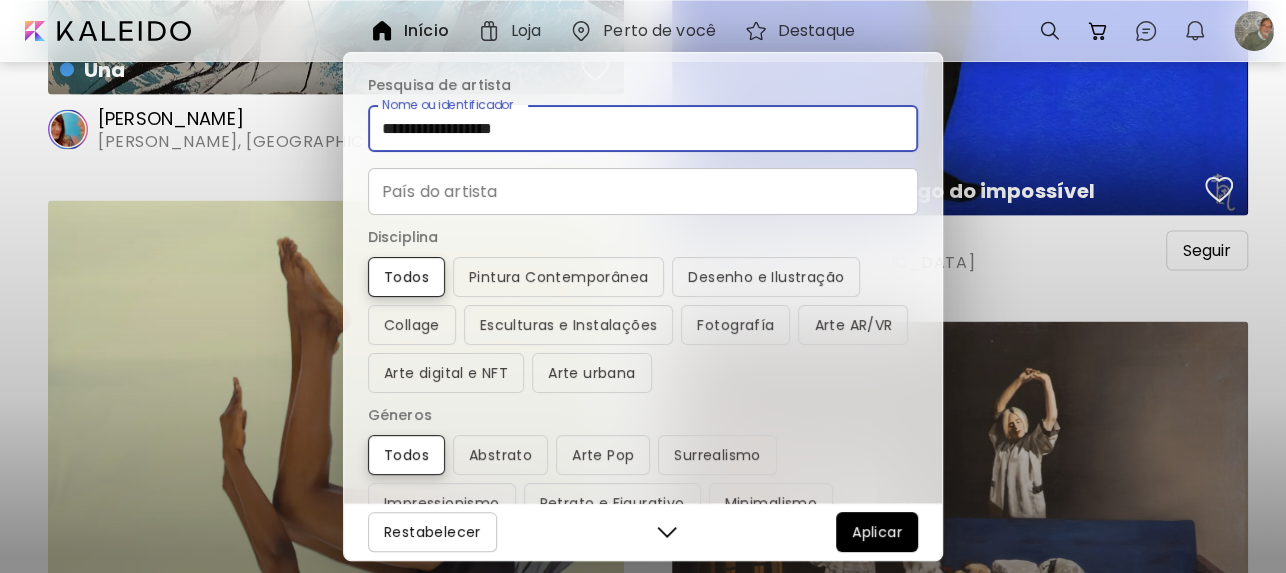 type on "**********" 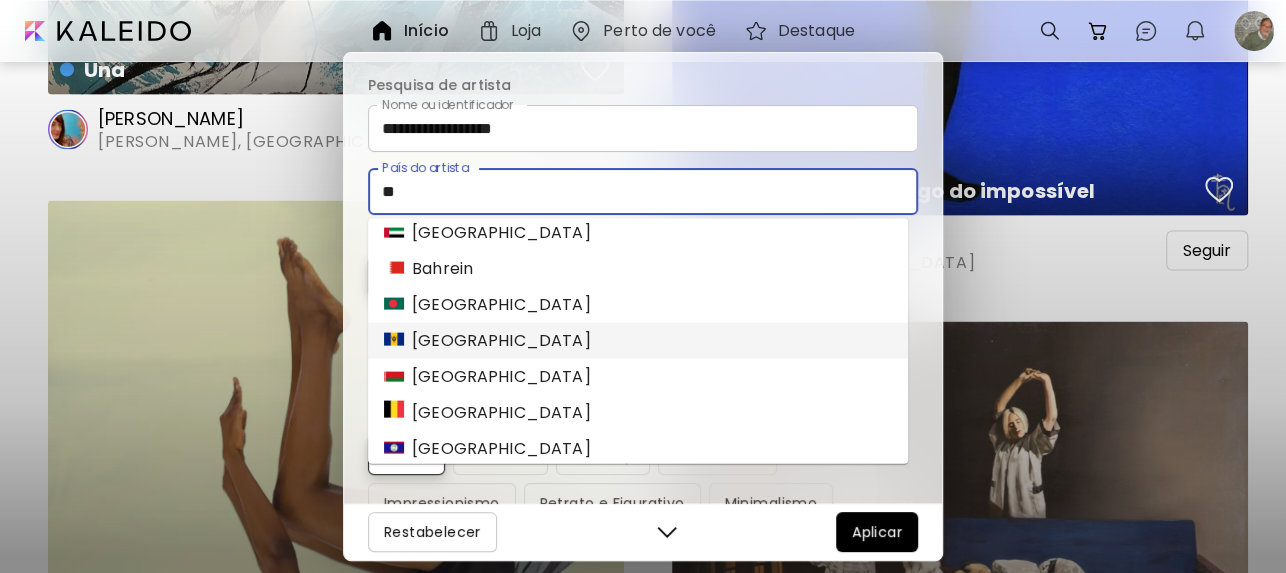 scroll, scrollTop: 0, scrollLeft: 0, axis: both 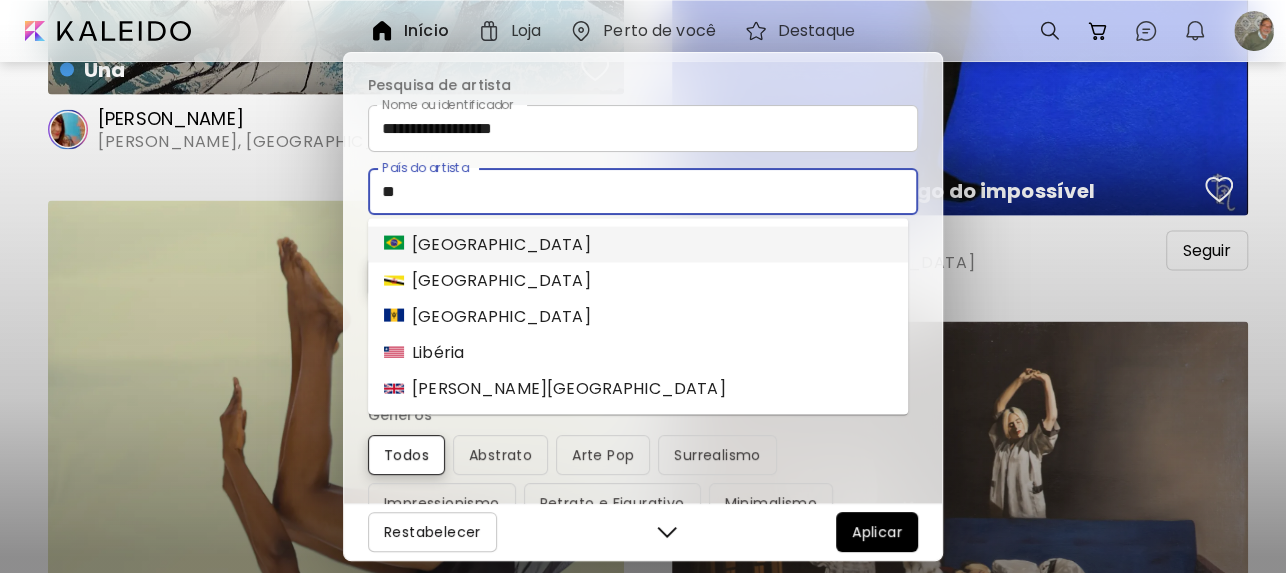 click on "[GEOGRAPHIC_DATA]" at bounding box center (487, 245) 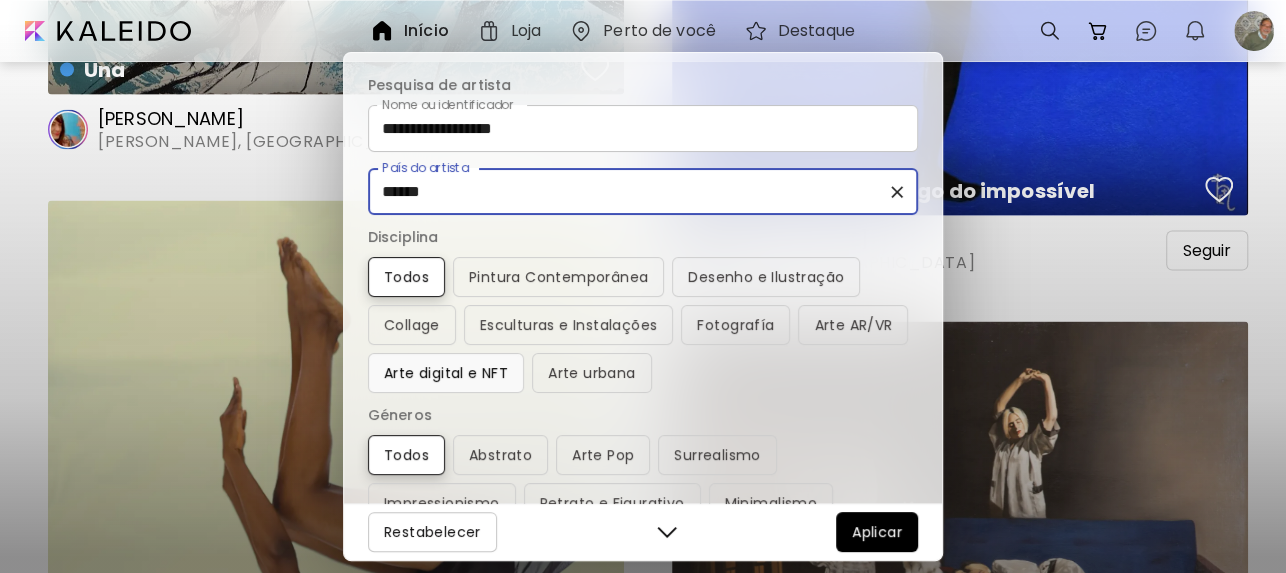 type on "******" 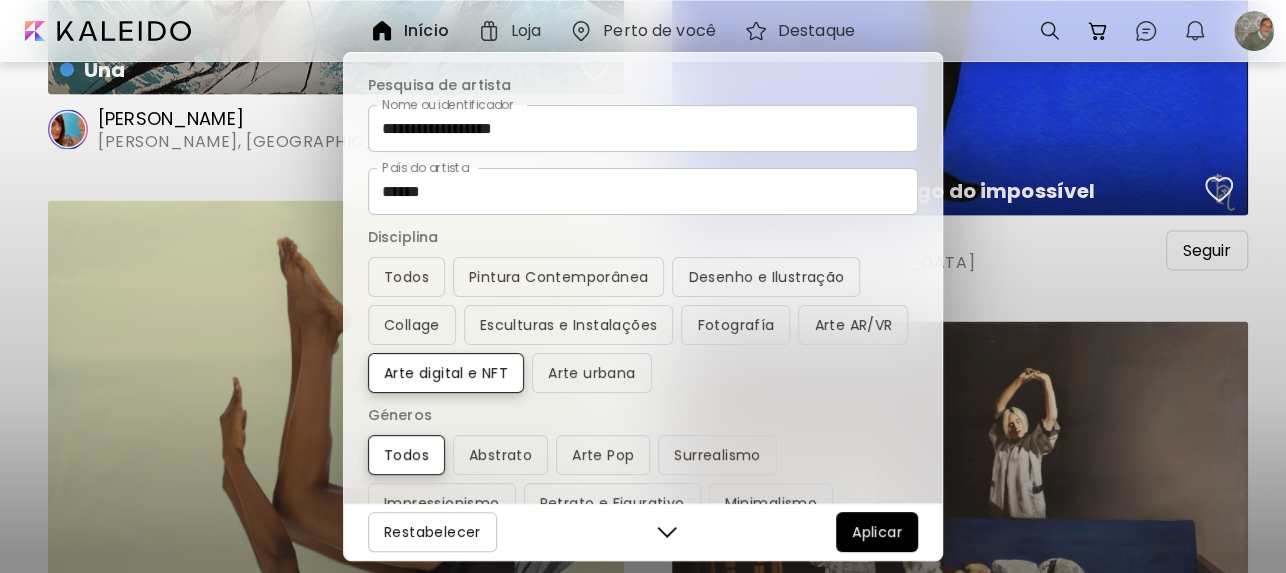 click on "Aplicar" at bounding box center (877, 532) 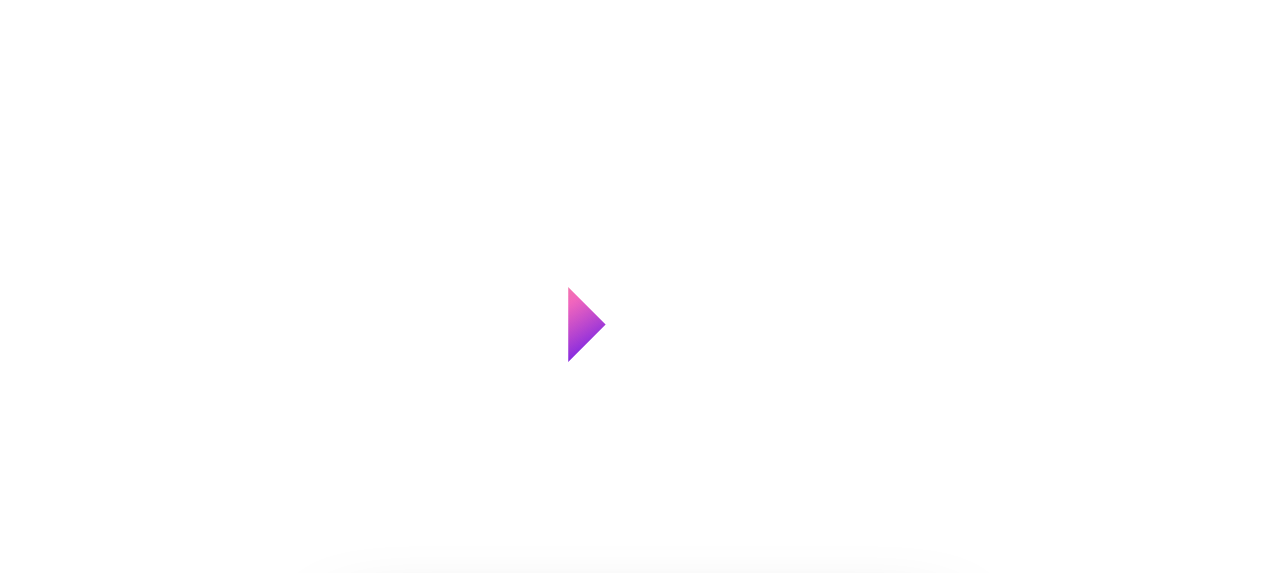 scroll, scrollTop: 0, scrollLeft: 0, axis: both 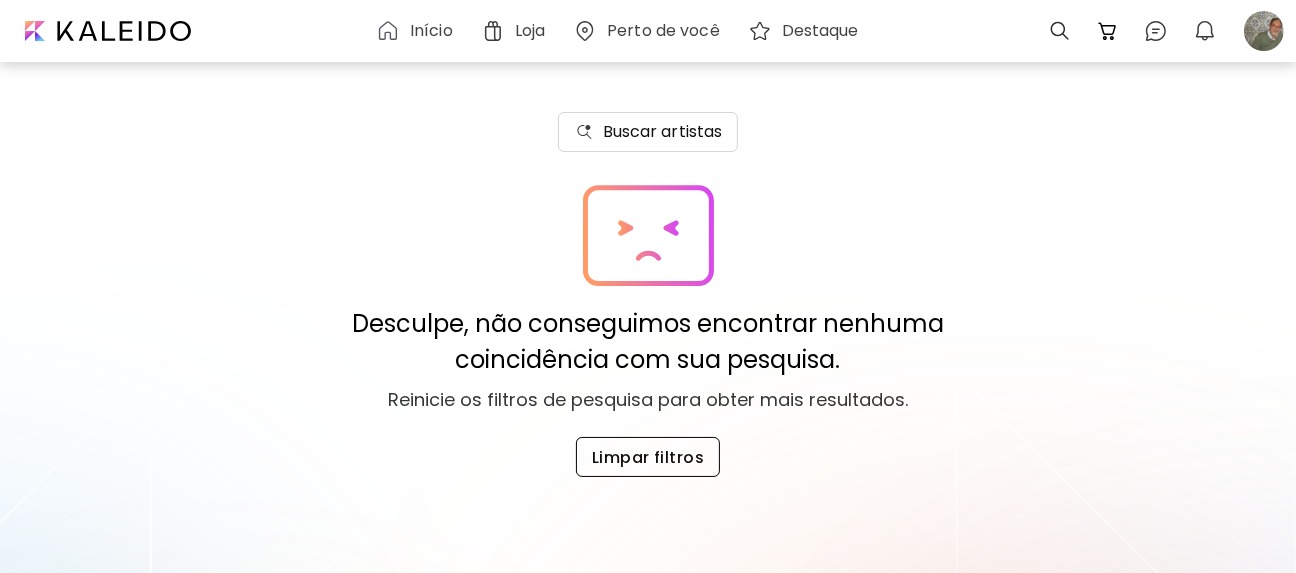 click on "Limpar filtros" at bounding box center (648, 457) 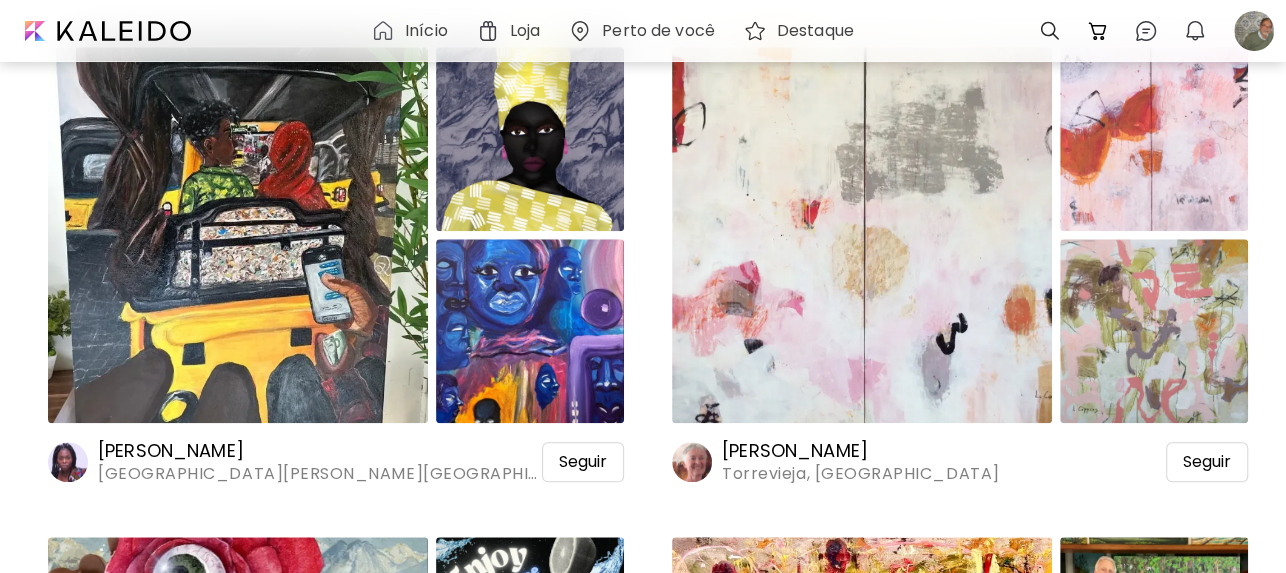 scroll, scrollTop: 28133, scrollLeft: 0, axis: vertical 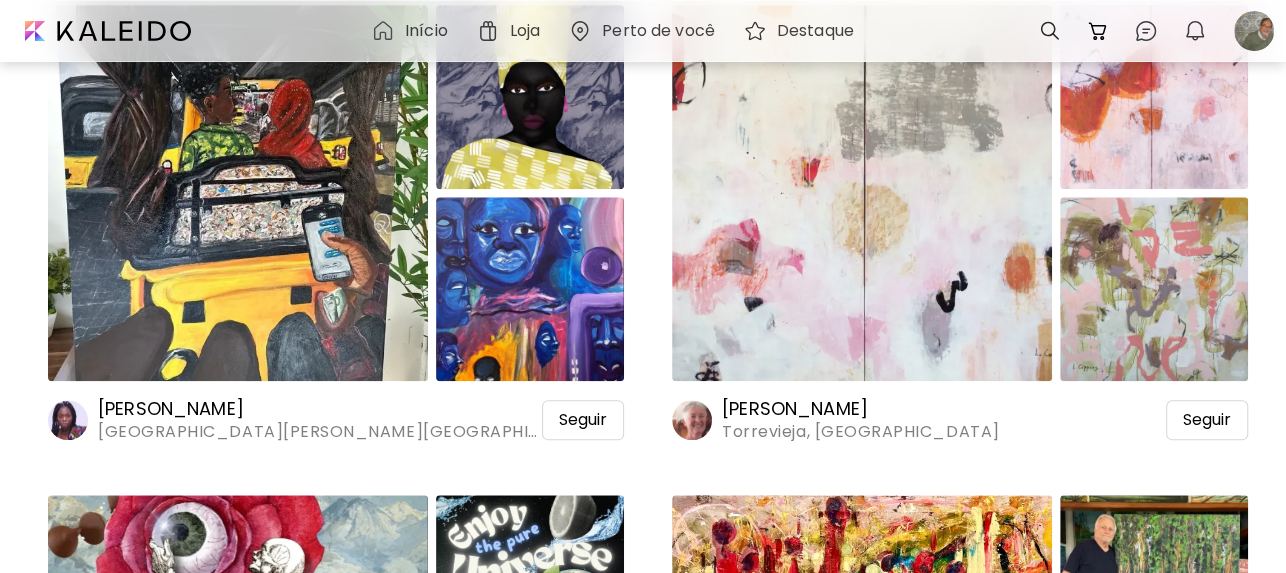 click on "Perto de você" at bounding box center [658, 31] 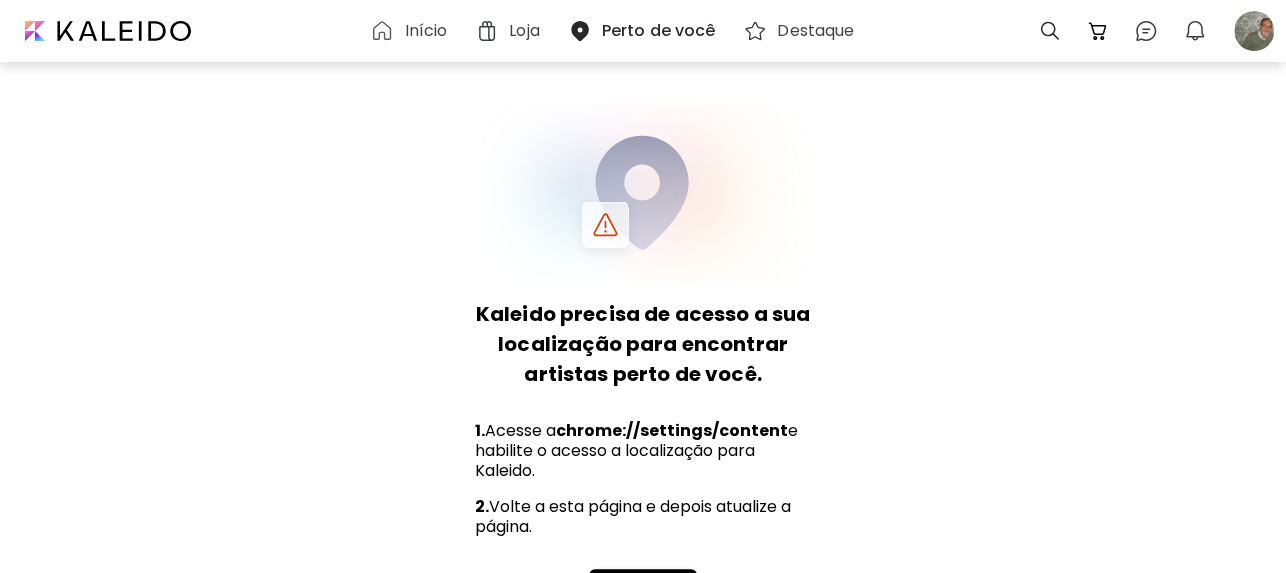 scroll, scrollTop: 101, scrollLeft: 0, axis: vertical 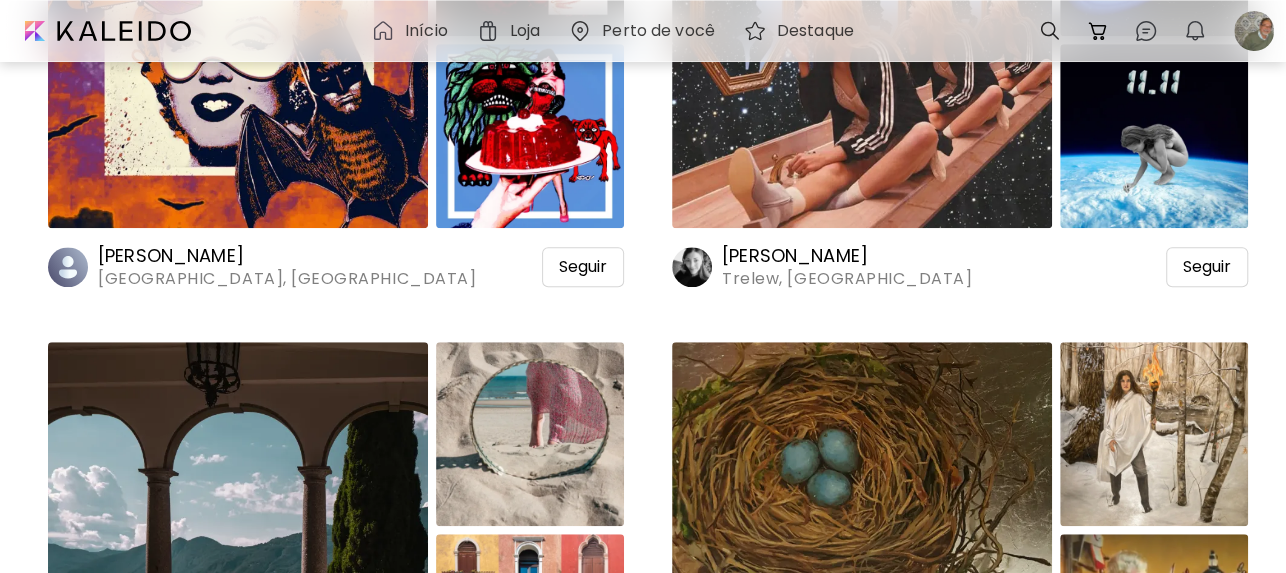 click on "Início" at bounding box center [426, 31] 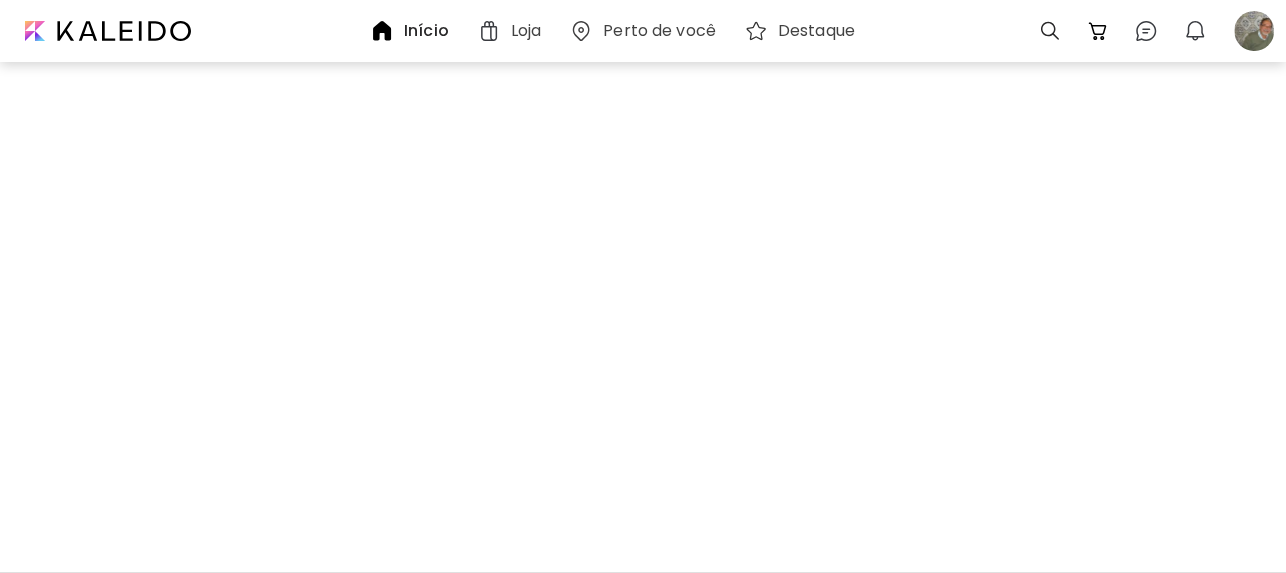 scroll, scrollTop: 0, scrollLeft: 0, axis: both 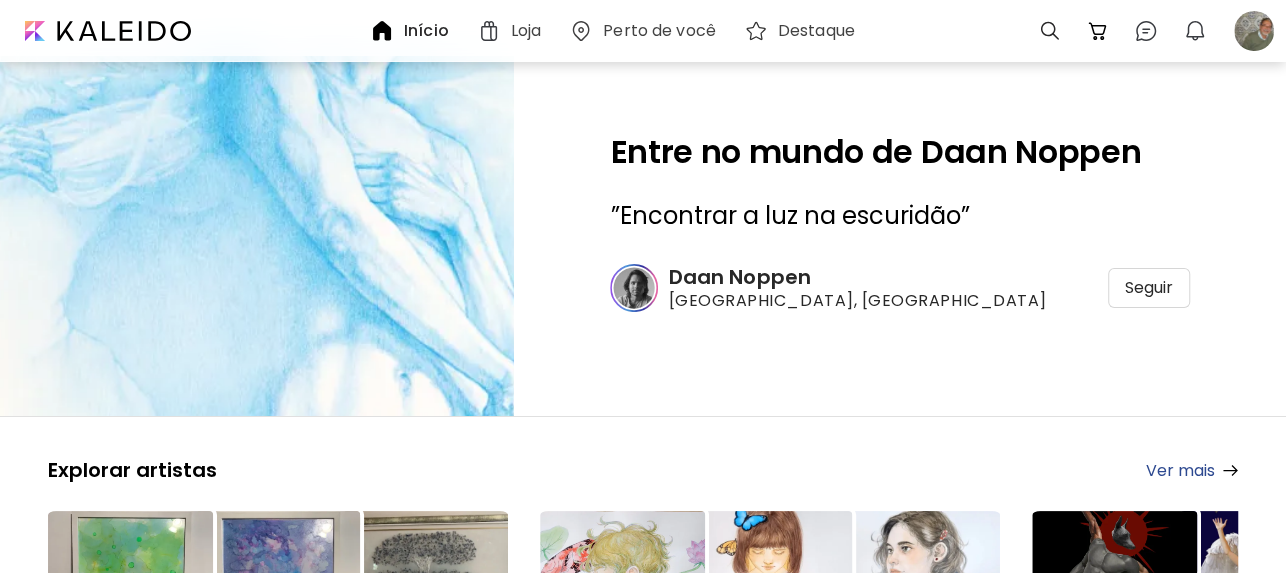 click on "Loja" at bounding box center (526, 31) 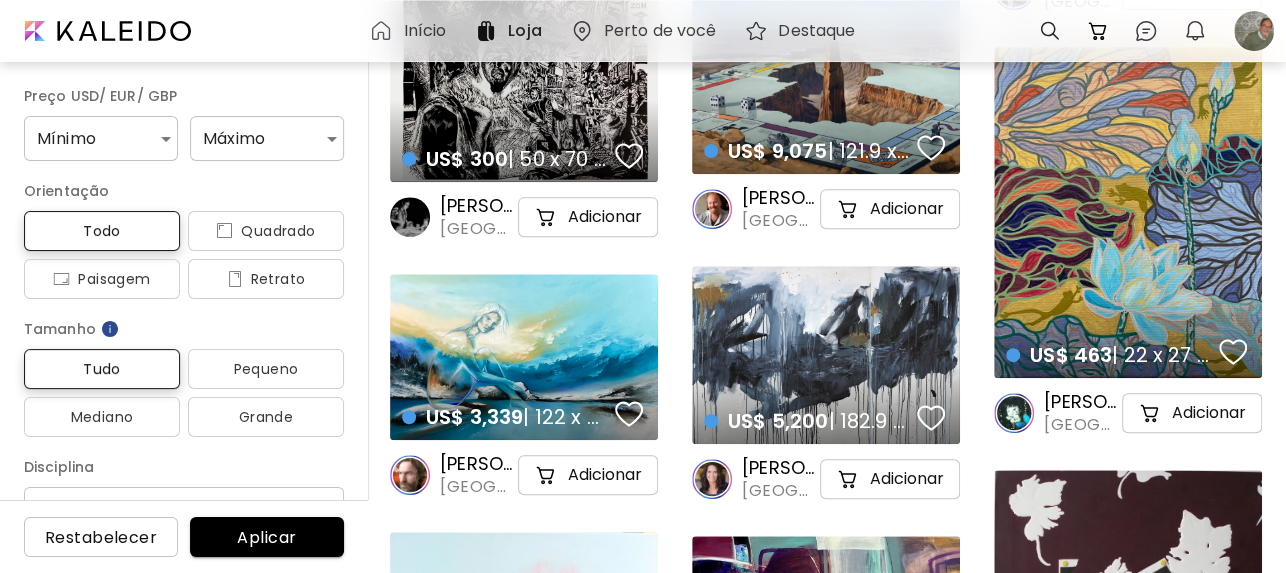 scroll, scrollTop: 0, scrollLeft: 0, axis: both 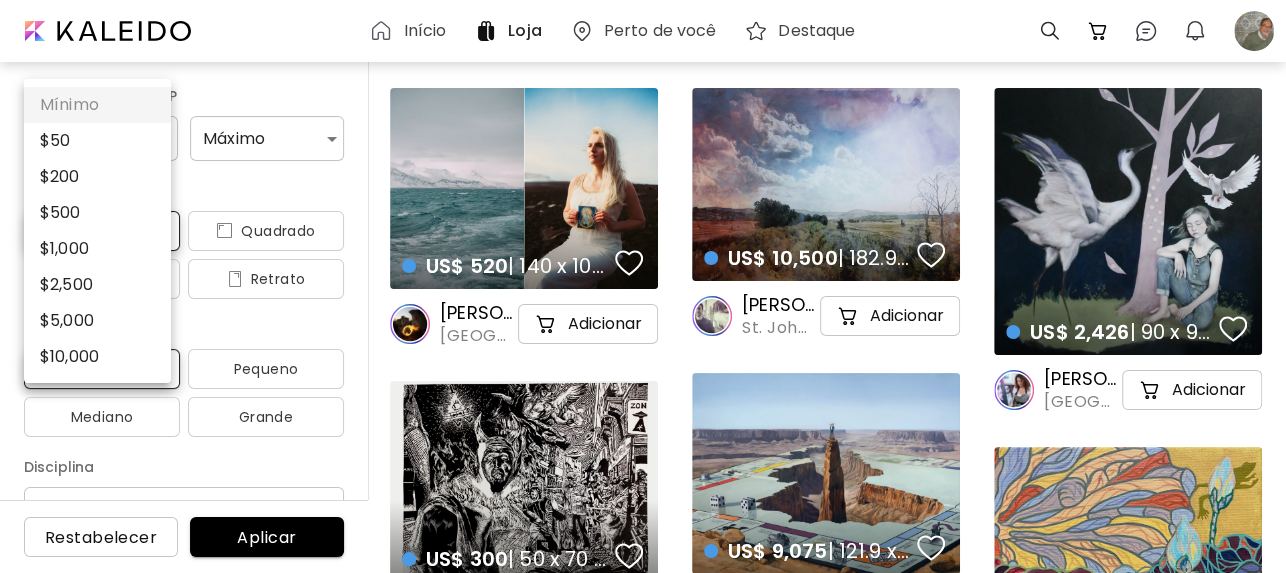 click on "Início Loja Perto de você Destaque 0 0 0 Preço USD/ EUR/ GBP Mínimo * Máximo * Orientação Todo Quadrado Paisagem Retrato Tamanho Tudo Pequeno Mediano Grande Disciplina Disciplina Disciplina Filtros de Etiquetas Gêneros Gêneros Tópicos Tópicos Cores Cores Emoções Emoções Localização do artista País País Restabelecer Aplicar US$ 1,100  | 50 x 61 cm details James Ormiston Barcelona, Espanha Adicionar US$ 451  | 30 x 40 cm preview IAVORSCHI LORENA Otopeni, Romênia Adicionar US$ 1,100  | 70 x 101 cm preview Tarli Bird Echuca, Austrália Adicionar US$ 3,235  | 70 x 50 cm preview Francien Krieg Nijmegen, Países Baixos Adicionar US$ 2,195  | 30 x 30 cm preview Yann Sciberras Port-Louis, França Adicionar US$ 4,621  | 114 x 146 cm preview Elena Mahoney Sánchez Murcia, Espanha Adicionar US$ 3,004  | 100 x 130 cm preview maude OVIZE Lyon, França Adicionar US$ 463  | 22 x 27 cm preview Tzu Chen Chen Basel, Suíça Adicionar US$ 2,404  | 122 x 76 cm preview Paul Kingsley Squire Adicionar $" at bounding box center (643, 286) 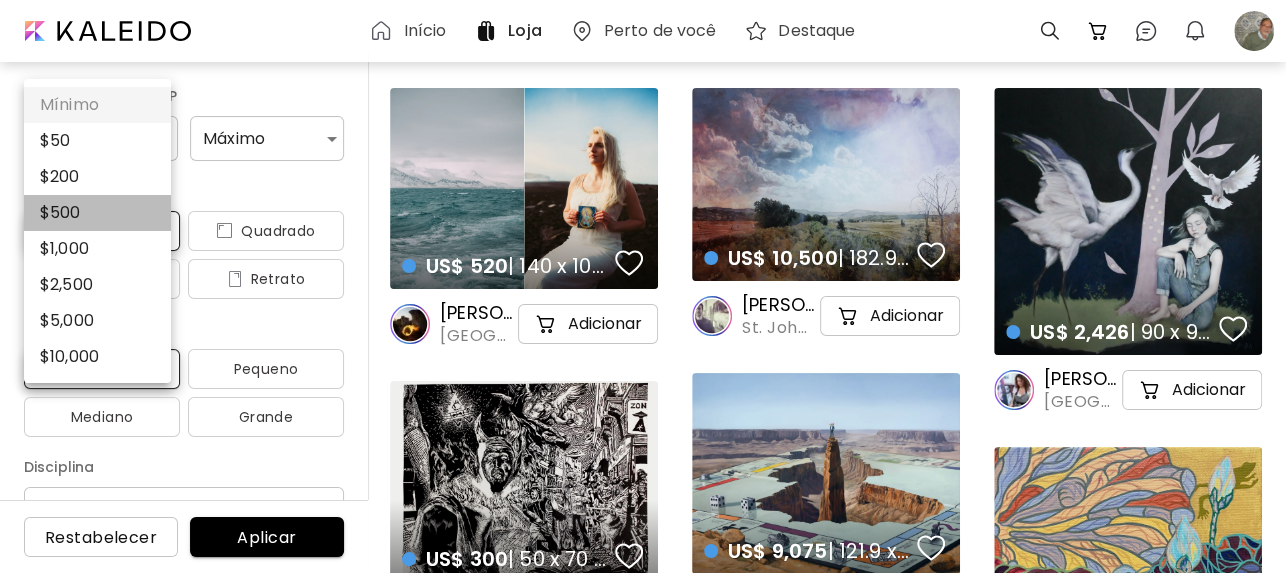 click on "$ 500" at bounding box center [97, 213] 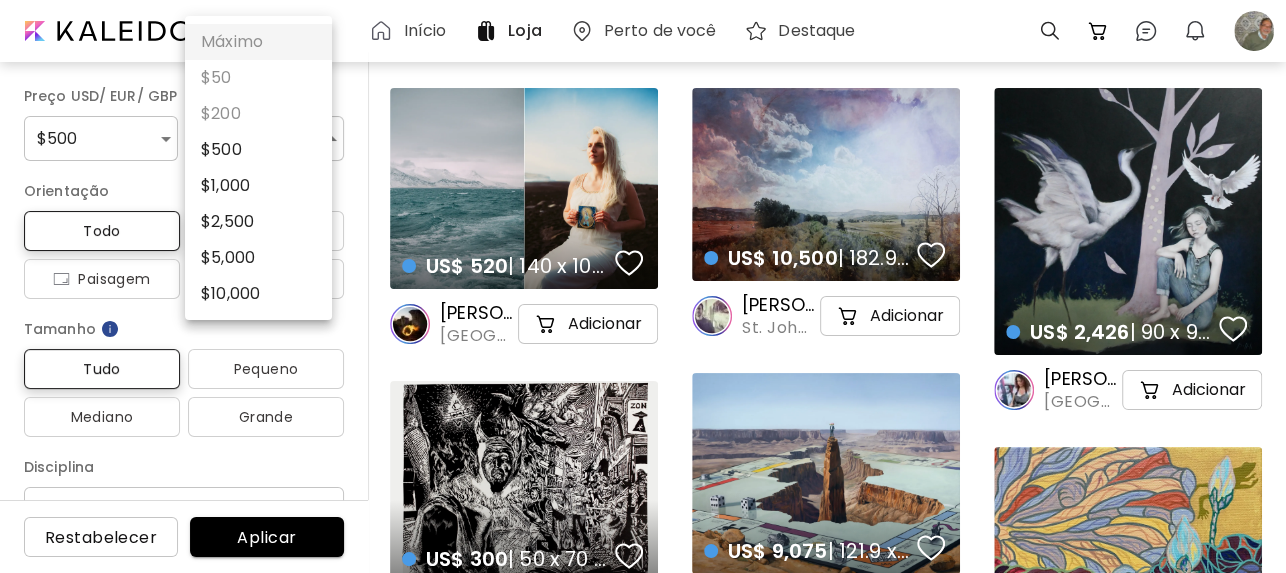 click on "Início Loja Perto de você Destaque 0 0 0 Preço USD/ EUR/ GBP $ 500 *** Máximo * Orientação Todo Quadrado Paisagem Retrato Tamanho Tudo Pequeno Mediano Grande Disciplina Disciplina Disciplina Filtros de Etiquetas Gêneros Gêneros Tópicos Tópicos Cores Cores Emoções Emoções Localização do artista País País Restabelecer Aplicar US$ 1,100  | 50 x 61 cm details James Ormiston Barcelona, Espanha Adicionar US$ 451  | 30 x 40 cm preview IAVORSCHI LORENA Otopeni, Romênia Adicionar US$ 1,100  | 70 x 101 cm preview Tarli Bird Echuca, Austrália Adicionar US$ 3,235  | 70 x 50 cm preview Francien Krieg Nijmegen, Países Baixos Adicionar US$ 2,195  | 30 x 30 cm preview Yann Sciberras Port-Louis, França Adicionar US$ 4,621  | 114 x 146 cm preview Elena Mahoney Sánchez Murcia, Espanha Adicionar US$ 3,004  | 100 x 130 cm preview maude OVIZE Lyon, França Adicionar US$ 463  | 22 x 27 cm preview Tzu Chen Chen Basel, Suíça Adicionar US$ 2,404  | 122 x 76 cm preview Paul Kingsley Squire Adicionar $" at bounding box center (643, 286) 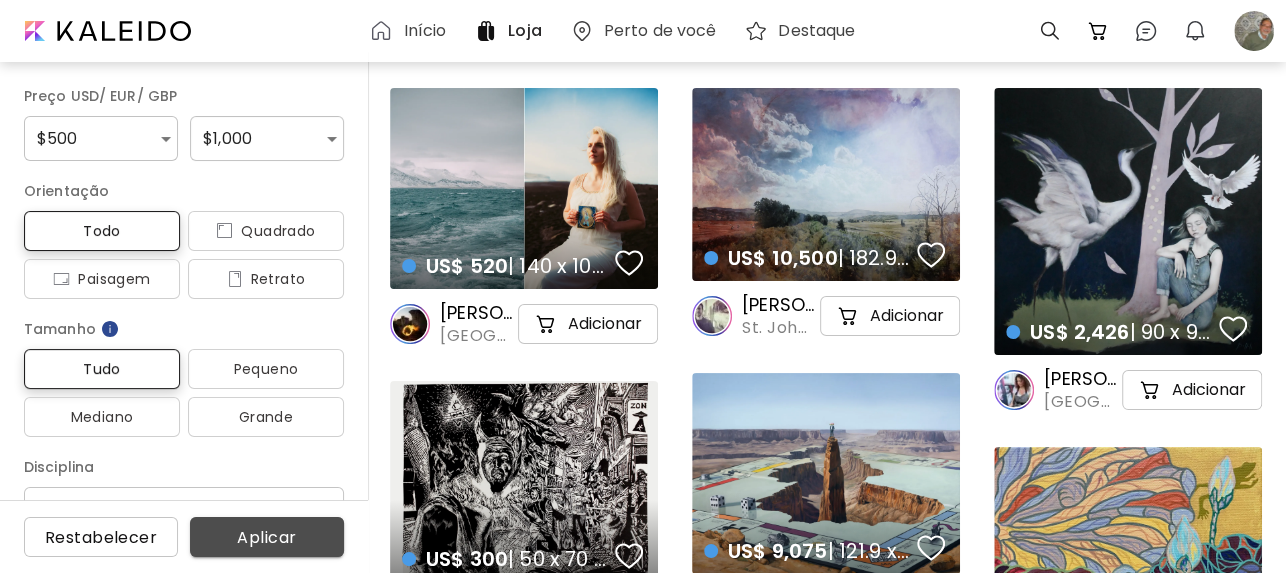 click on "Aplicar" at bounding box center (267, 537) 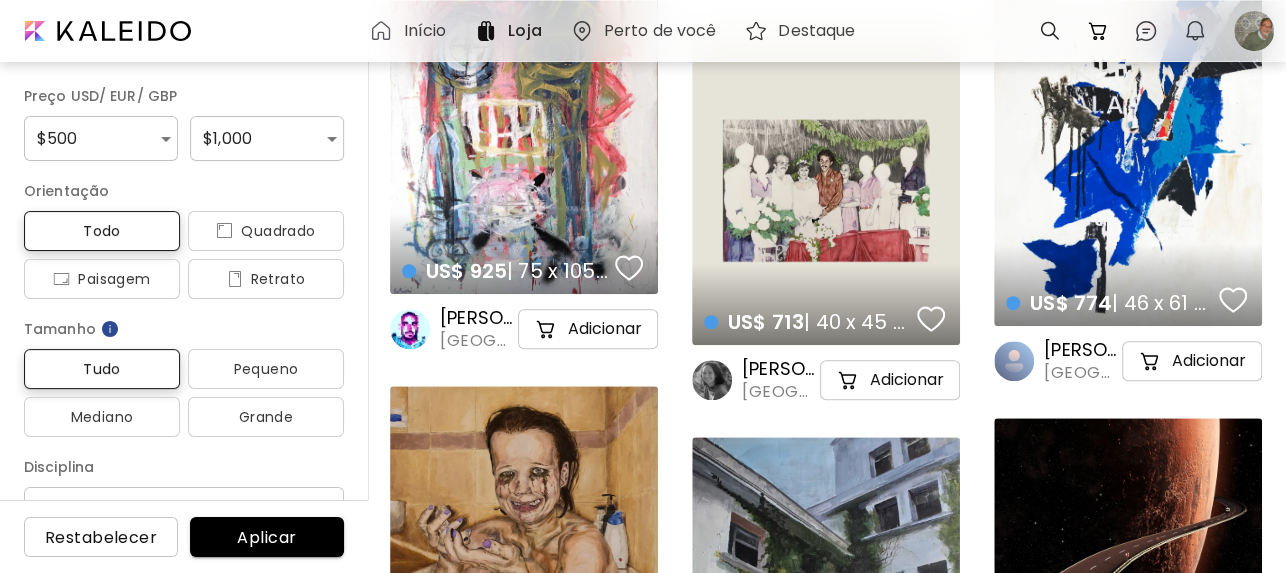scroll, scrollTop: 95200, scrollLeft: 0, axis: vertical 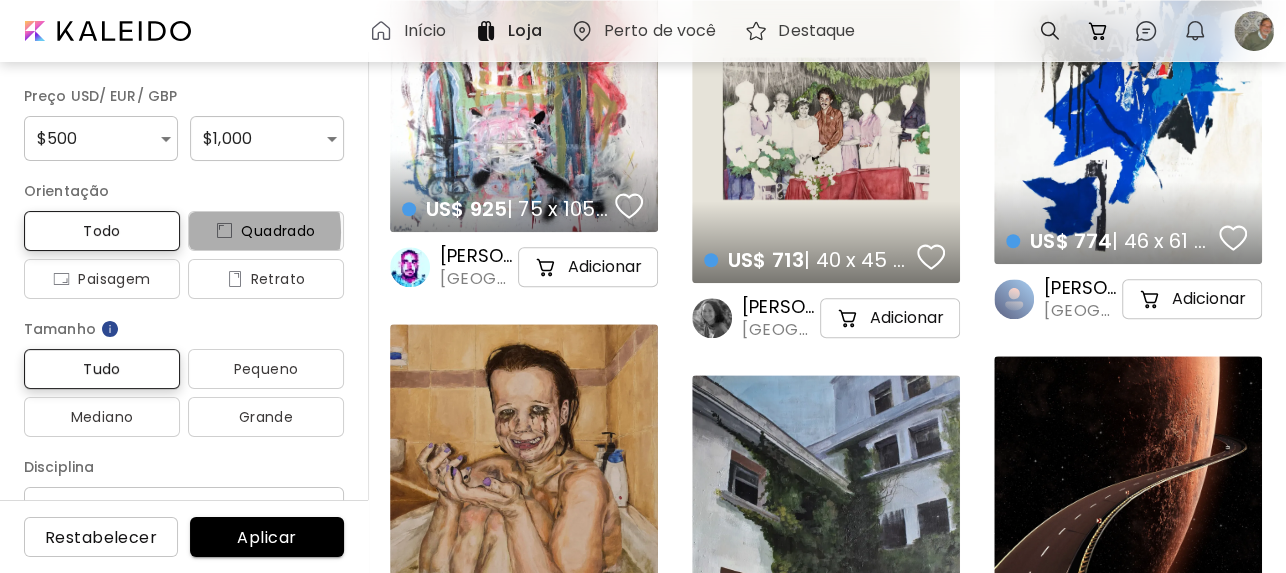 click at bounding box center (224, 231) 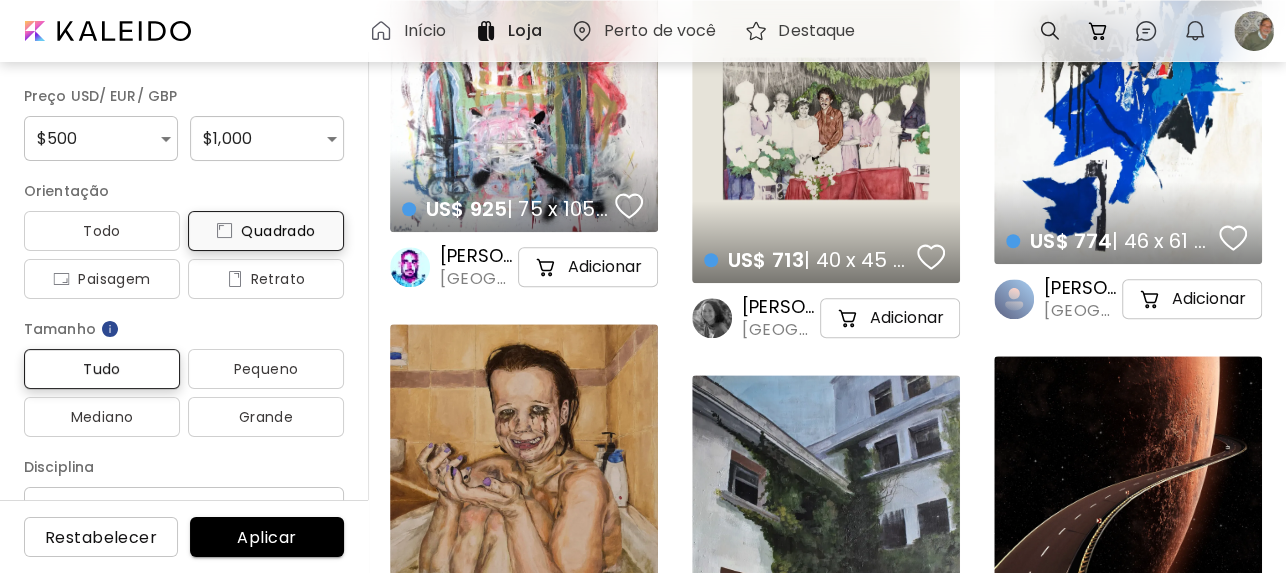 click at bounding box center (224, 231) 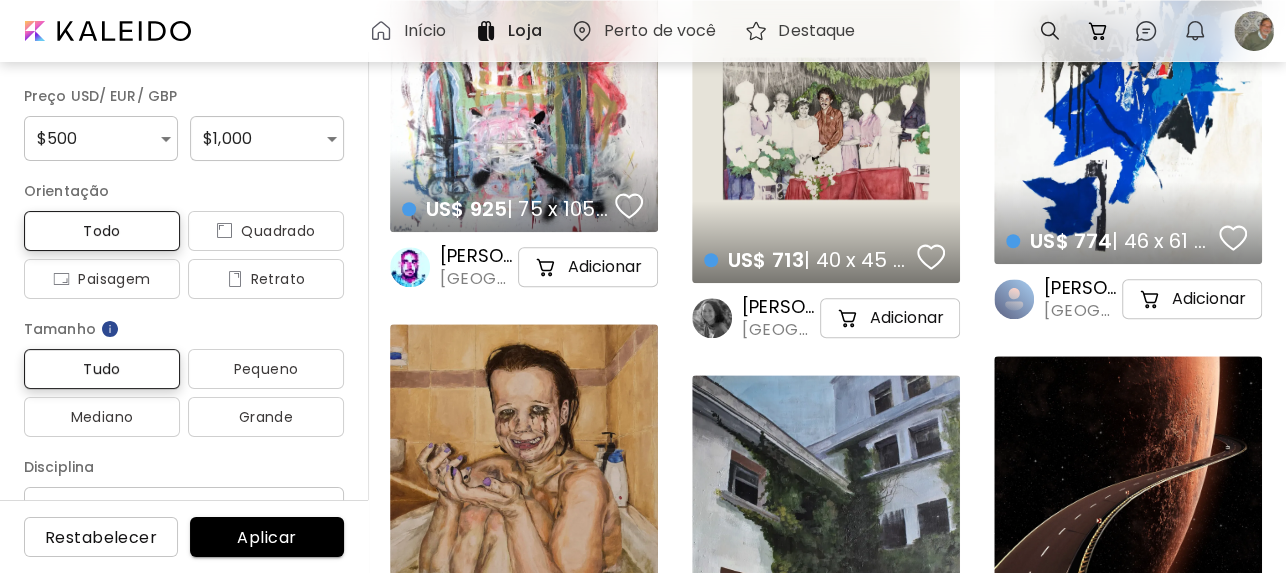 click on "Todo Quadrado Paisagem Retrato" at bounding box center [184, 255] 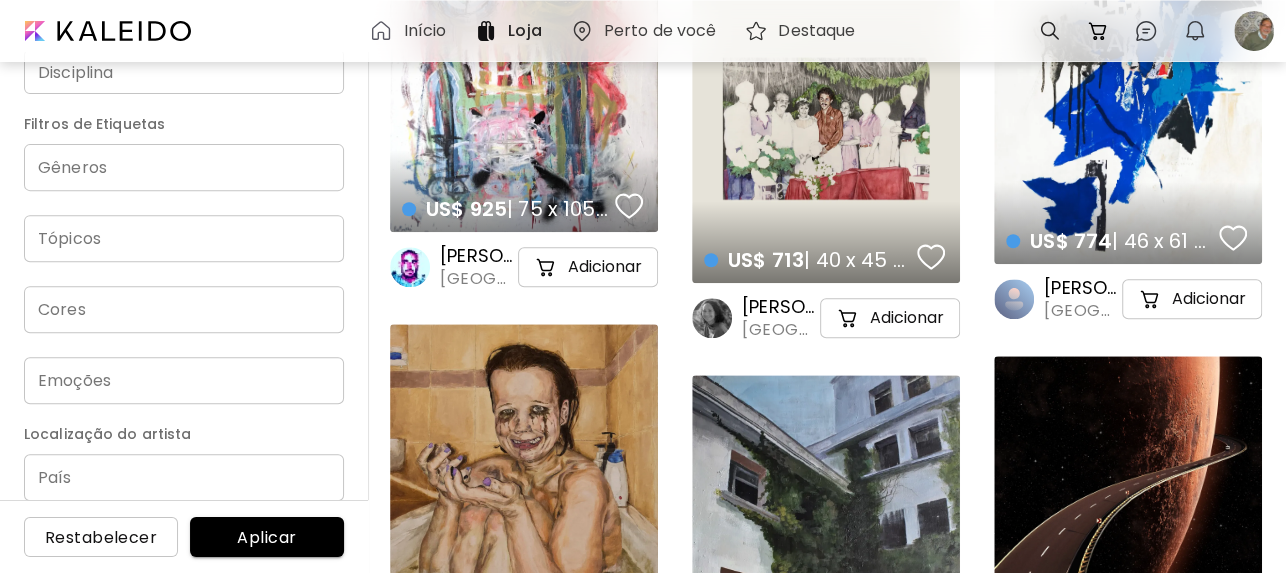 scroll, scrollTop: 458, scrollLeft: 0, axis: vertical 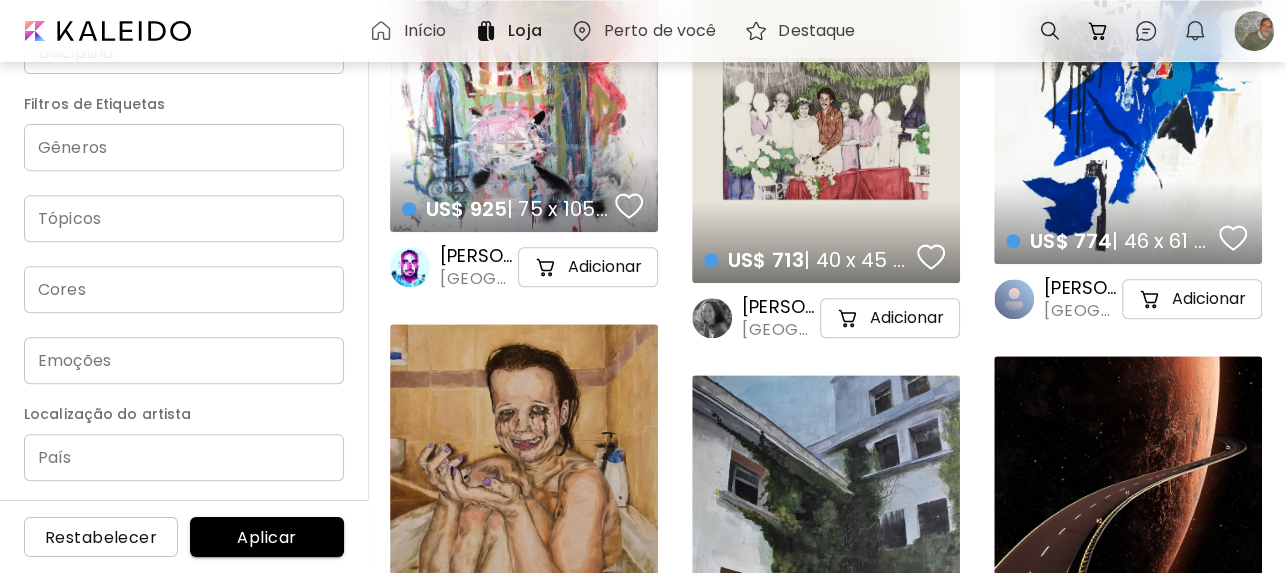 click on "País" at bounding box center (184, 457) 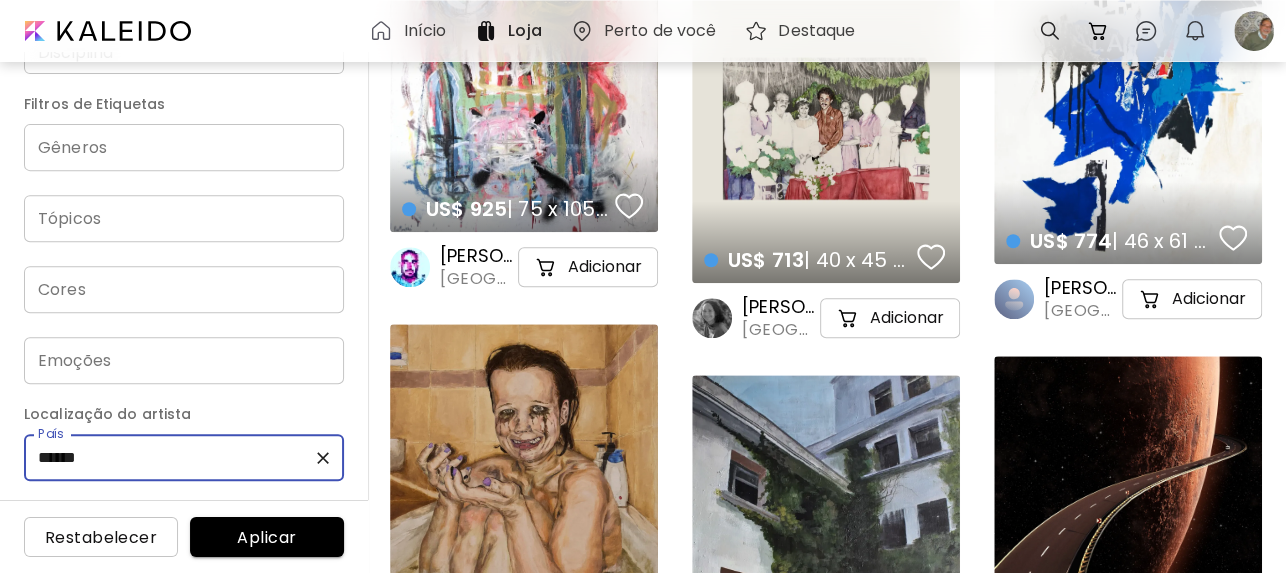 type on "******" 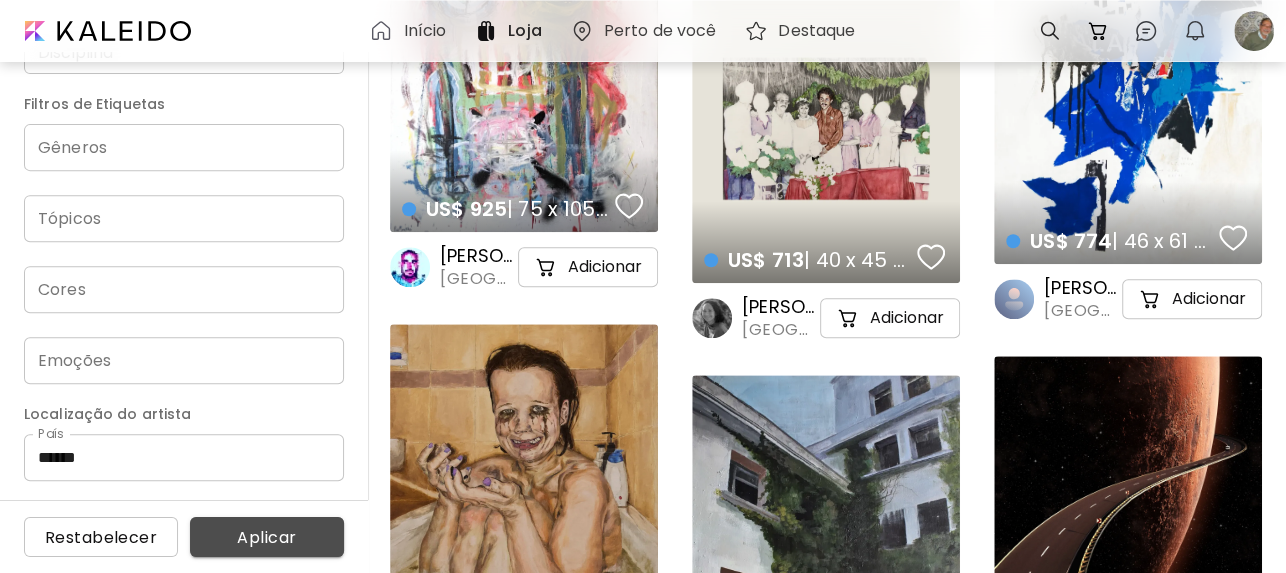 click on "Aplicar" at bounding box center [267, 537] 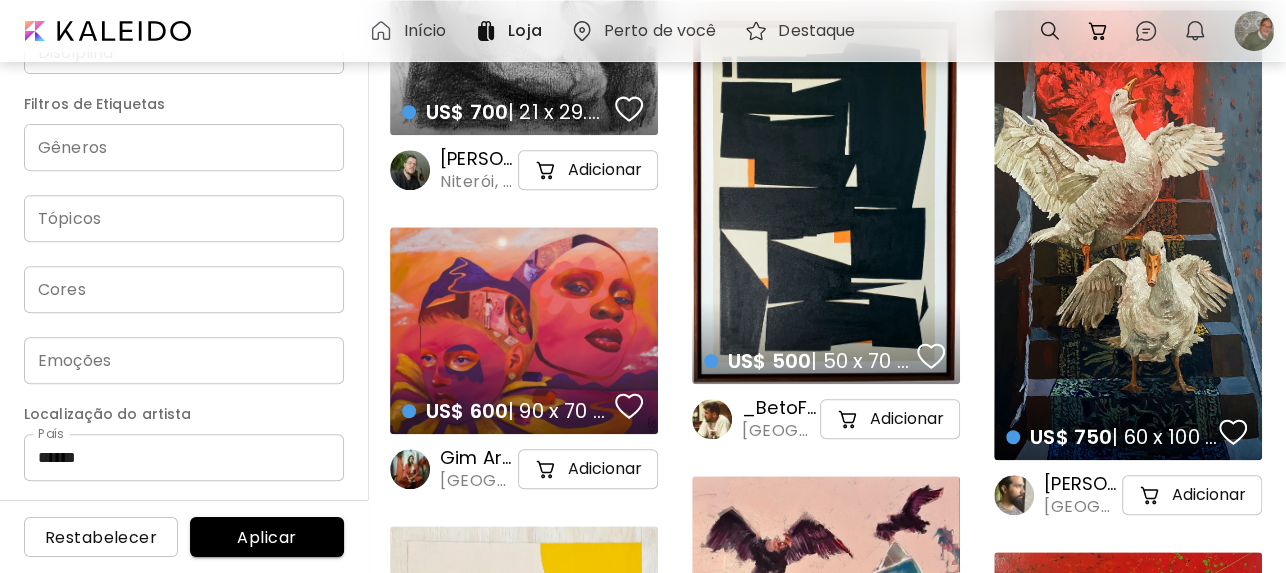 scroll, scrollTop: 933, scrollLeft: 0, axis: vertical 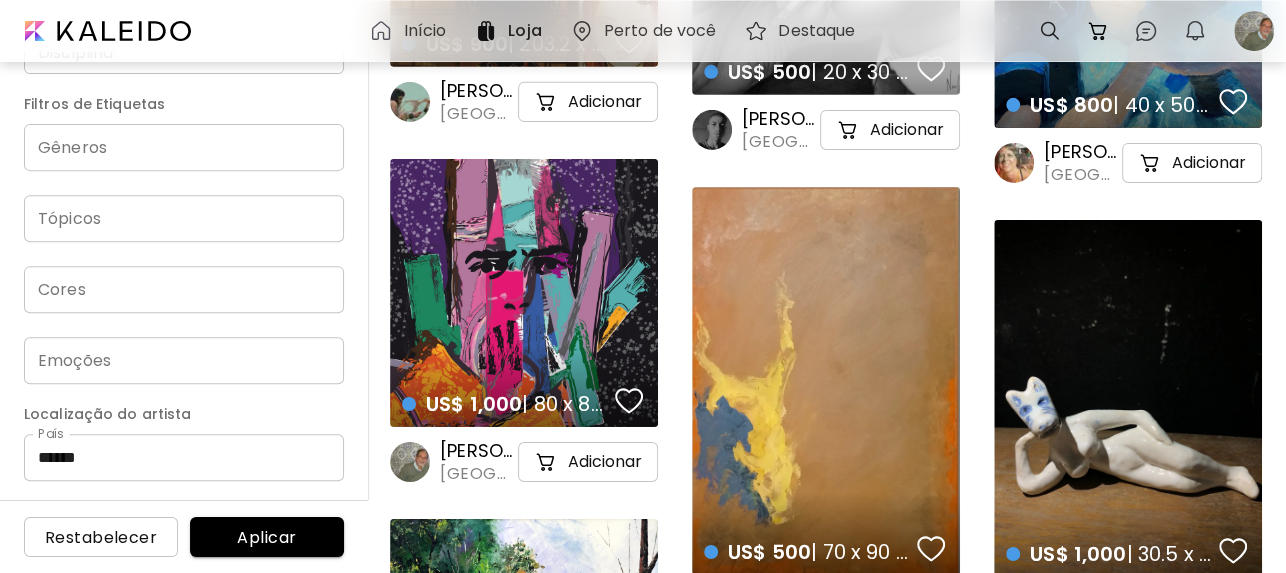 click on "US$ 1,000  | 80 x 80 cm details" at bounding box center [524, 386] 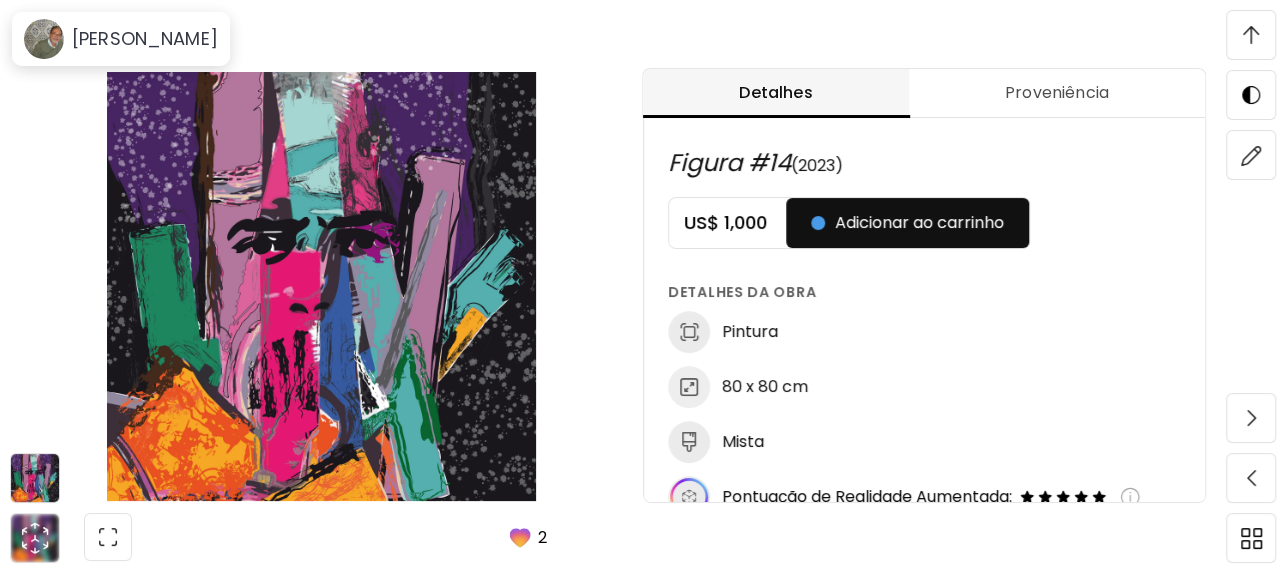 scroll, scrollTop: 1066, scrollLeft: 0, axis: vertical 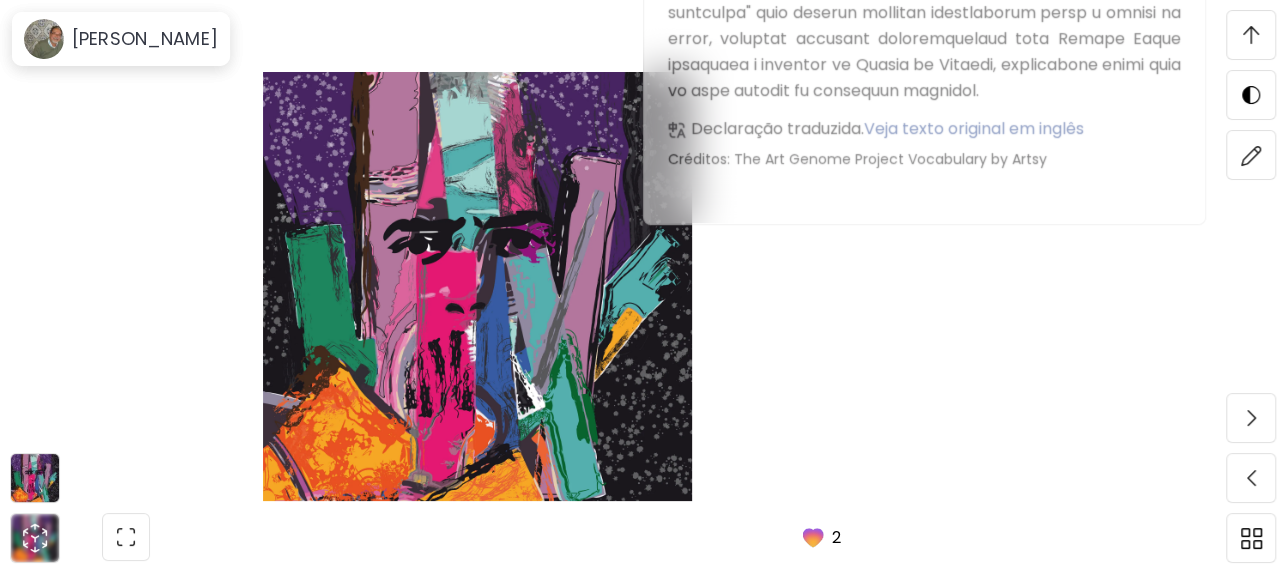 click at bounding box center (813, 537) 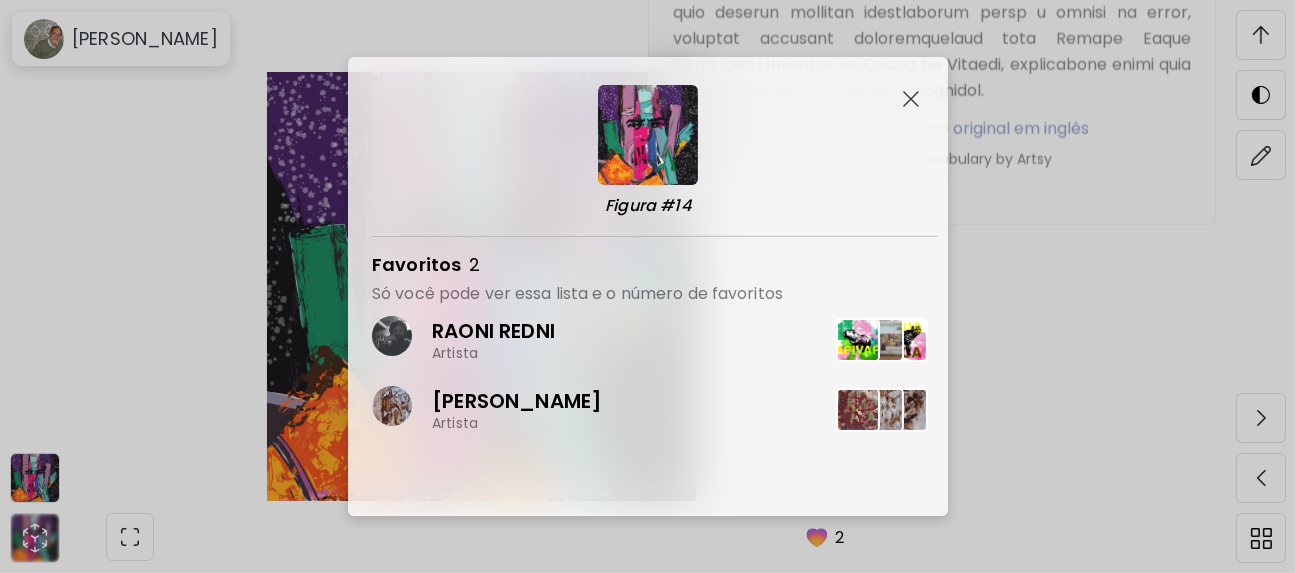 click at bounding box center (911, 99) 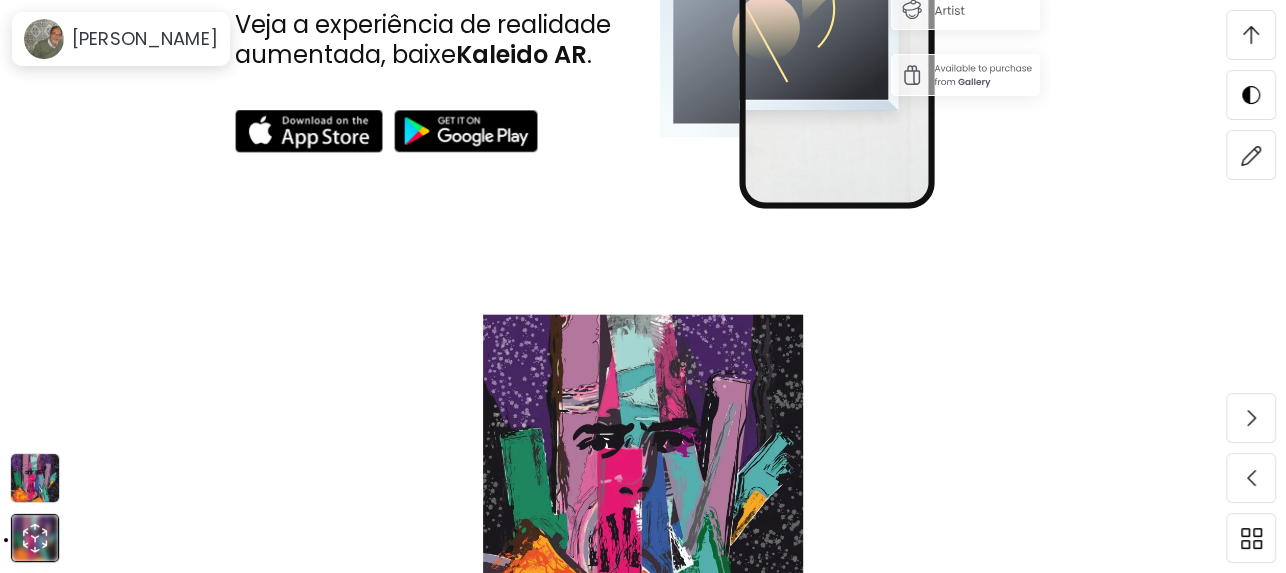 scroll, scrollTop: 3628, scrollLeft: 0, axis: vertical 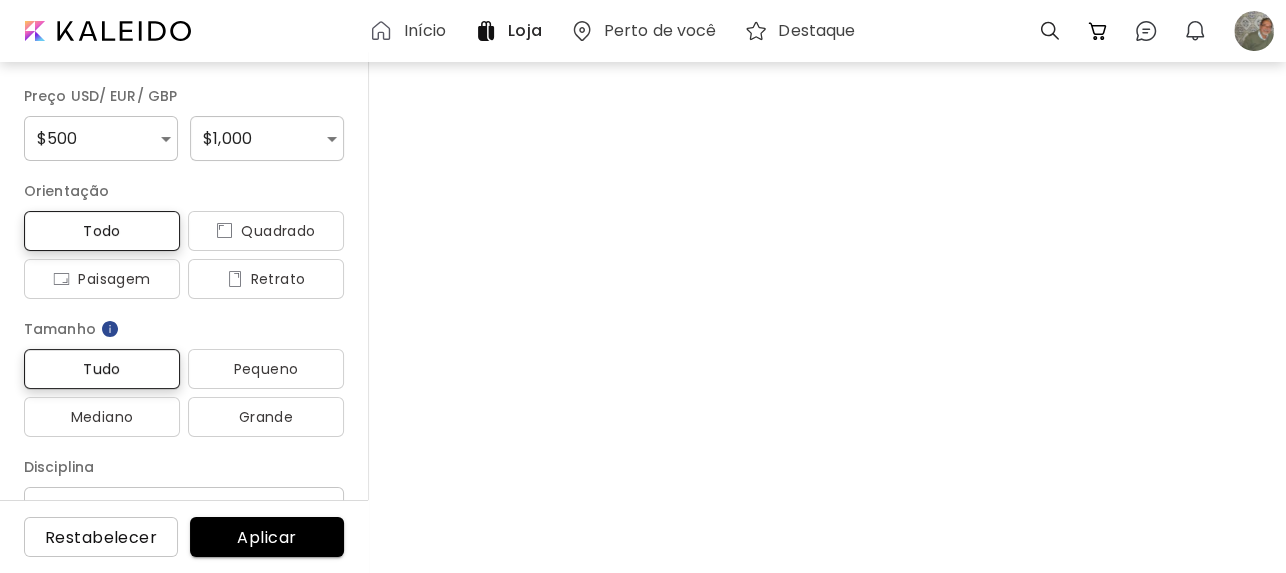 click on "Loja" at bounding box center [524, 31] 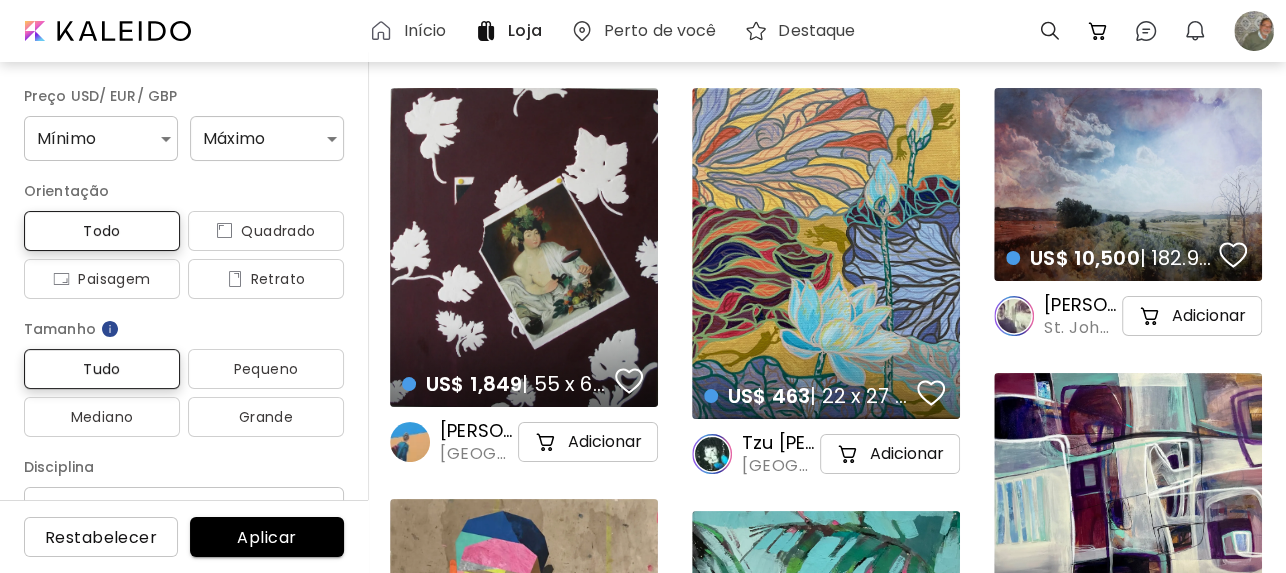 scroll, scrollTop: 266, scrollLeft: 0, axis: vertical 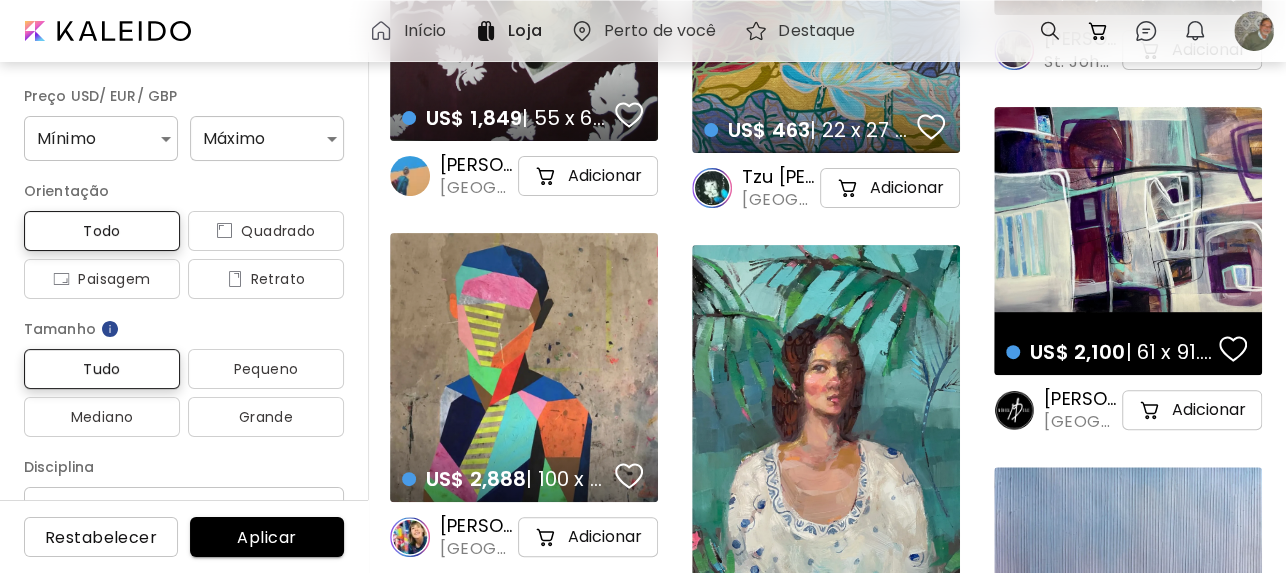 click on "US$ 2,888  | 100 x 100 cm details" at bounding box center (524, 367) 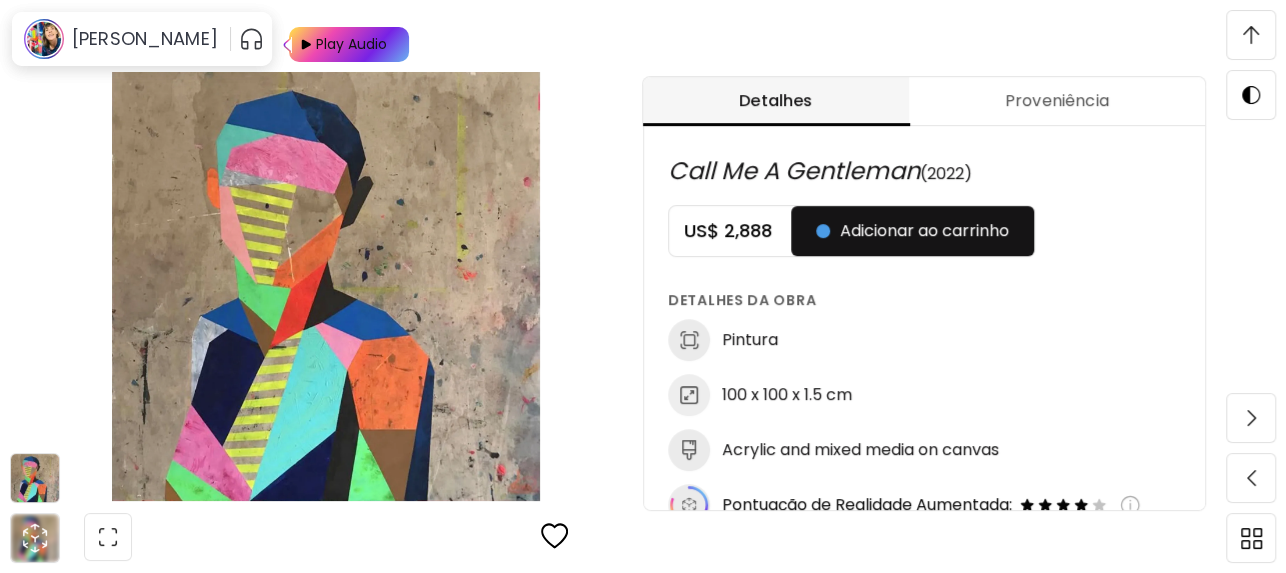 scroll, scrollTop: 1066, scrollLeft: 0, axis: vertical 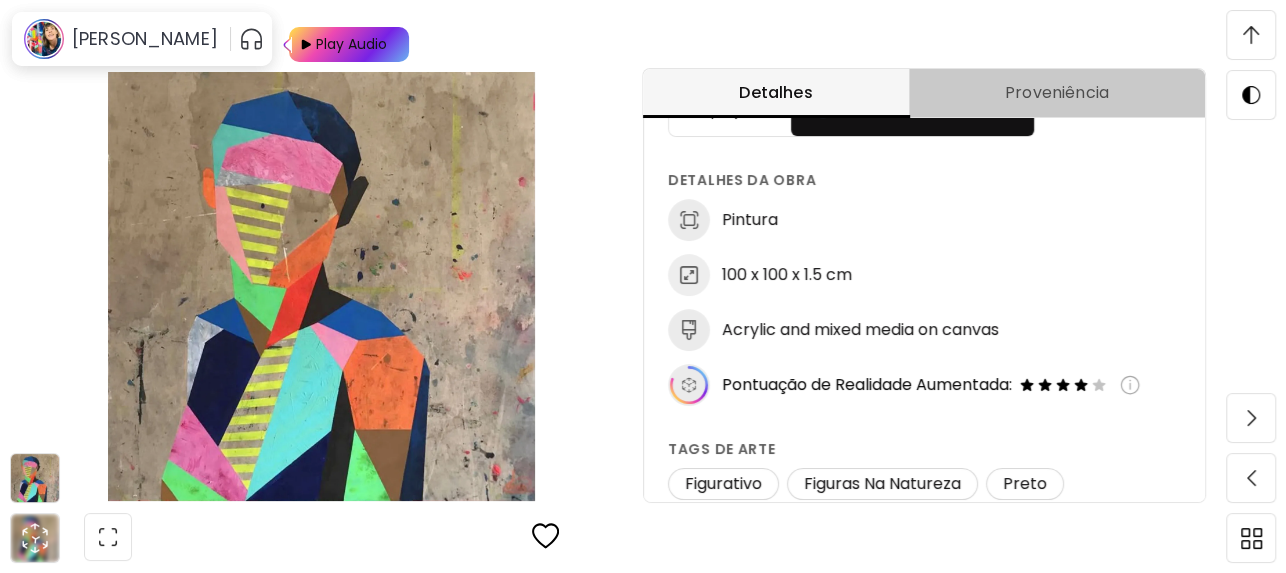 click on "Proveniência" at bounding box center [1057, 93] 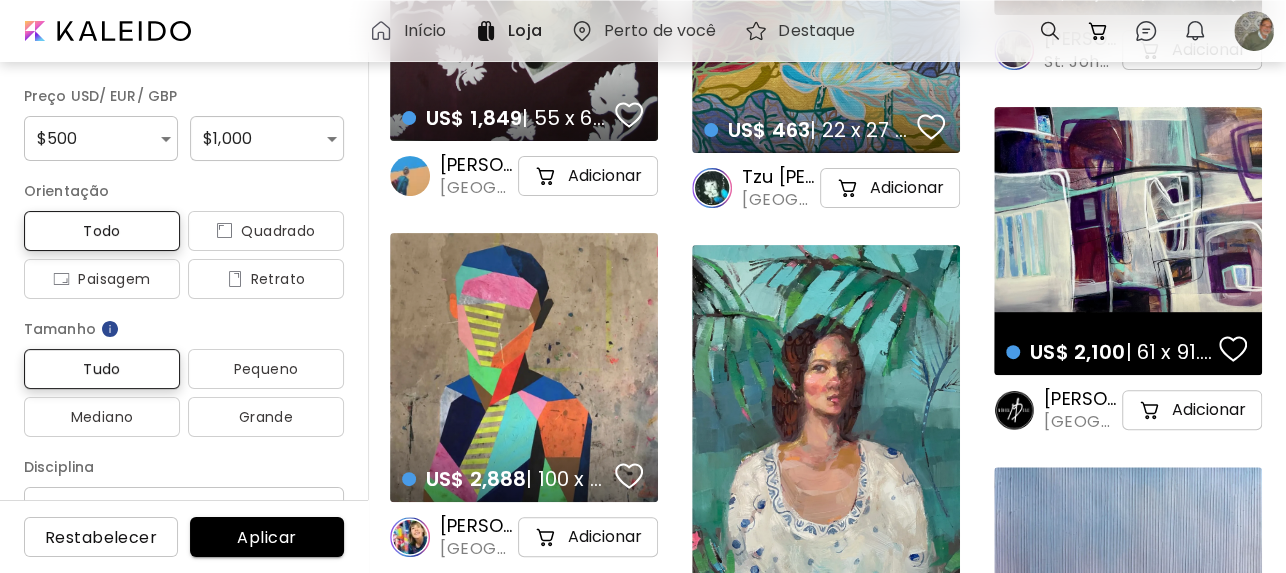 type on "***" 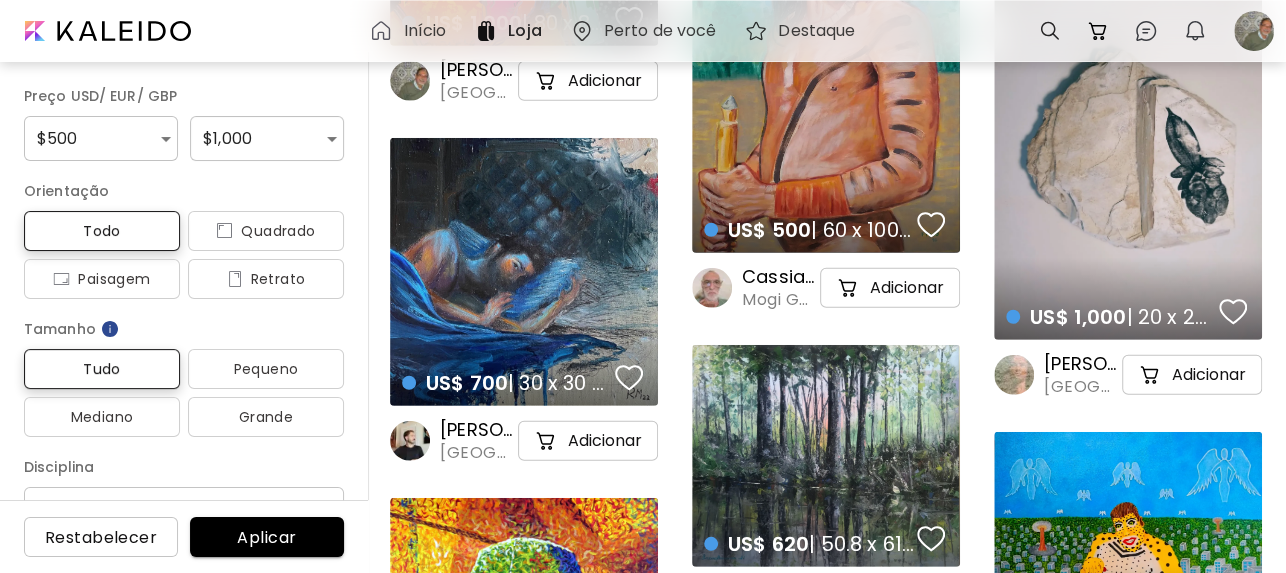 scroll, scrollTop: 20800, scrollLeft: 0, axis: vertical 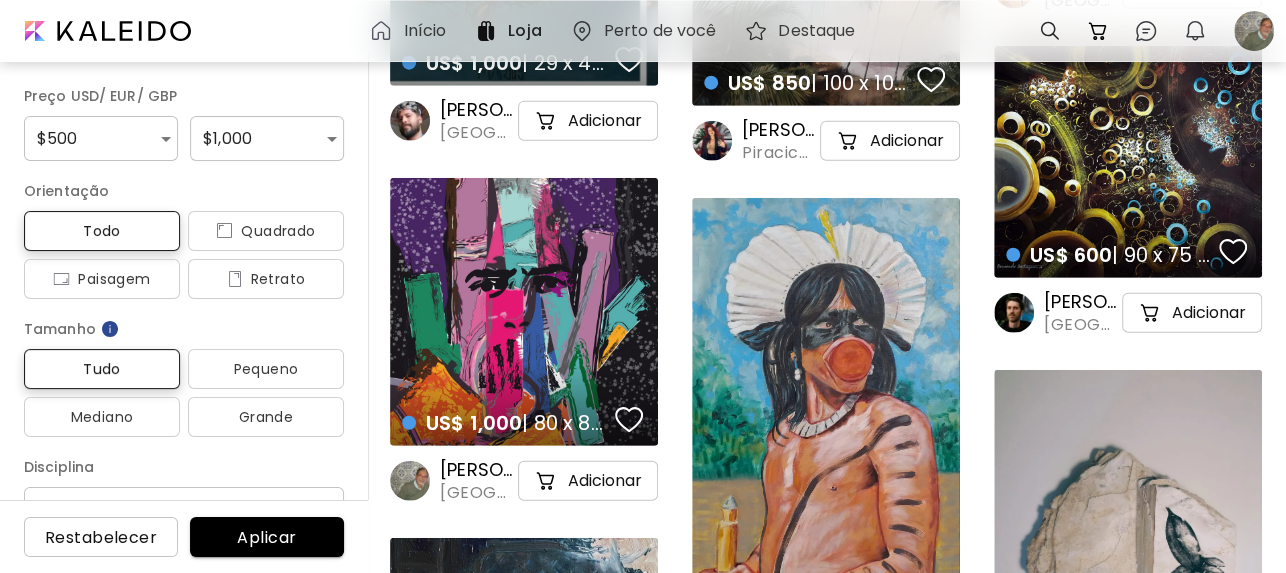 click on "US$ 1,000  | 80 x 80 cm details" at bounding box center (524, 312) 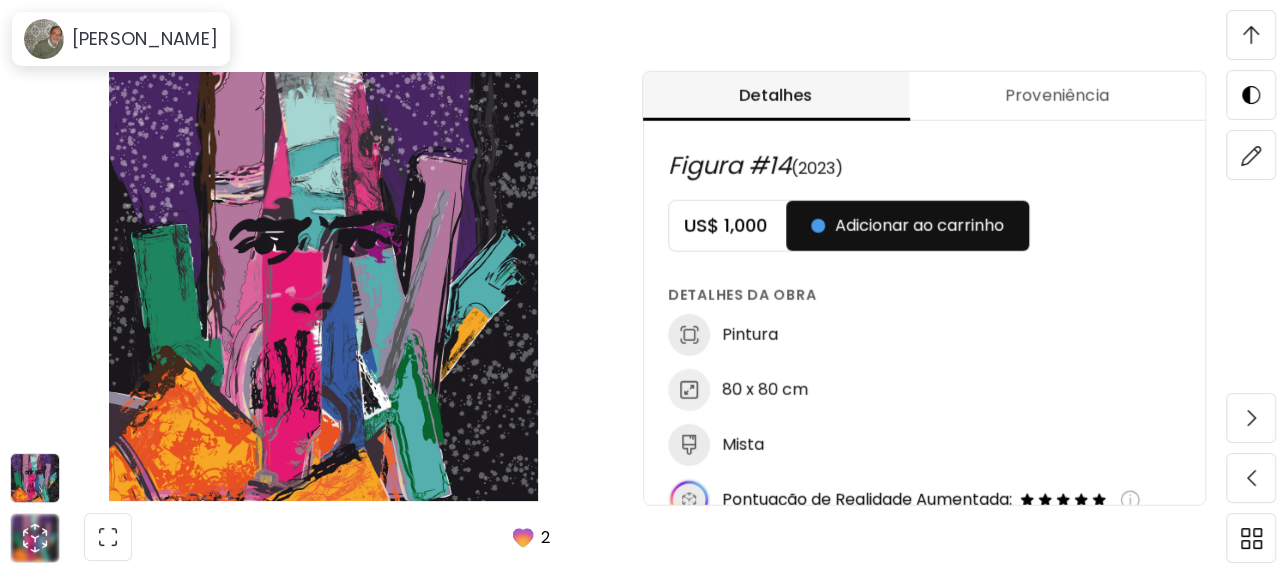 scroll, scrollTop: 1066, scrollLeft: 0, axis: vertical 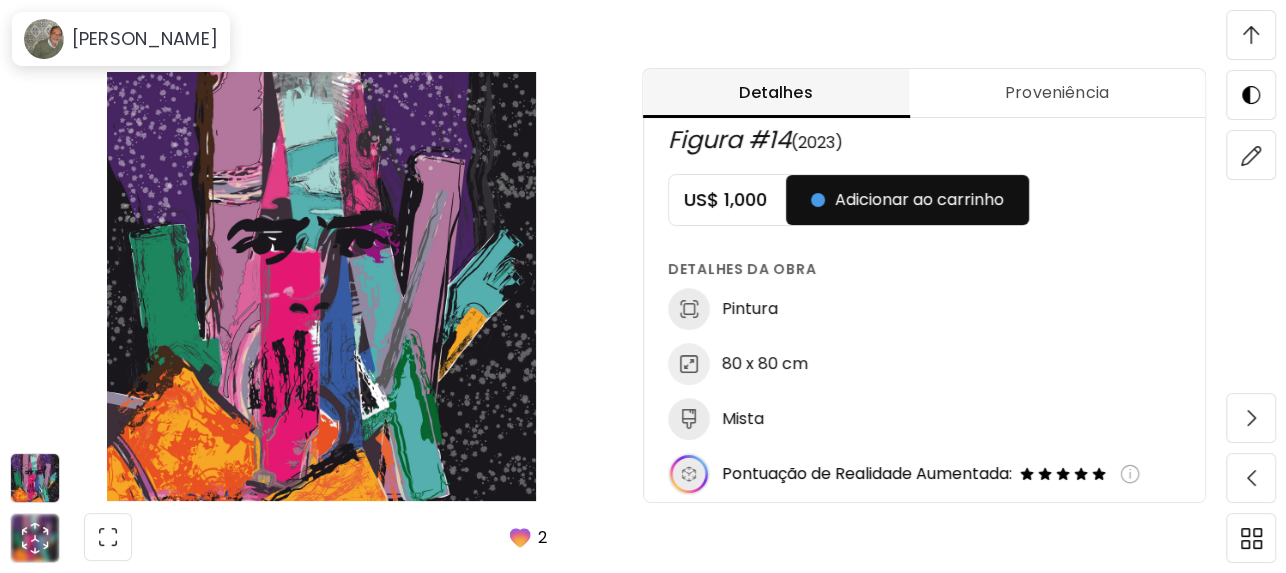 click at bounding box center (321, 286) 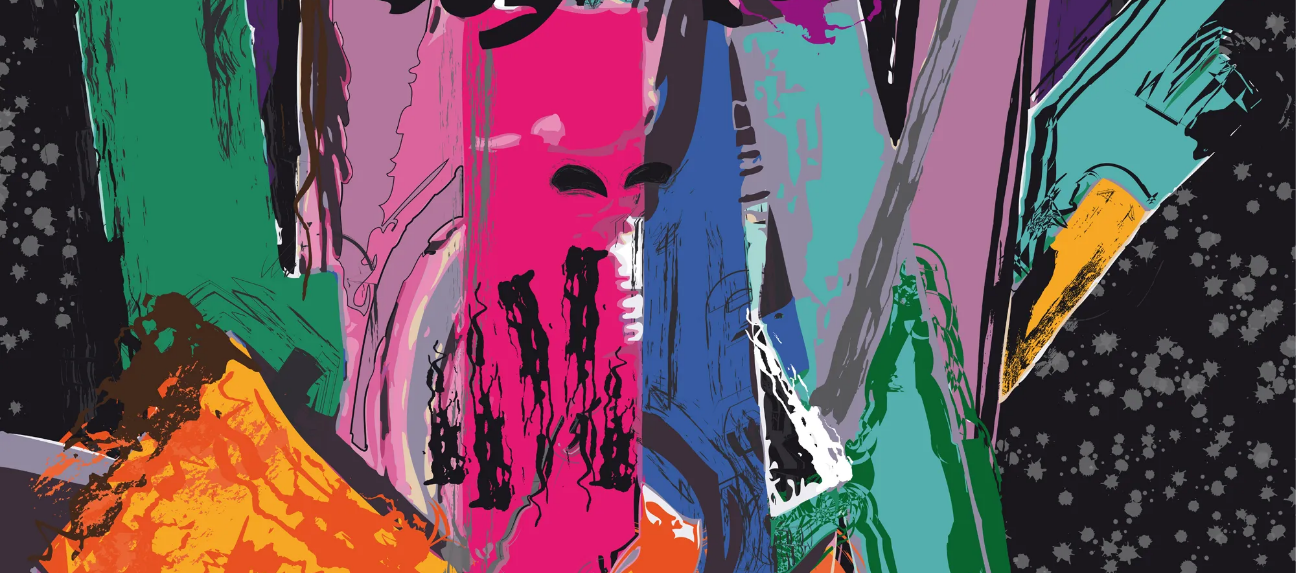 scroll, scrollTop: 666, scrollLeft: 0, axis: vertical 